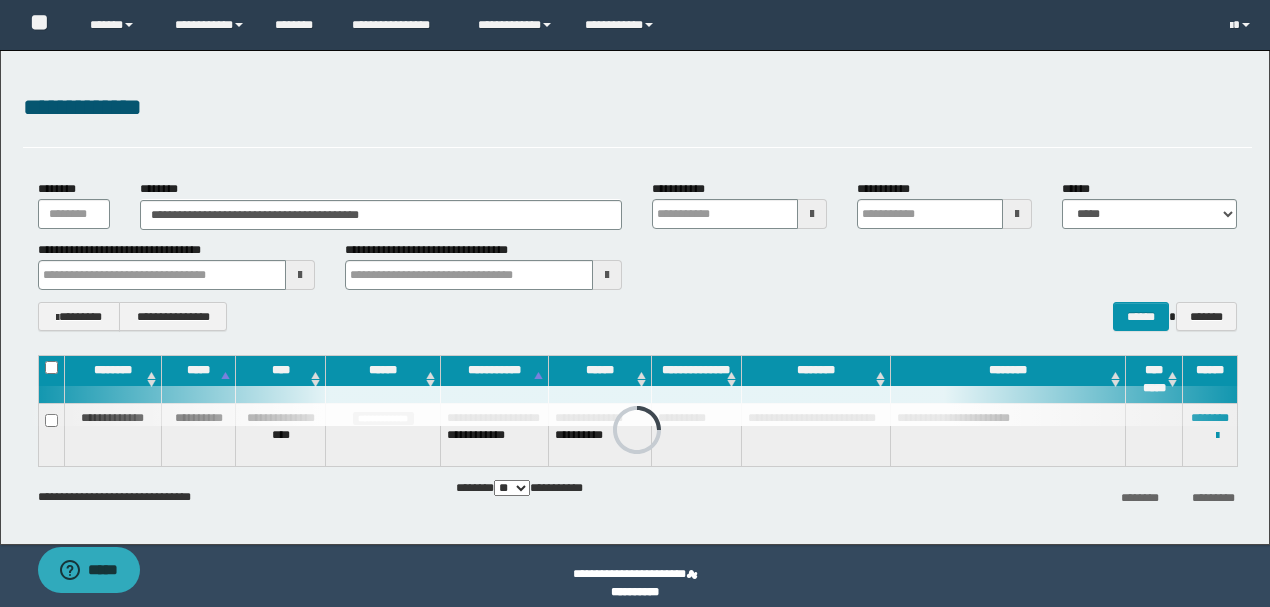 scroll, scrollTop: 0, scrollLeft: 0, axis: both 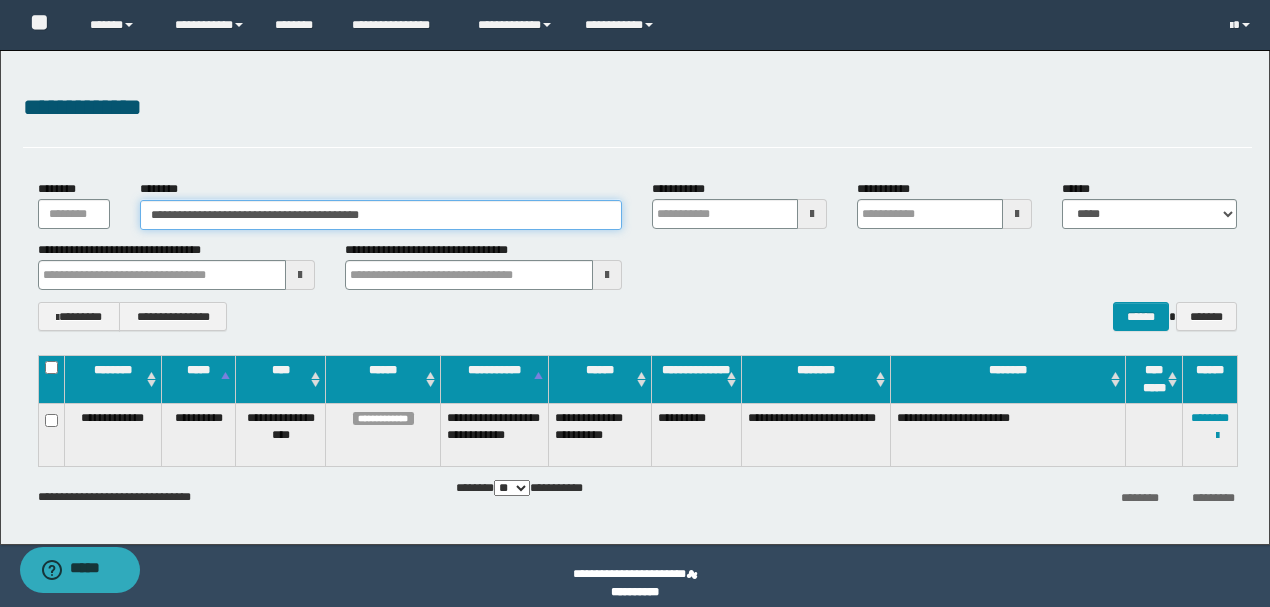 drag, startPoint x: 483, startPoint y: 214, endPoint x: 47, endPoint y: 212, distance: 436.00458 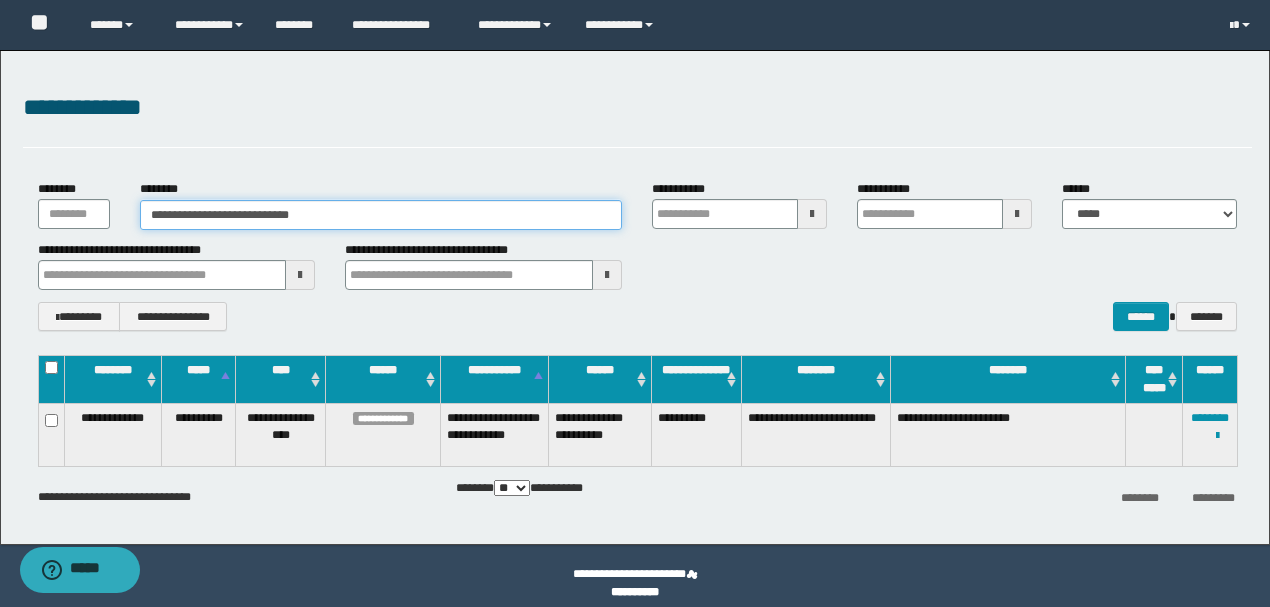 type on "**********" 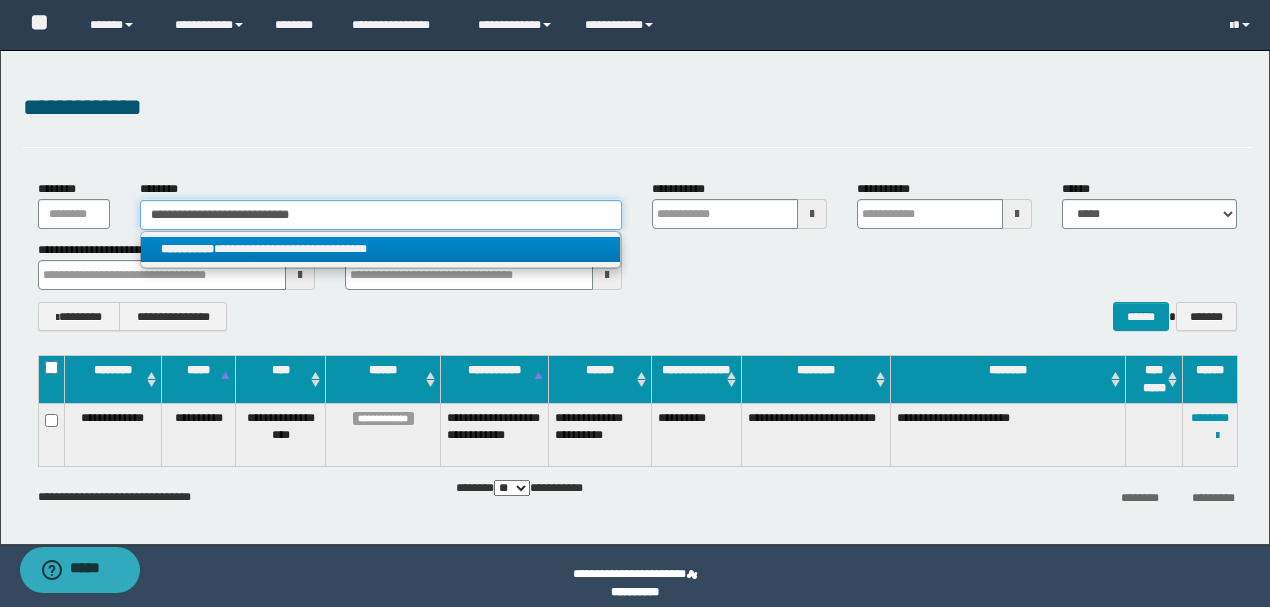 type on "**********" 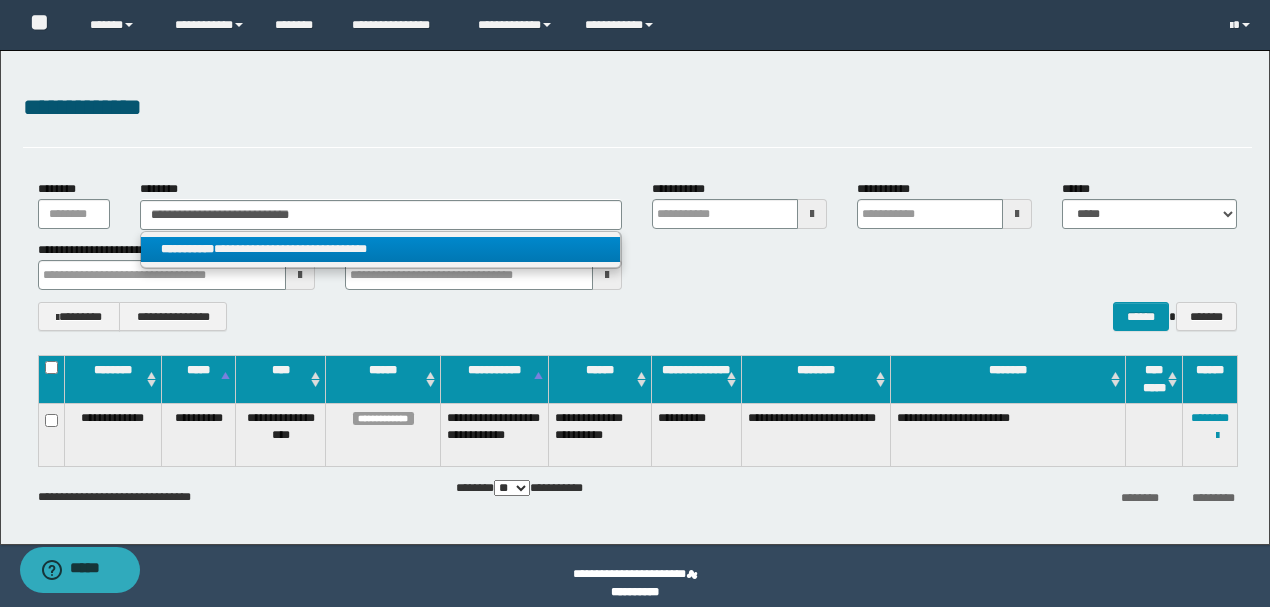 click on "**********" at bounding box center [380, 249] 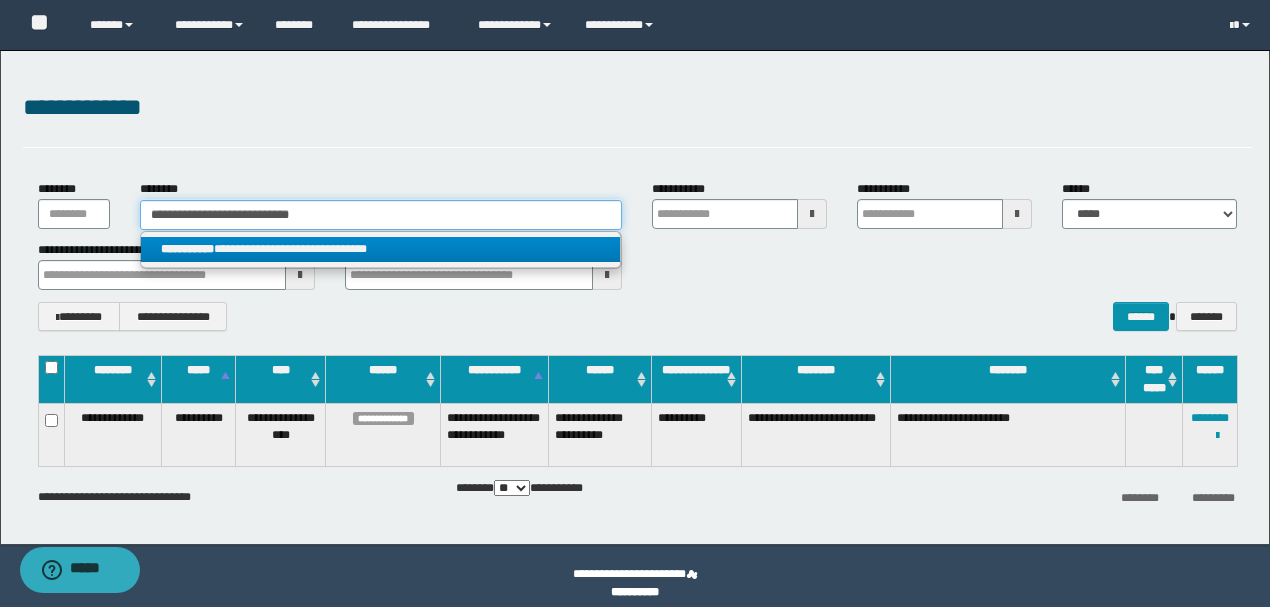 type 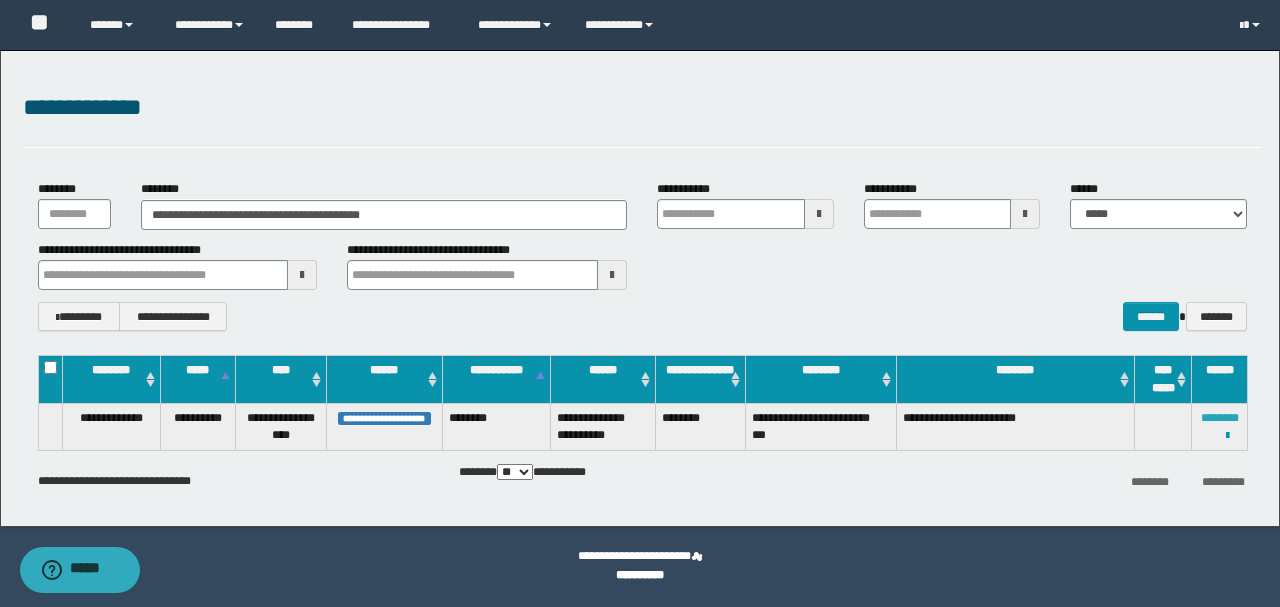 click on "********" at bounding box center (1220, 418) 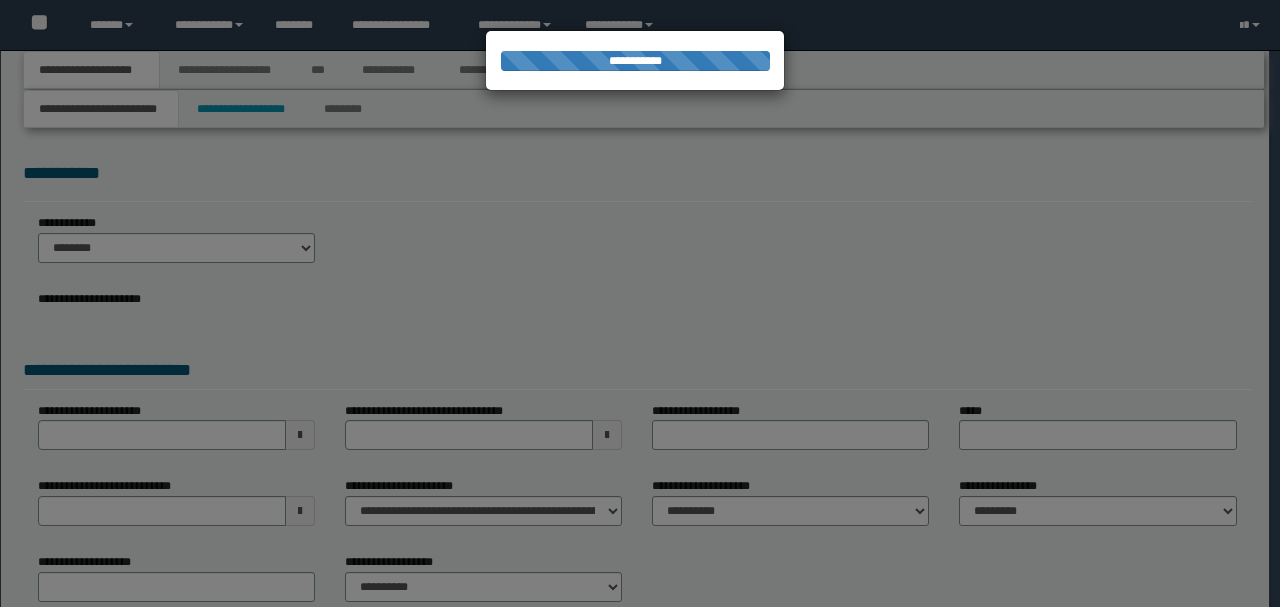 scroll, scrollTop: 0, scrollLeft: 0, axis: both 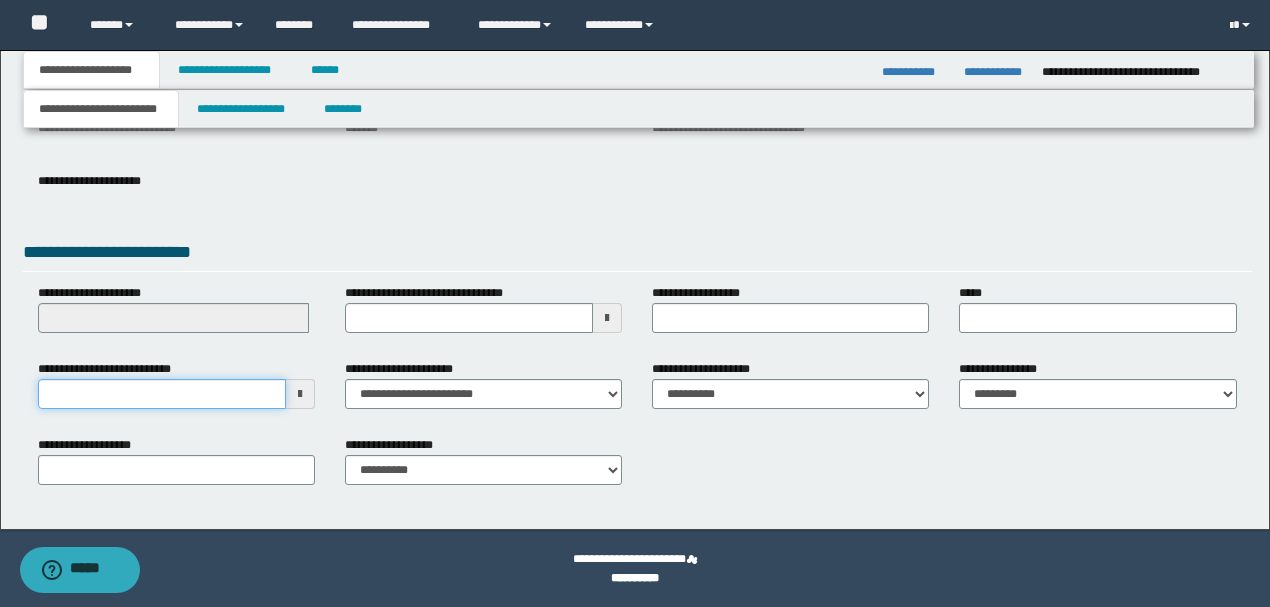 click on "**********" at bounding box center [162, 394] 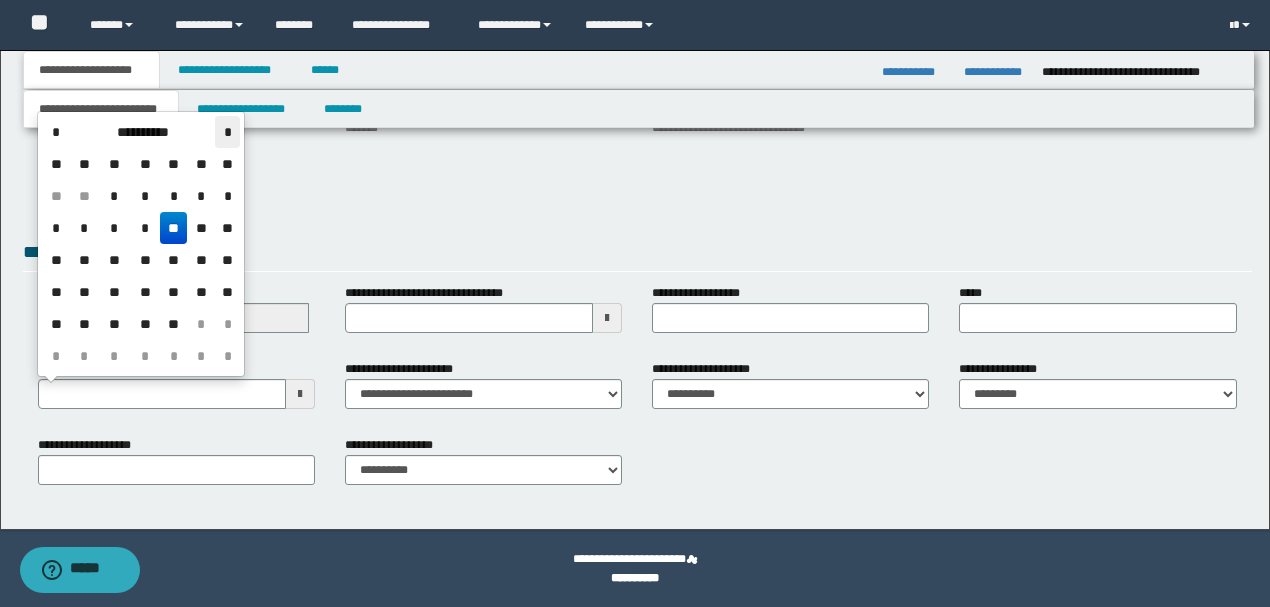 click on "*" at bounding box center [227, 132] 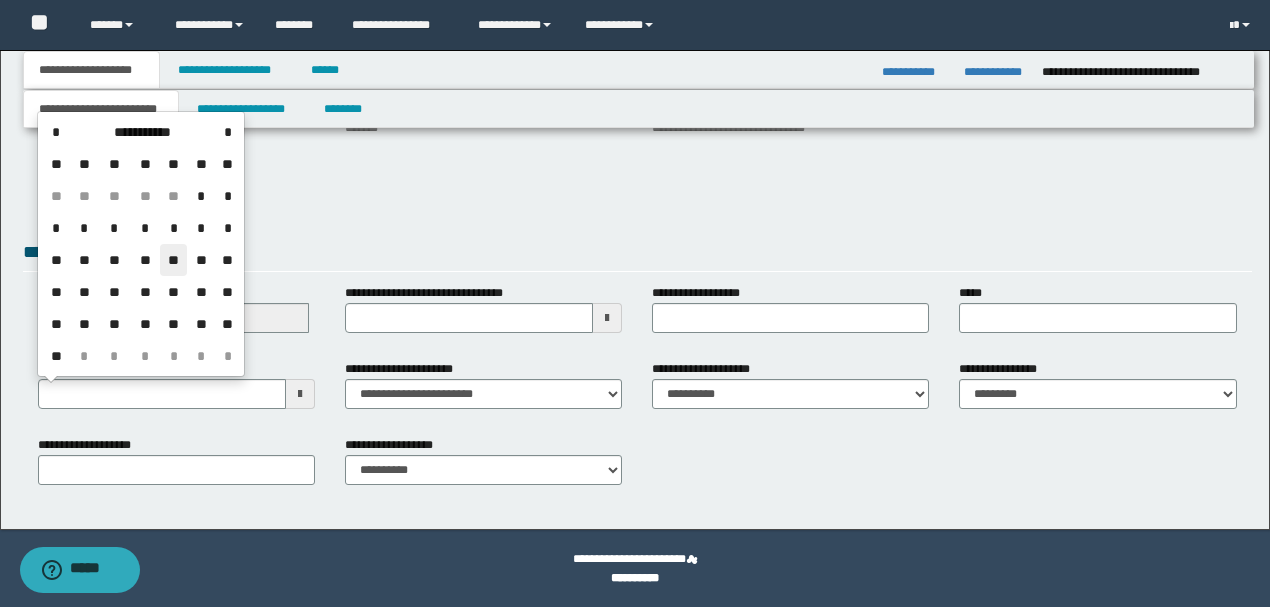 click on "**" at bounding box center (174, 260) 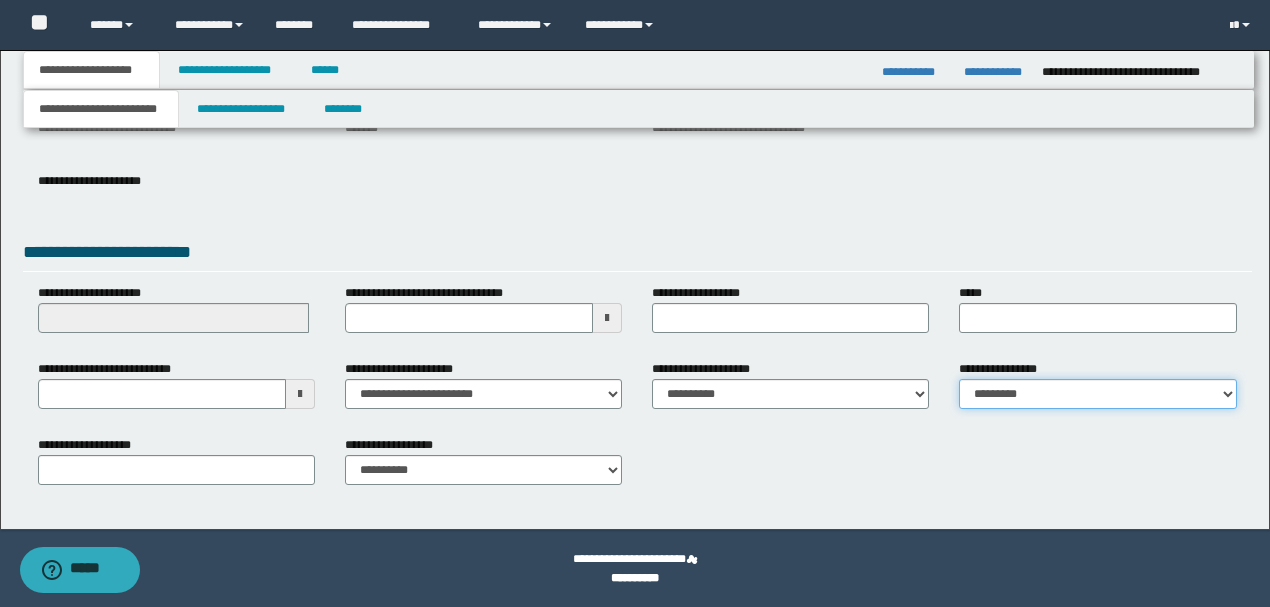 drag, startPoint x: 985, startPoint y: 388, endPoint x: 994, endPoint y: 404, distance: 18.35756 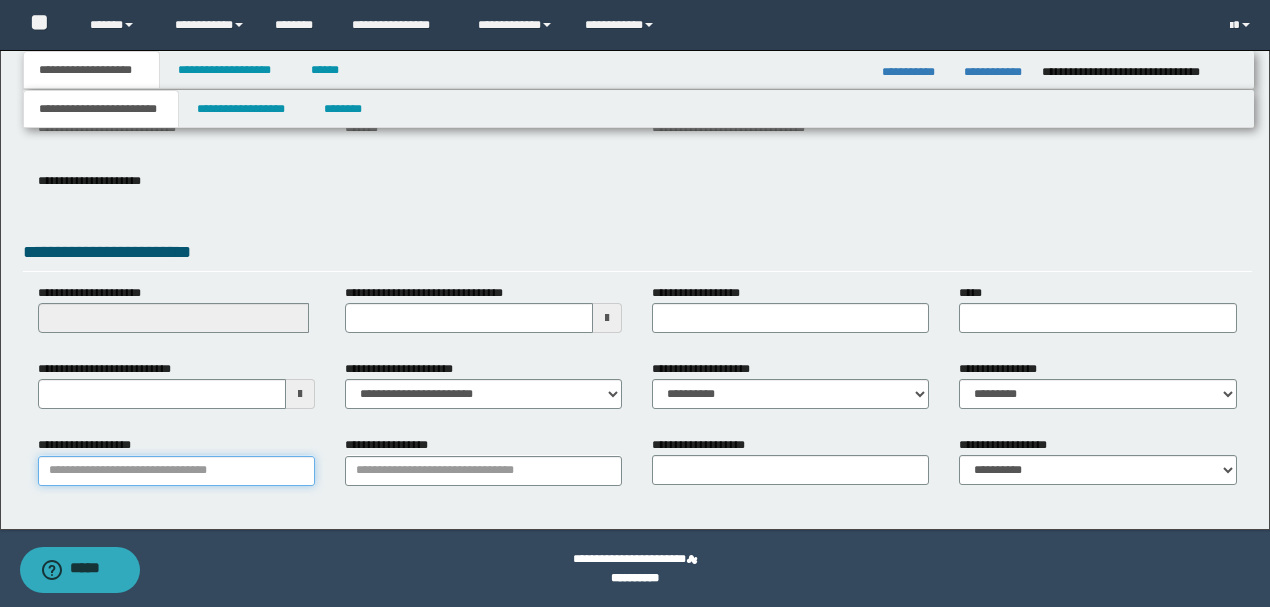 click on "**********" at bounding box center (176, 471) 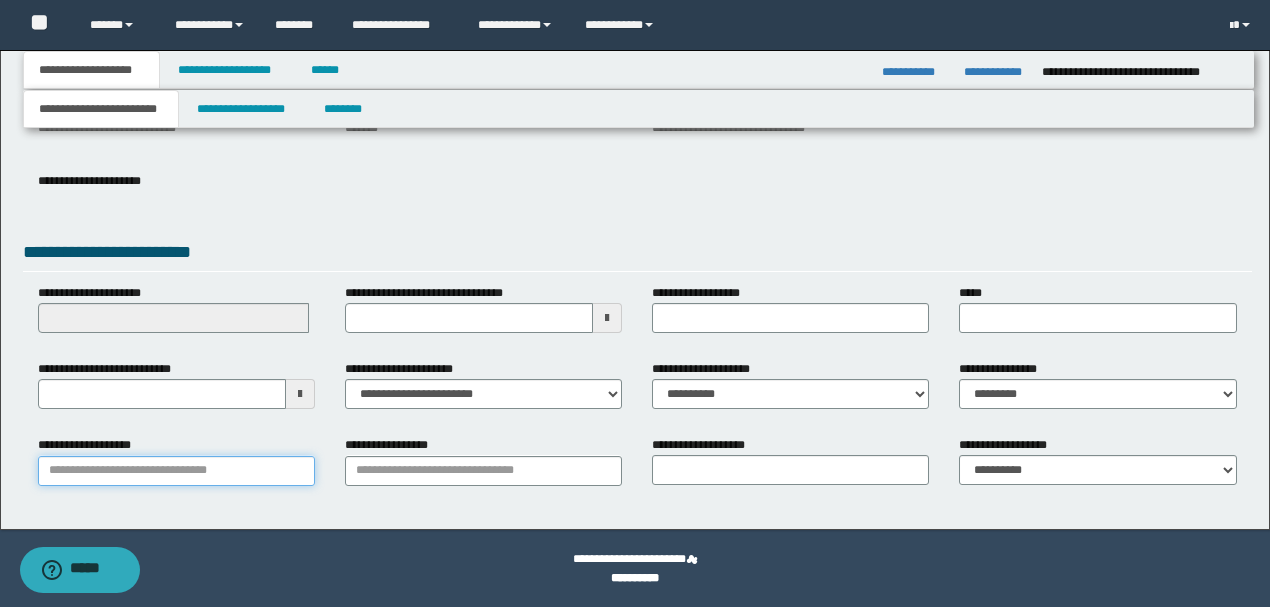 click on "**********" at bounding box center (176, 471) 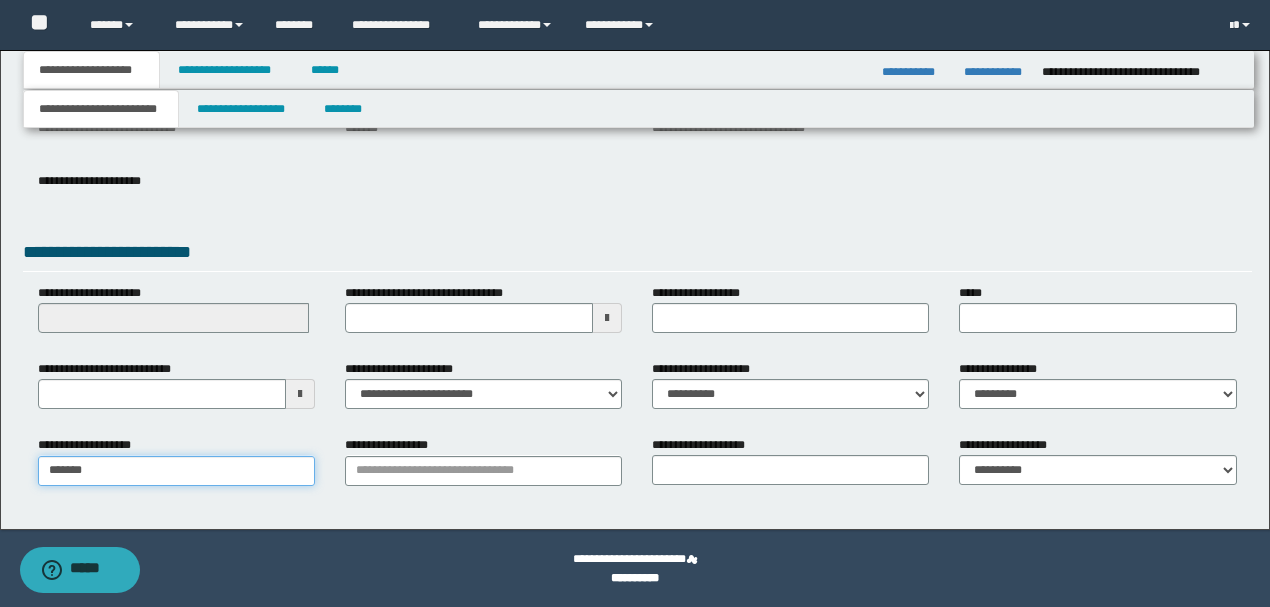 type on "********" 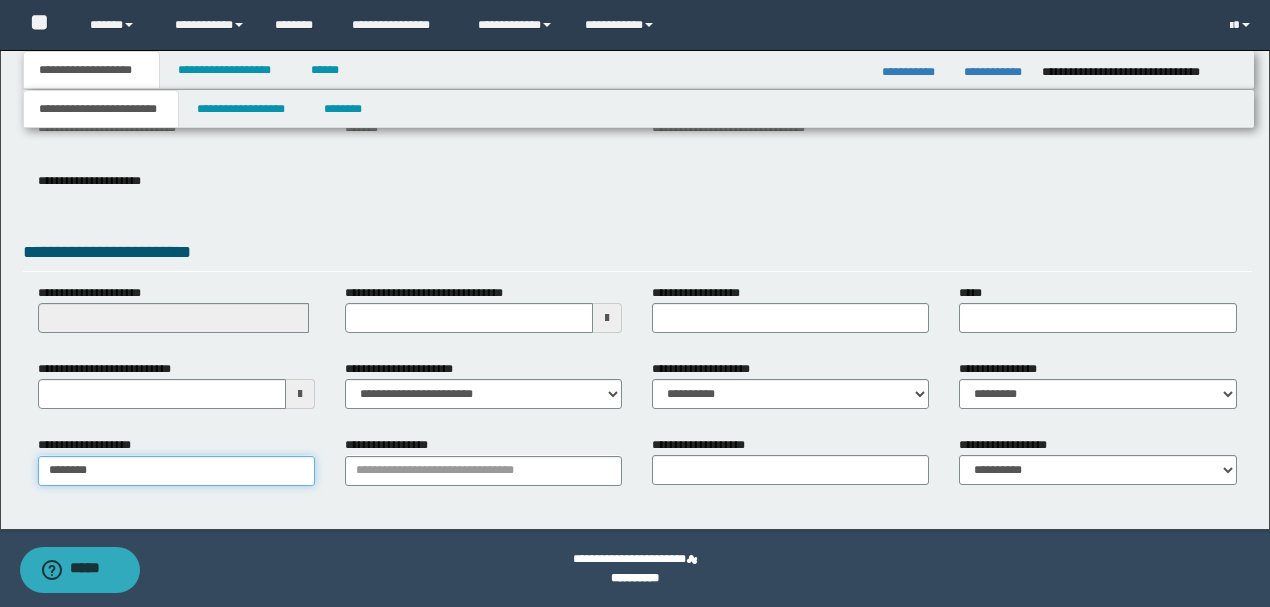 type on "********" 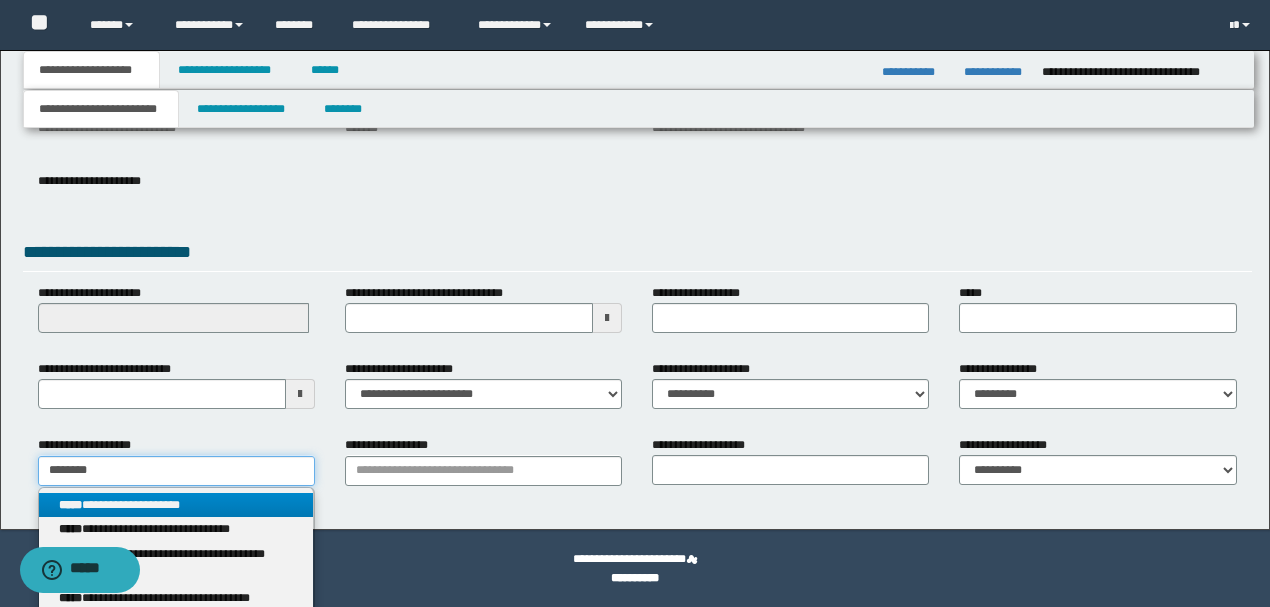 type on "********" 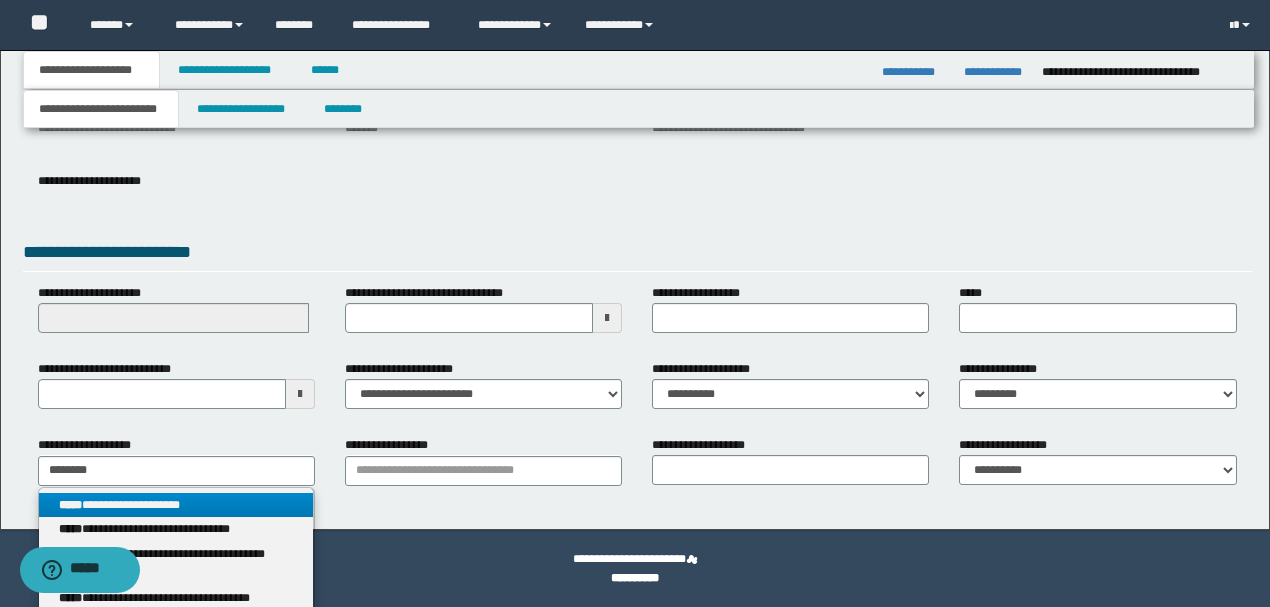 click on "**********" at bounding box center (176, 505) 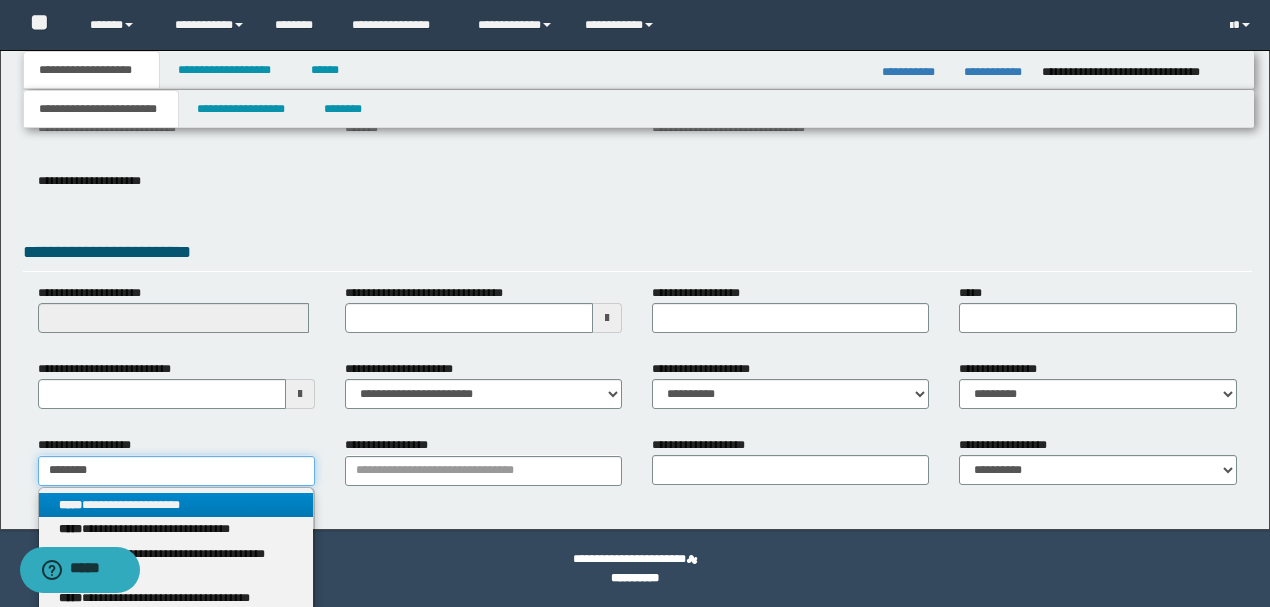 type 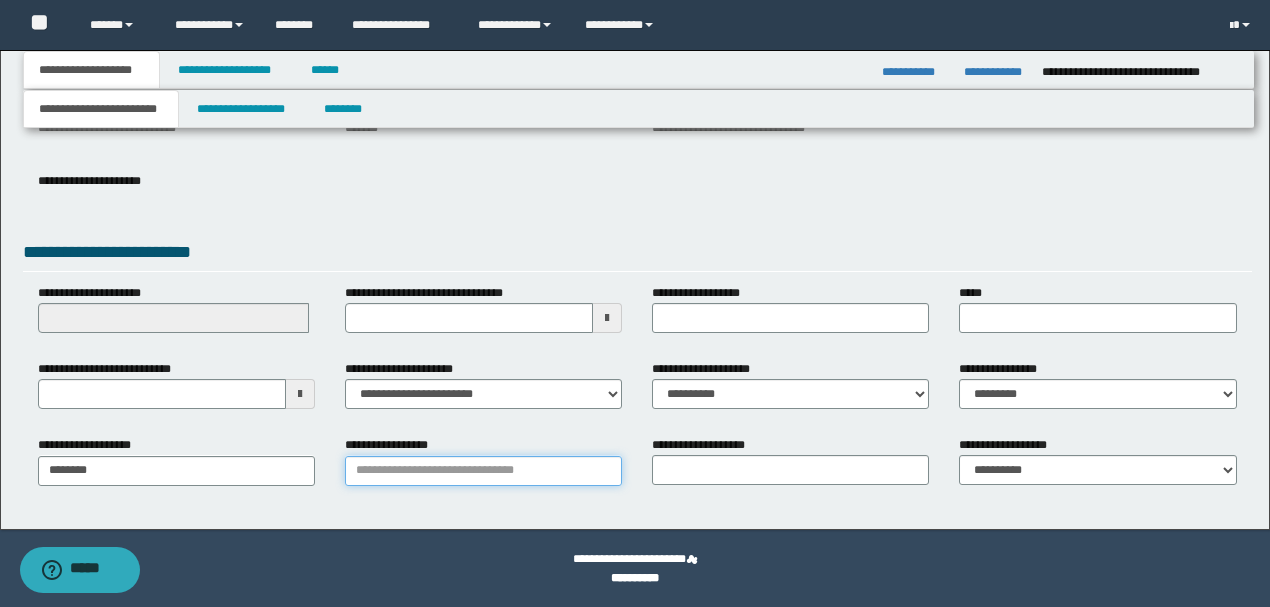 click on "**********" at bounding box center [483, 471] 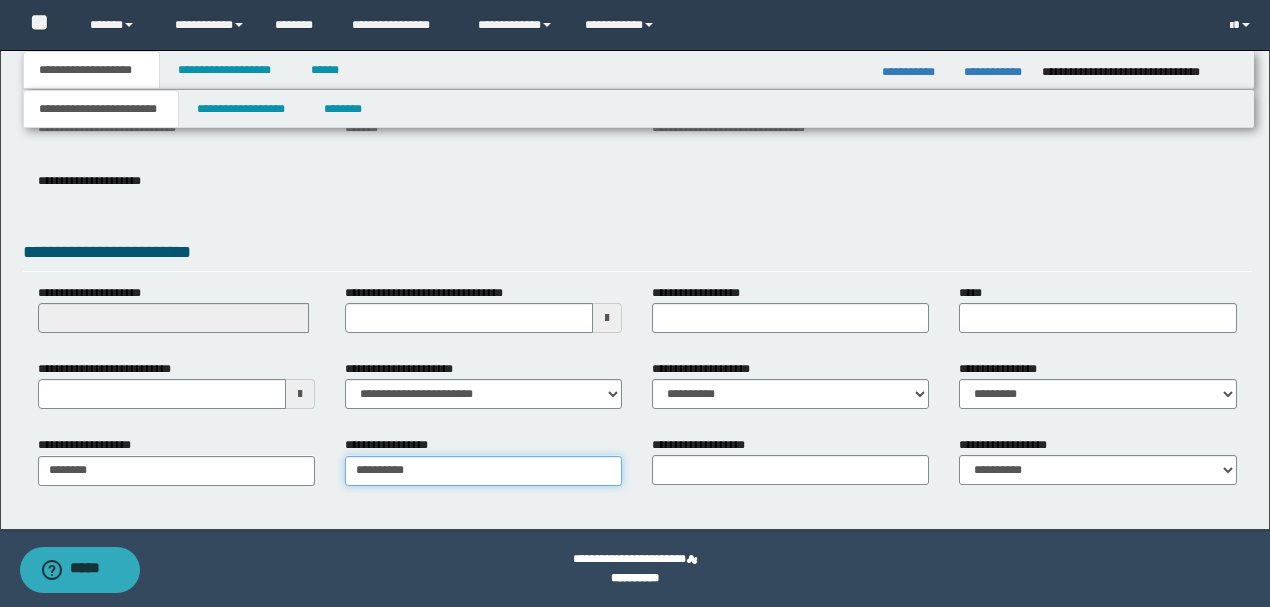 type on "**********" 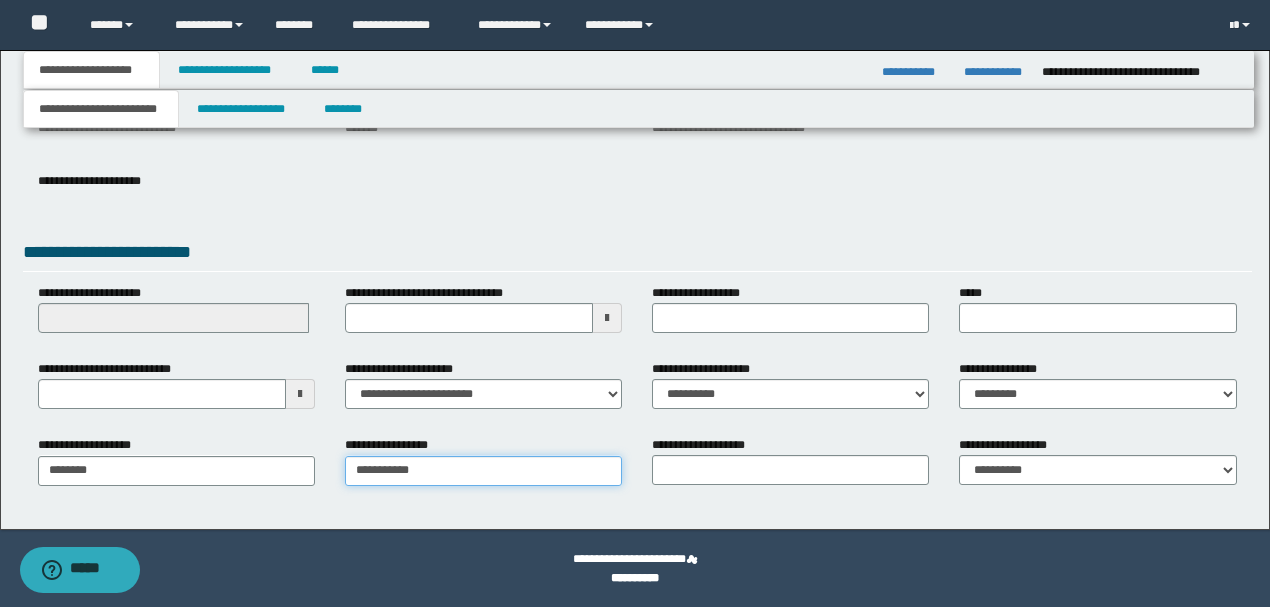 type on "**********" 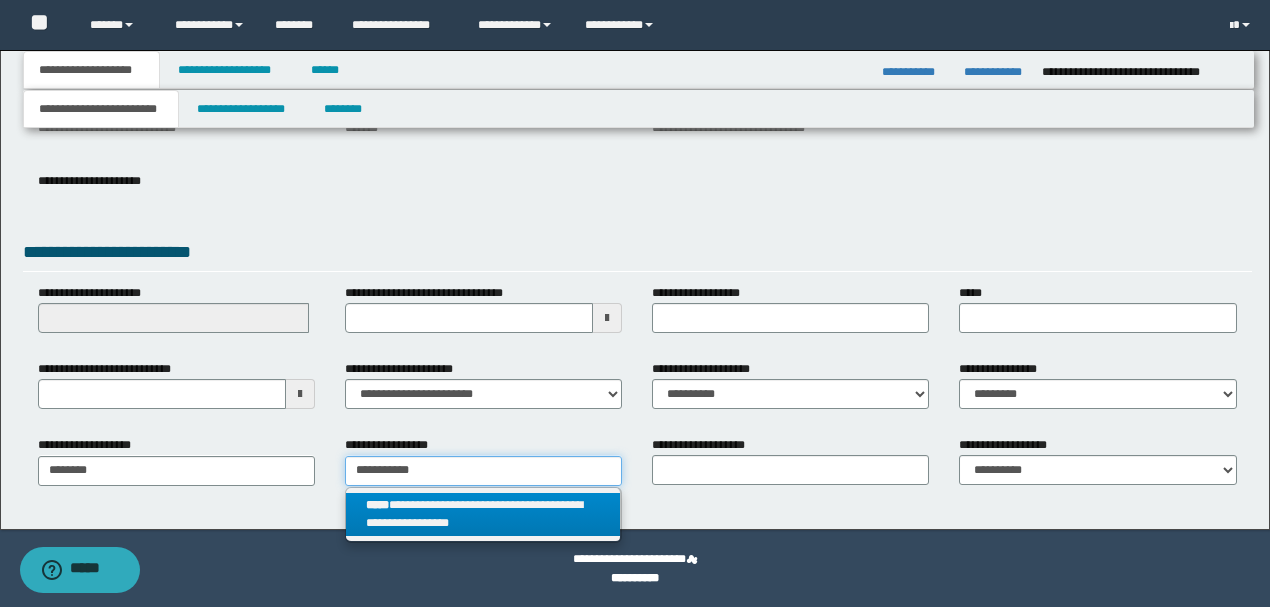 type on "**********" 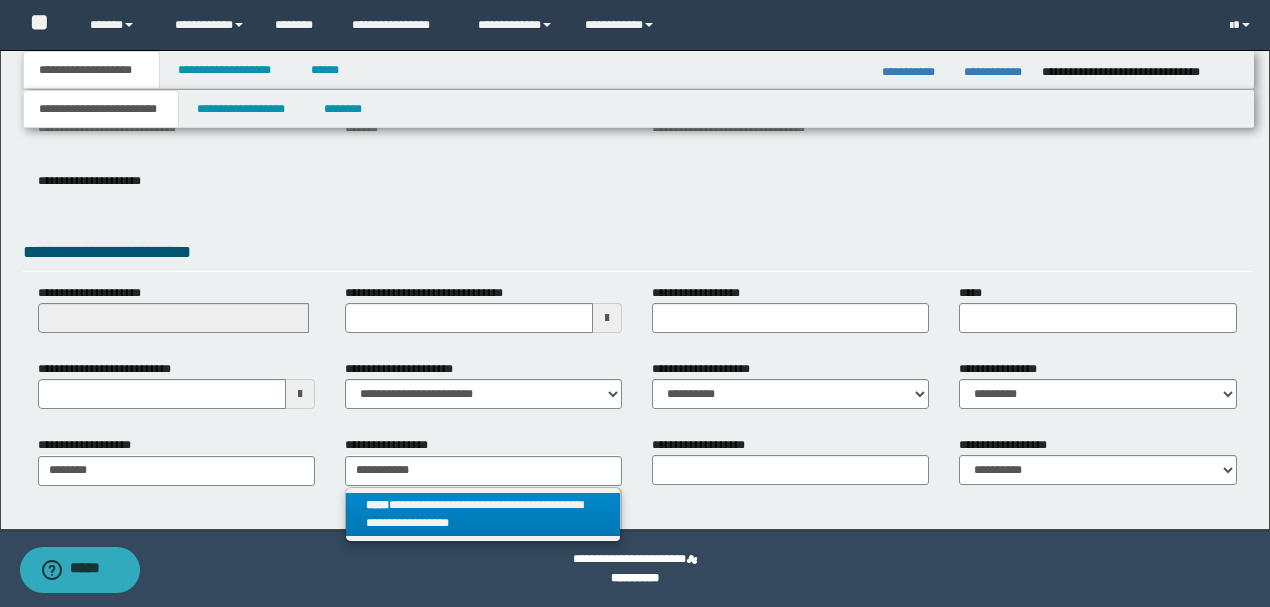 click on "**********" at bounding box center [483, 515] 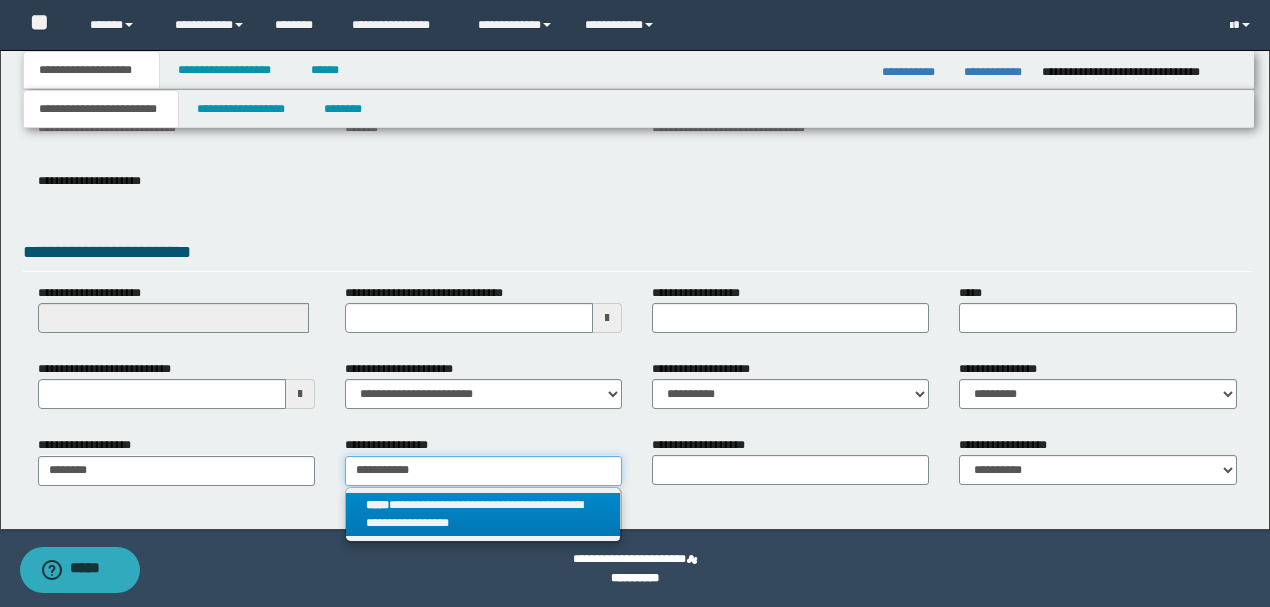 type 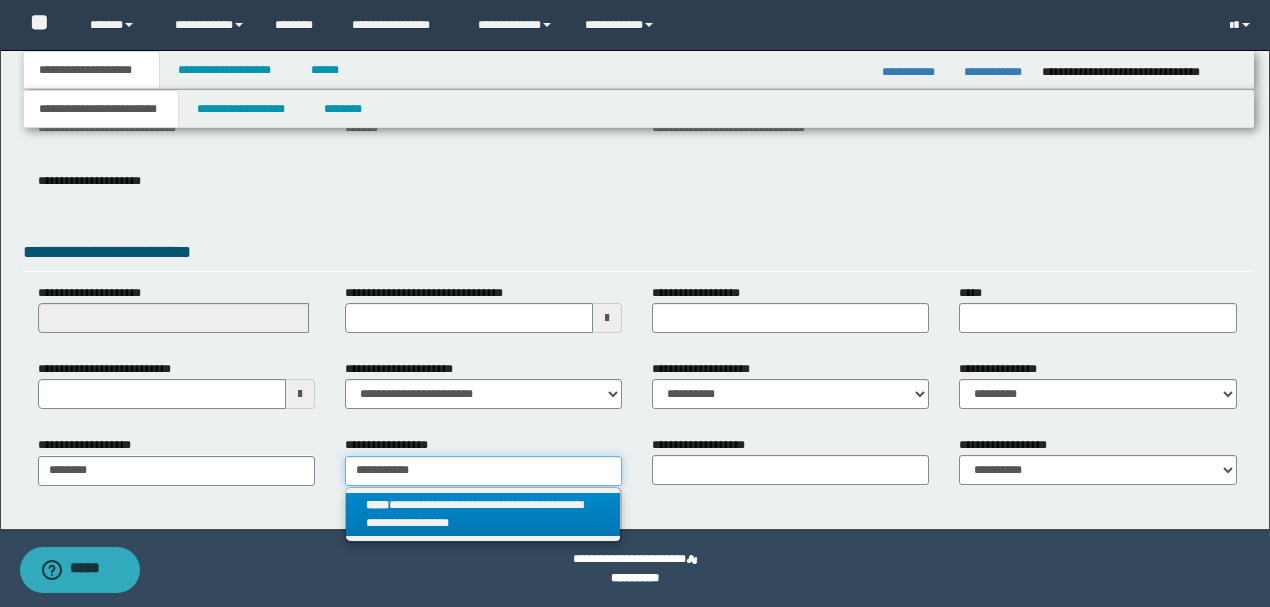 type on "**********" 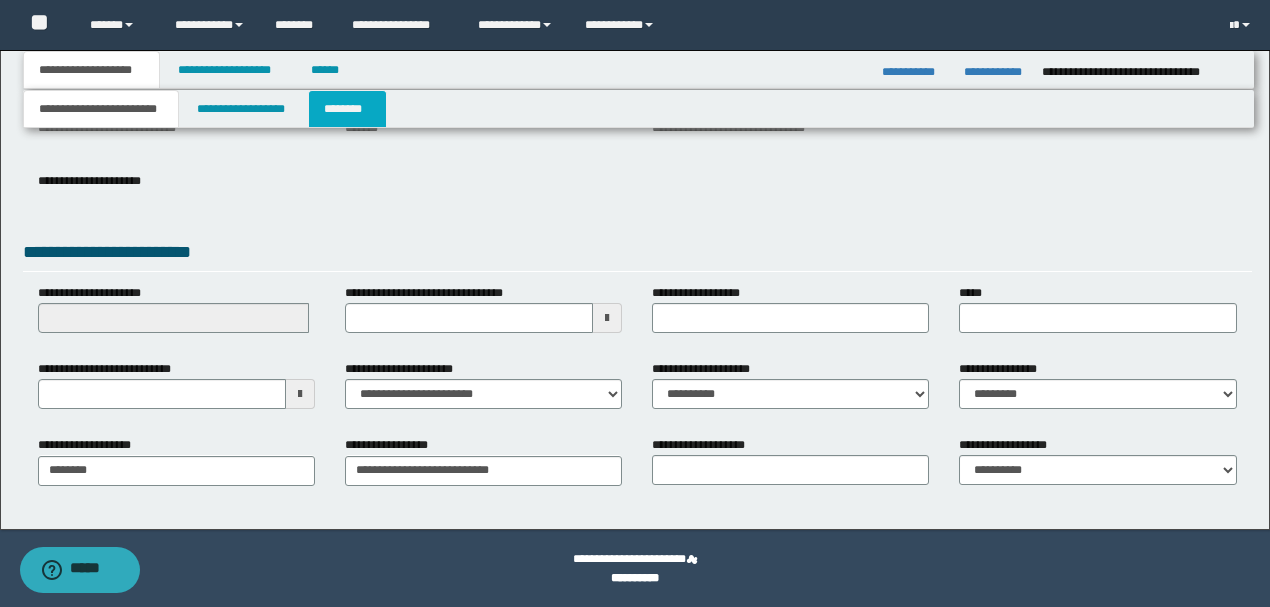 click on "********" at bounding box center (347, 109) 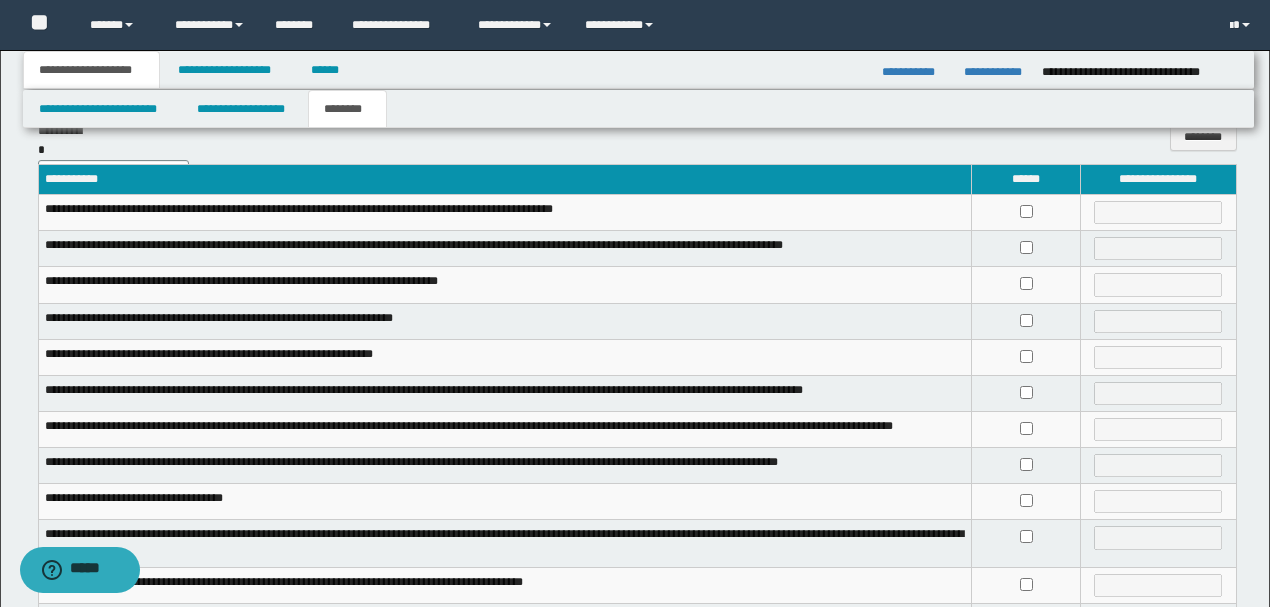 scroll, scrollTop: 66, scrollLeft: 0, axis: vertical 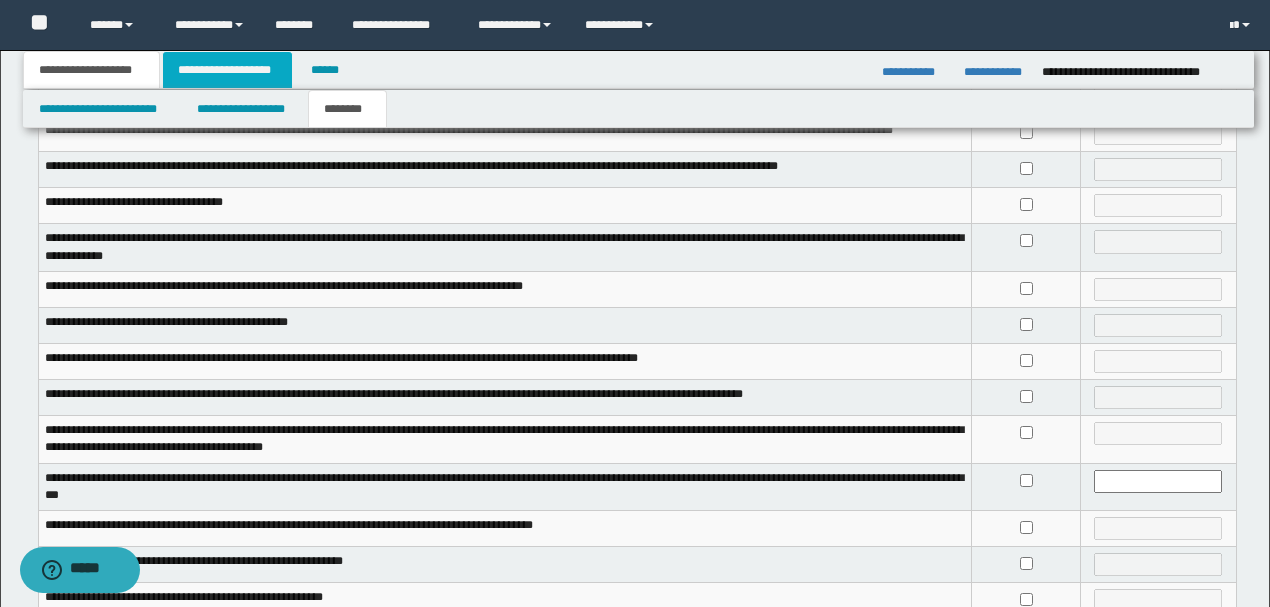 click on "**********" at bounding box center [227, 70] 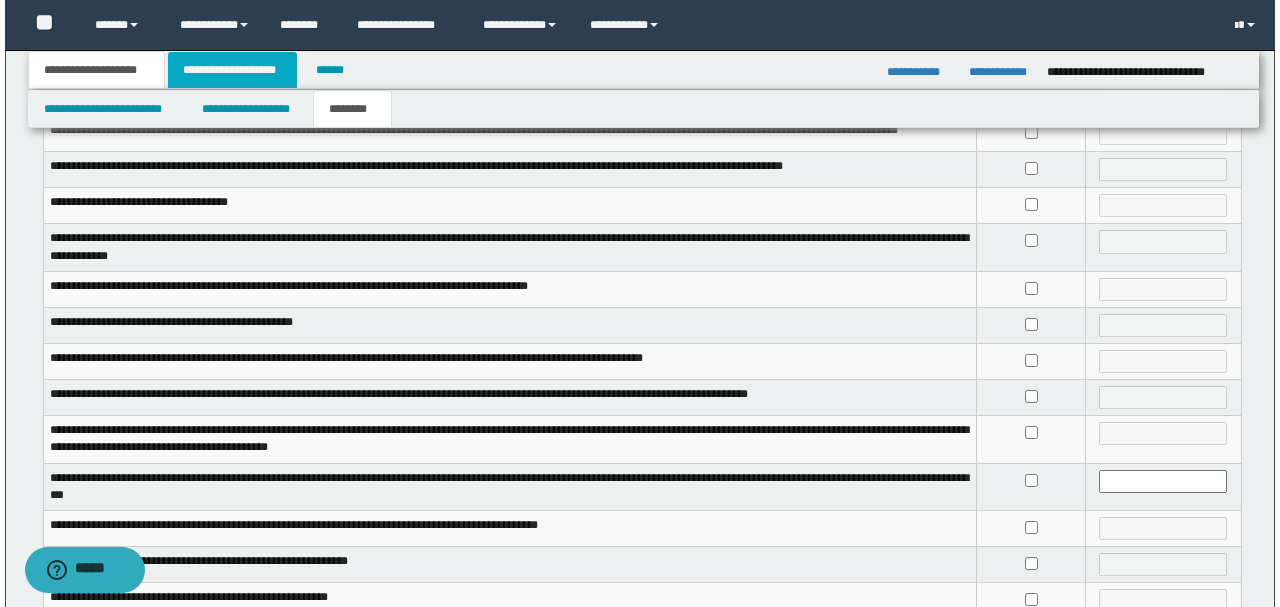 scroll, scrollTop: 0, scrollLeft: 0, axis: both 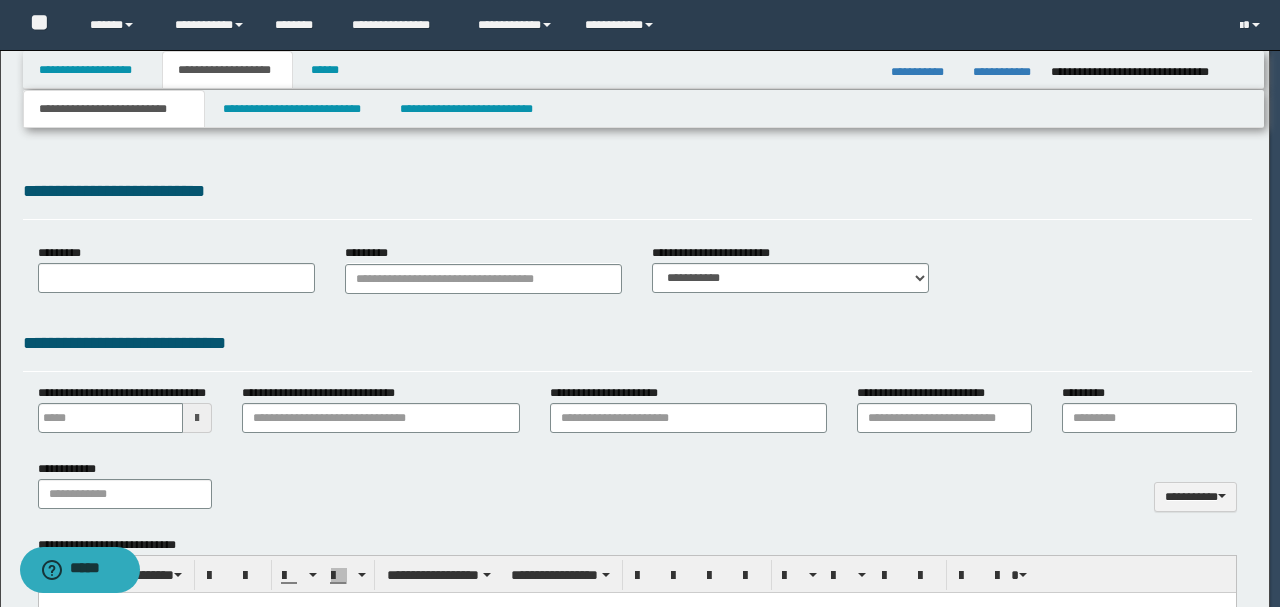 type 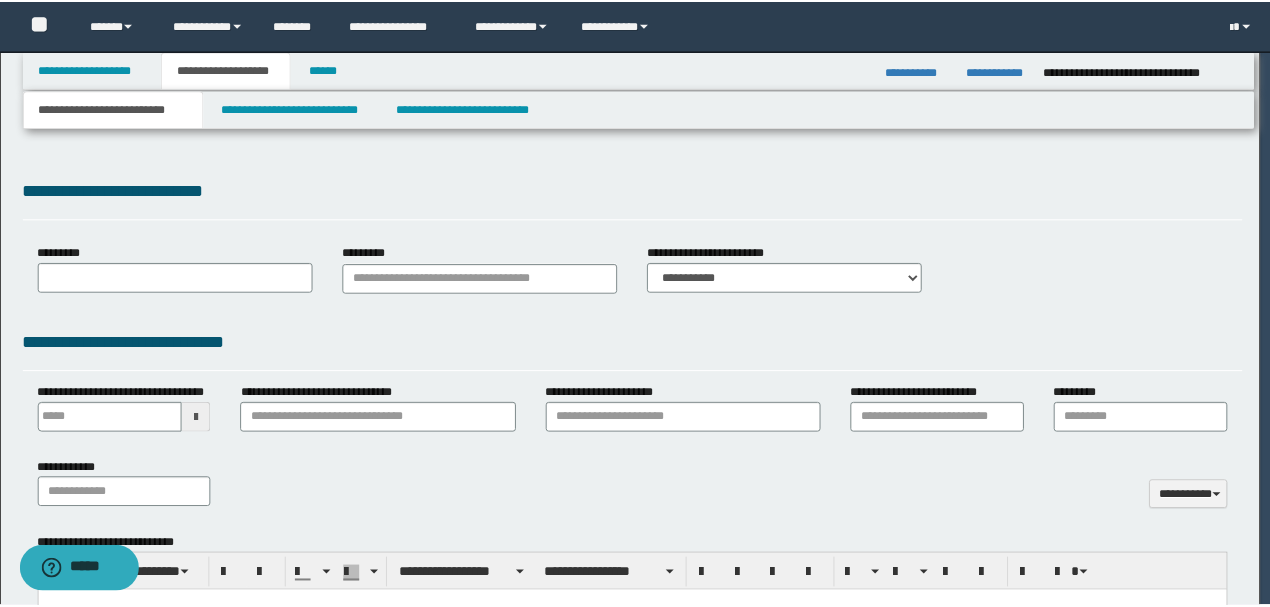 scroll, scrollTop: 0, scrollLeft: 0, axis: both 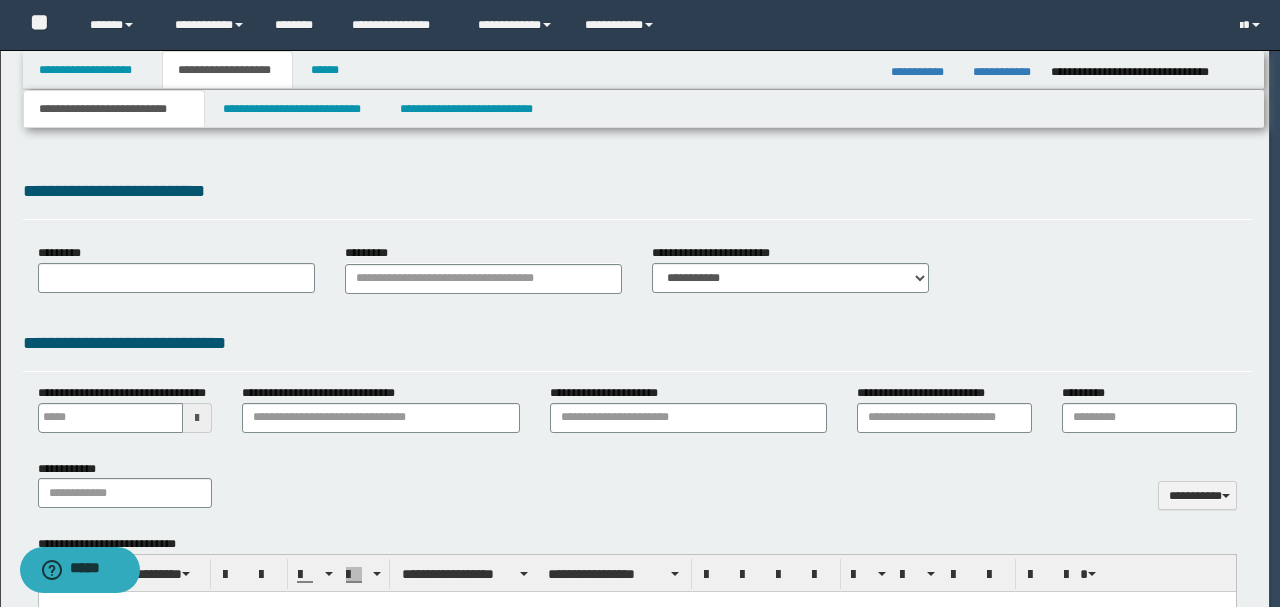 select on "*" 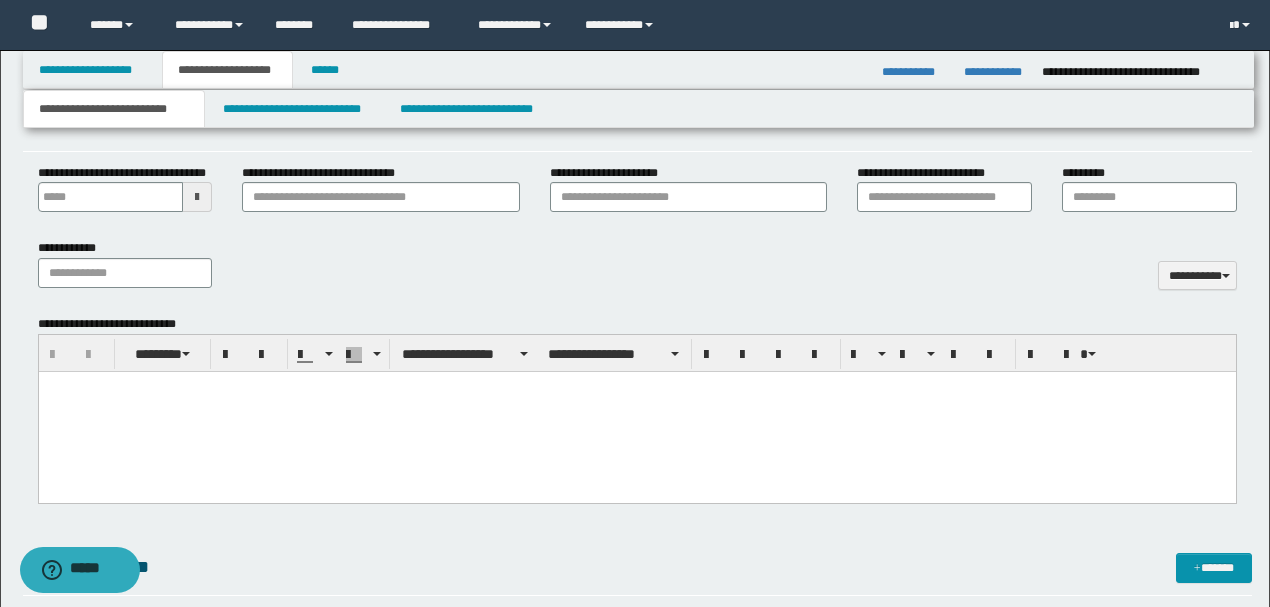 scroll, scrollTop: 800, scrollLeft: 0, axis: vertical 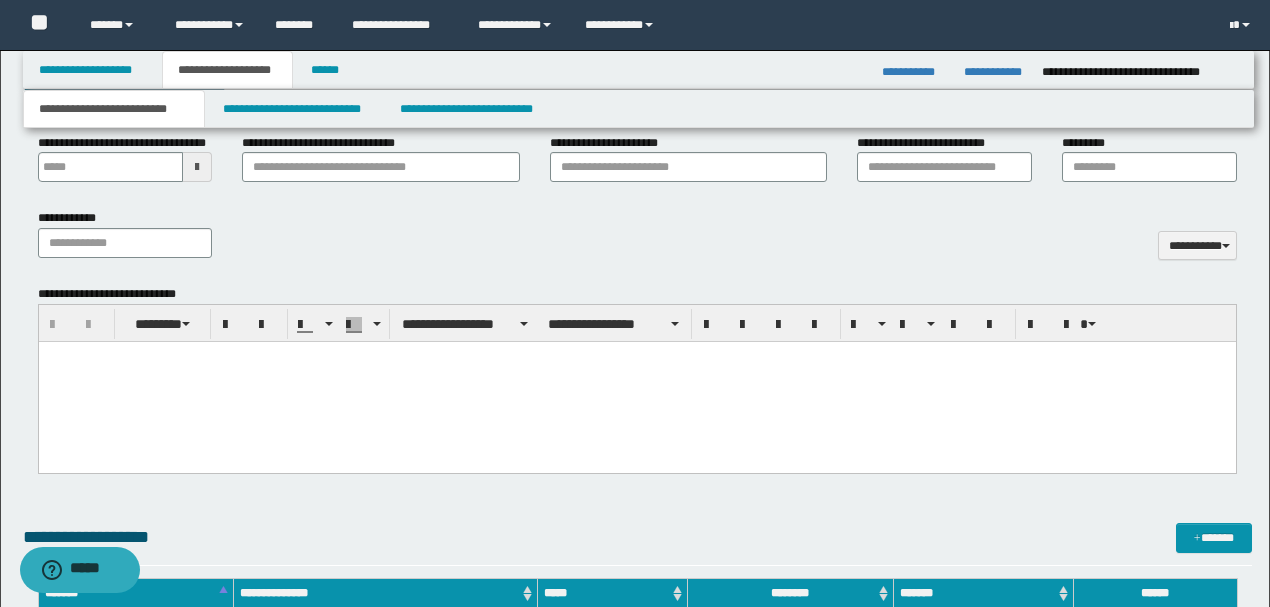 click at bounding box center (636, 382) 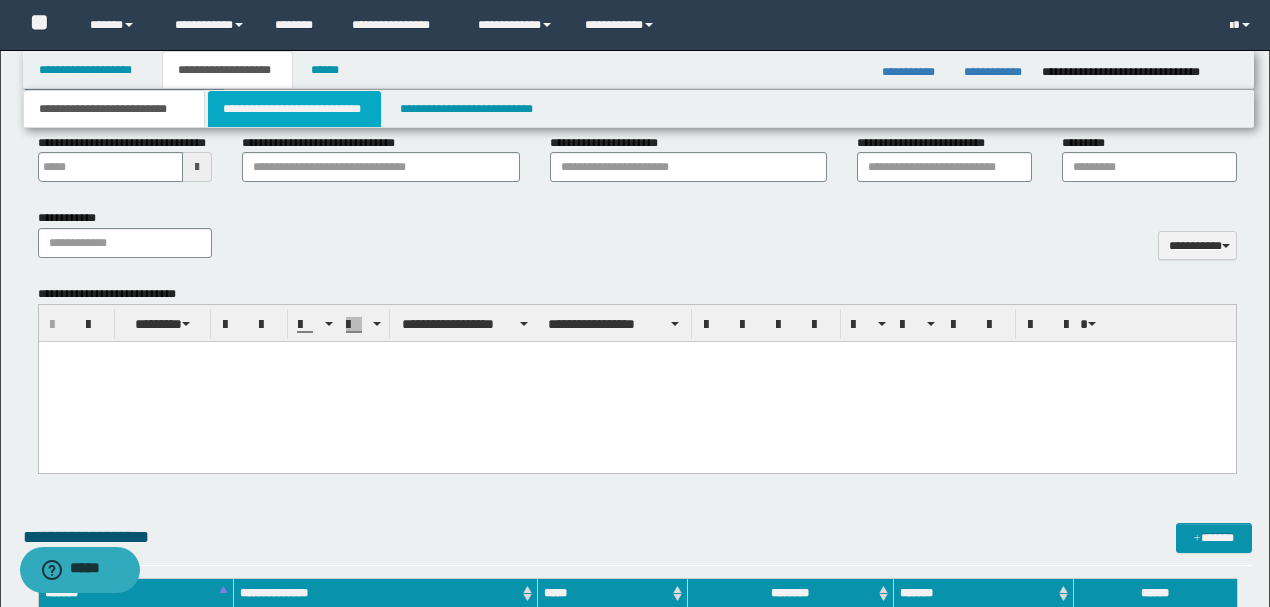 click on "**********" at bounding box center [294, 109] 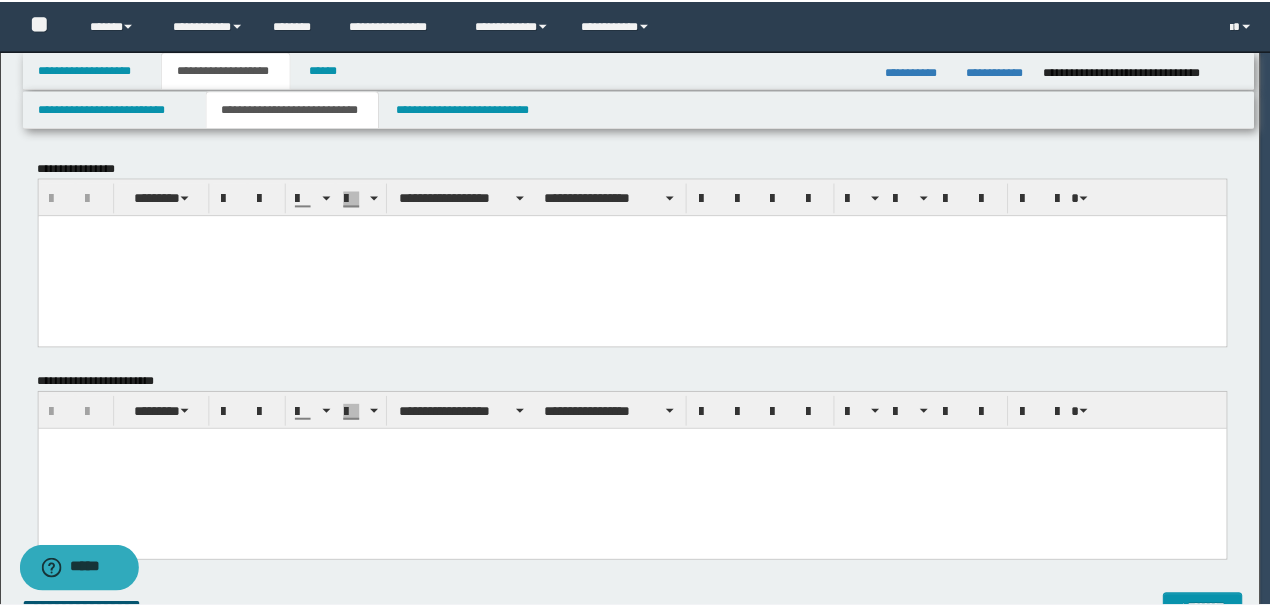 scroll, scrollTop: 0, scrollLeft: 0, axis: both 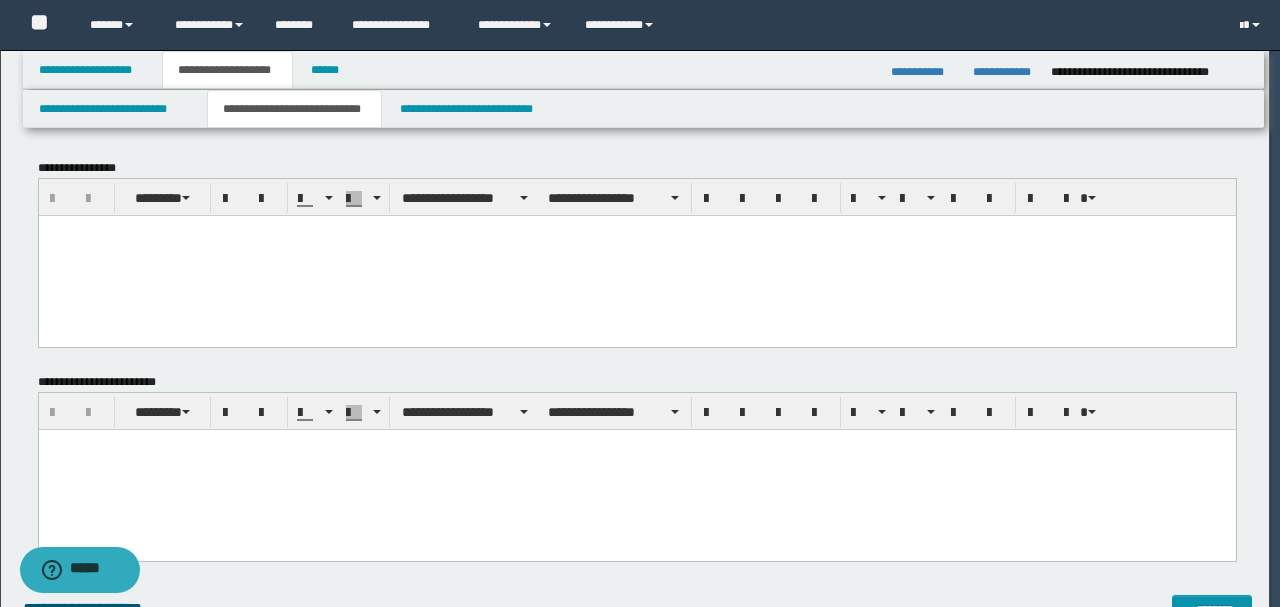 click at bounding box center (636, 255) 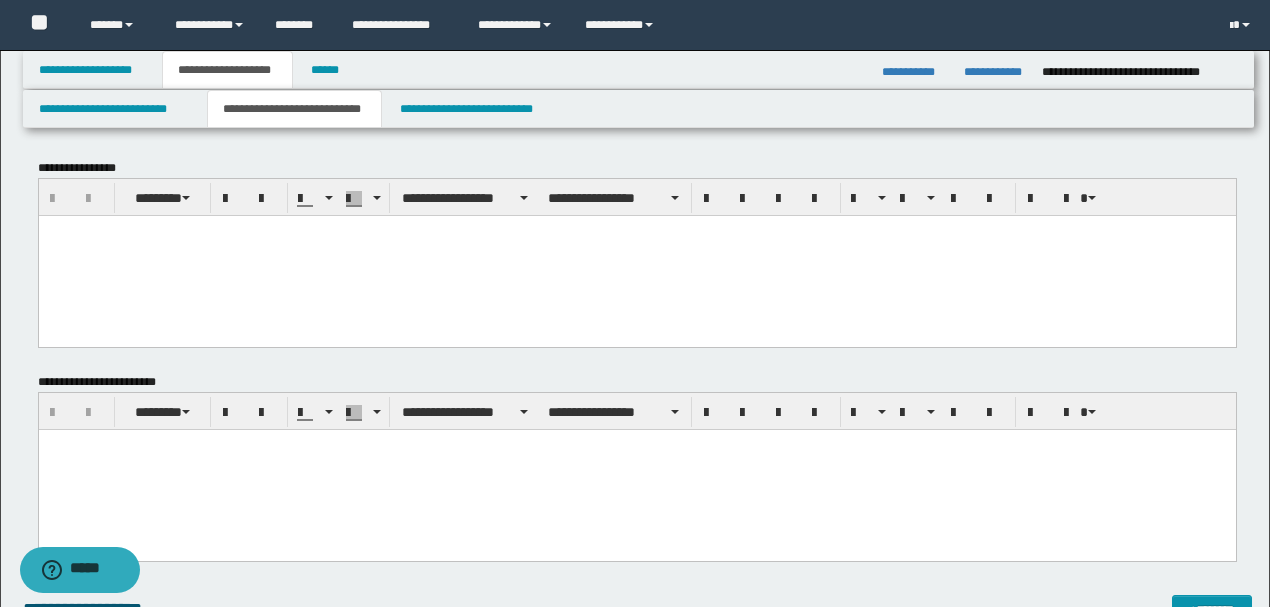 type 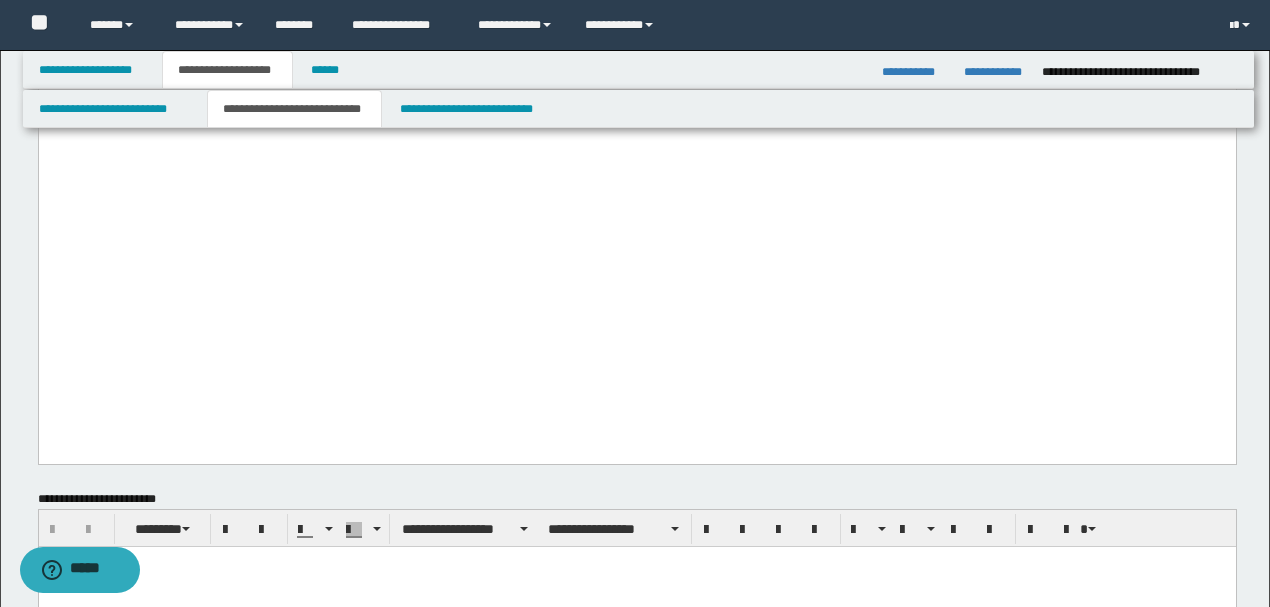 scroll, scrollTop: 2133, scrollLeft: 0, axis: vertical 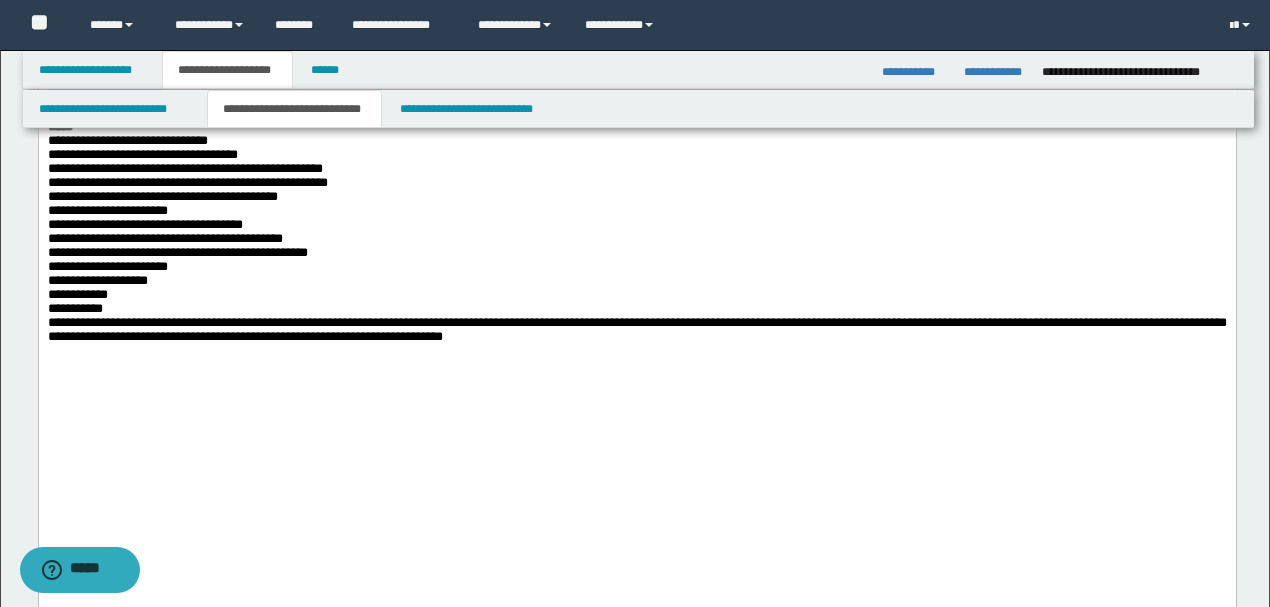 drag, startPoint x: 181, startPoint y: 326, endPoint x: 85, endPoint y: 194, distance: 163.21765 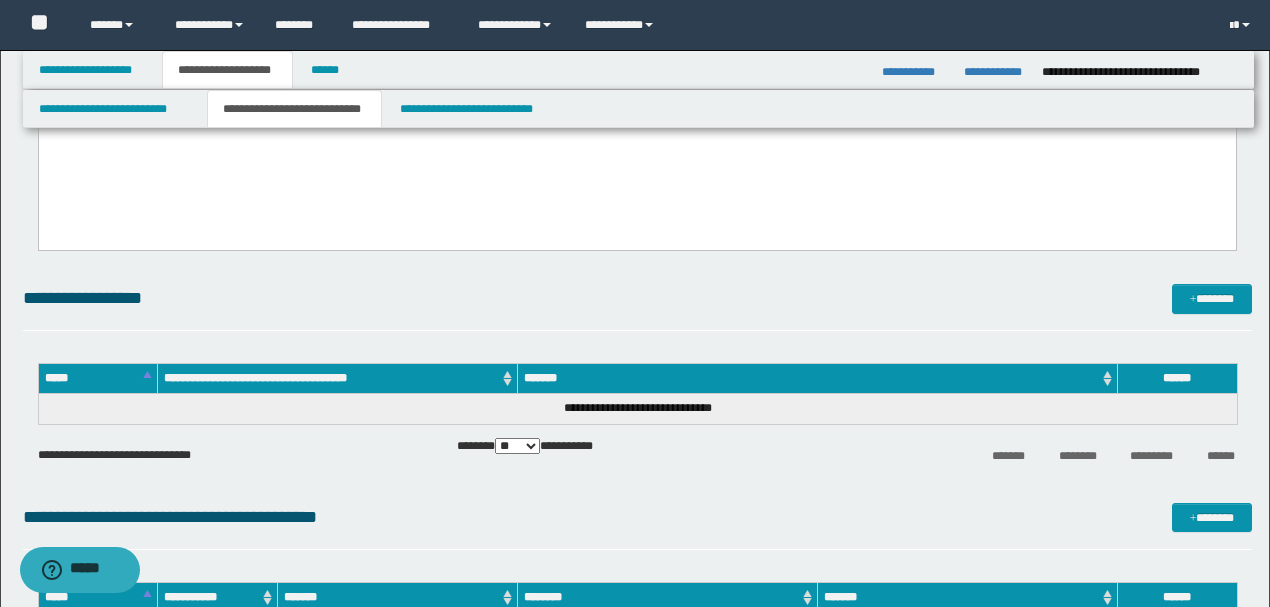 scroll, scrollTop: 2666, scrollLeft: 0, axis: vertical 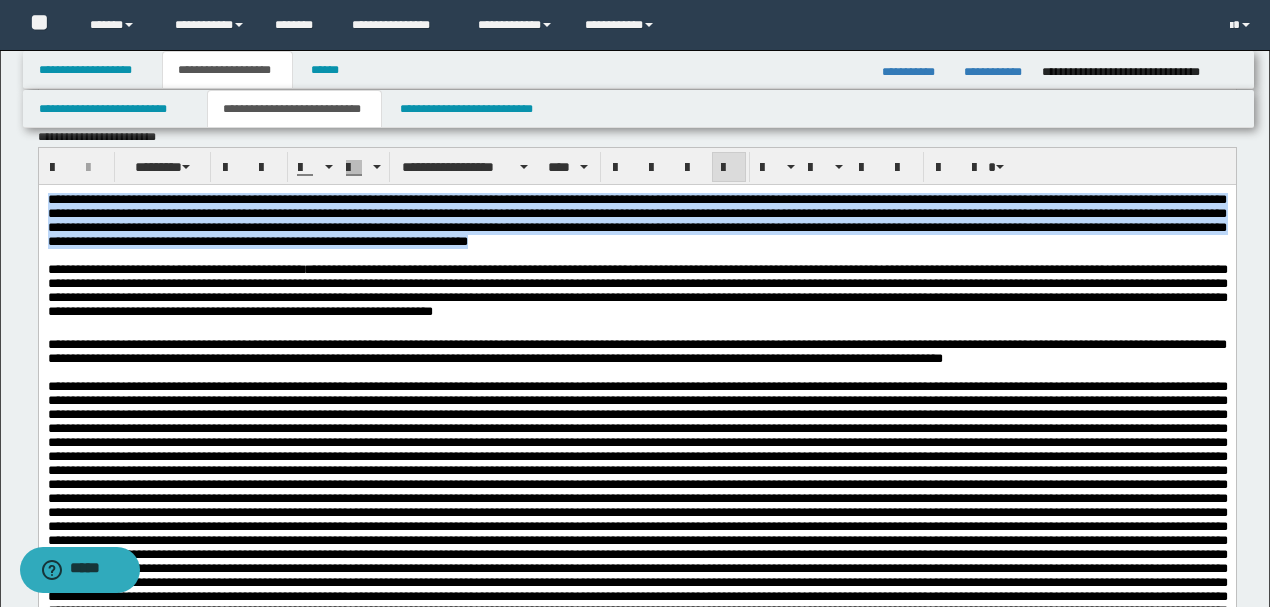 drag, startPoint x: 1012, startPoint y: 243, endPoint x: 38, endPoint y: 306, distance: 976.03534 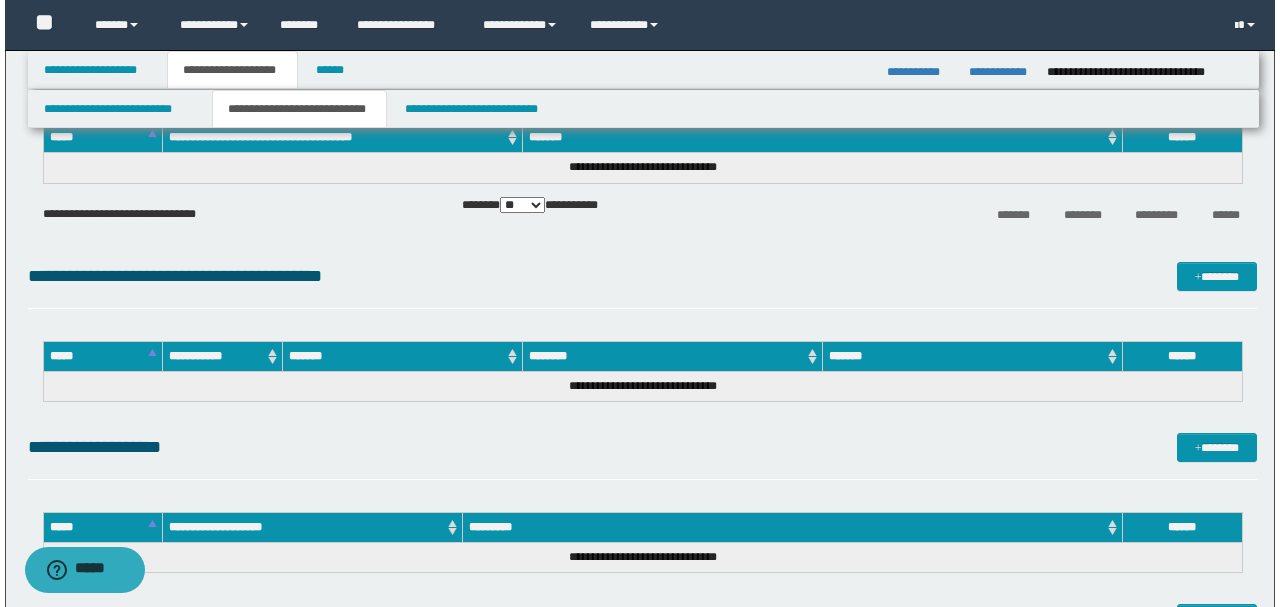 scroll, scrollTop: 3733, scrollLeft: 0, axis: vertical 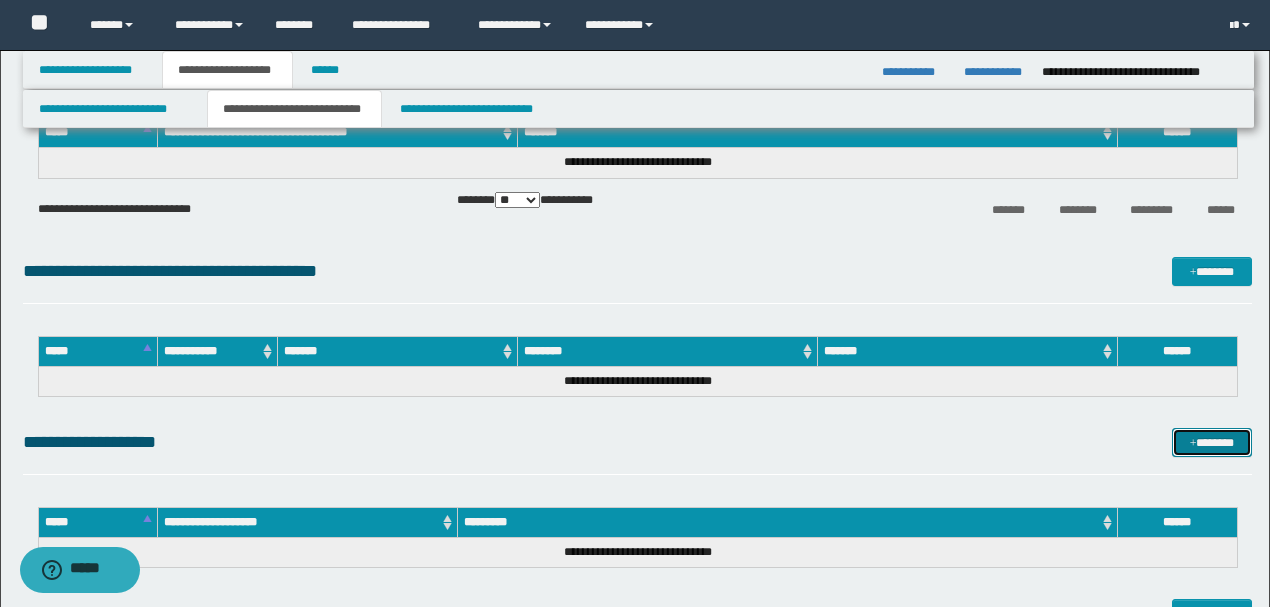 click on "*******" at bounding box center [1211, 442] 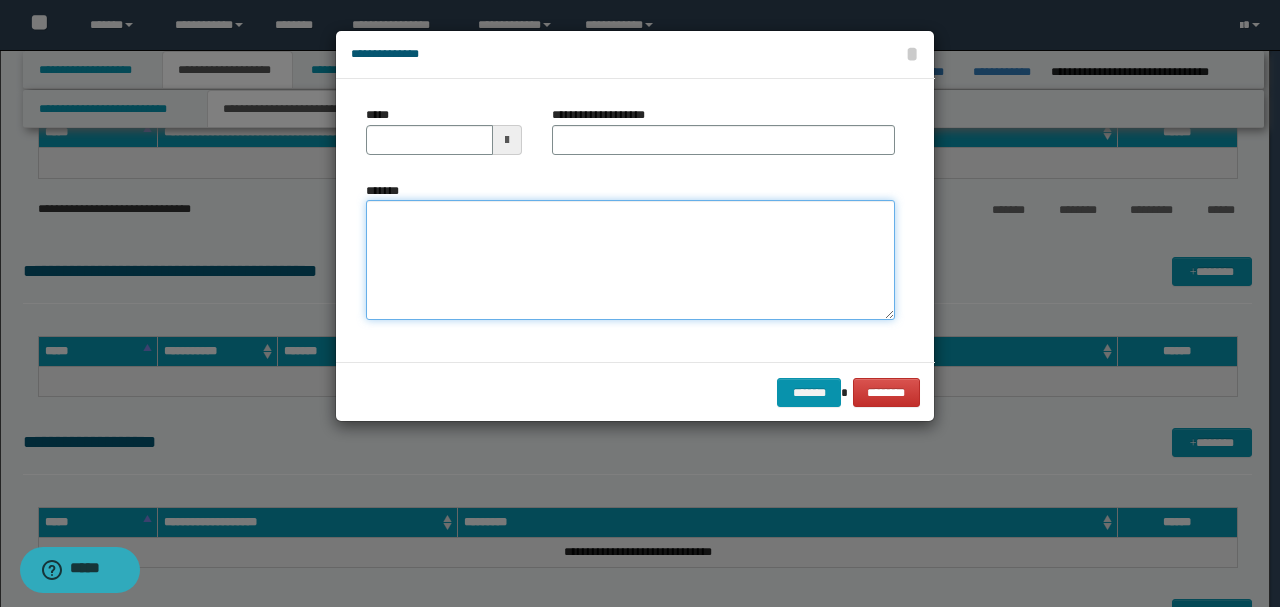 click on "*******" at bounding box center [630, 260] 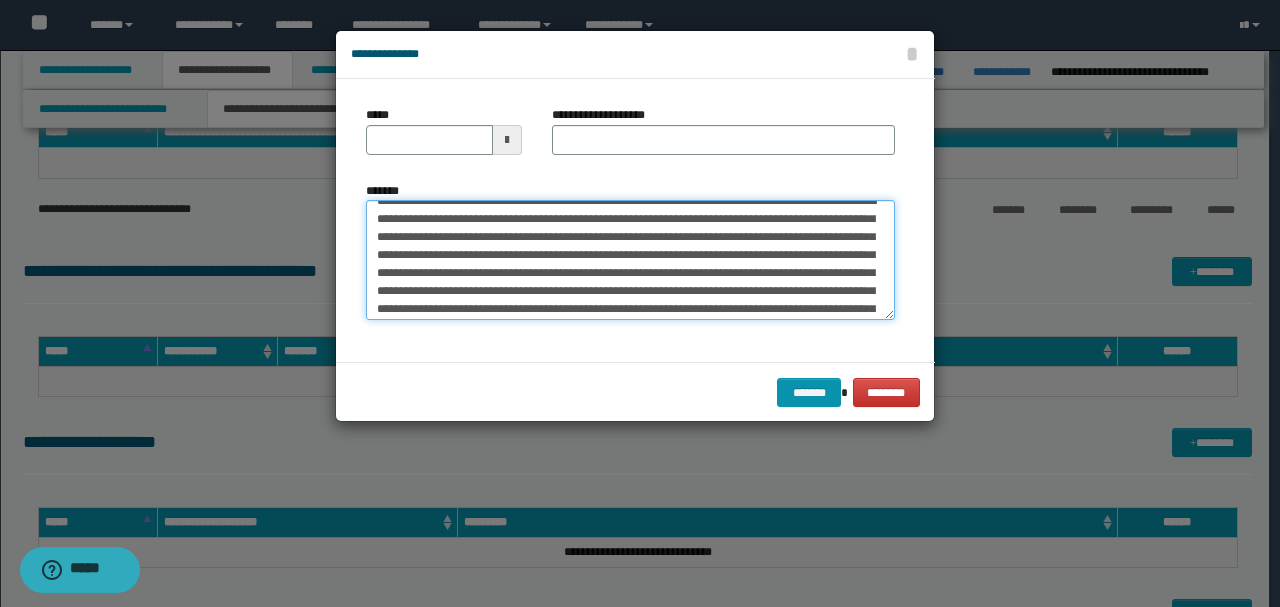 scroll, scrollTop: 0, scrollLeft: 0, axis: both 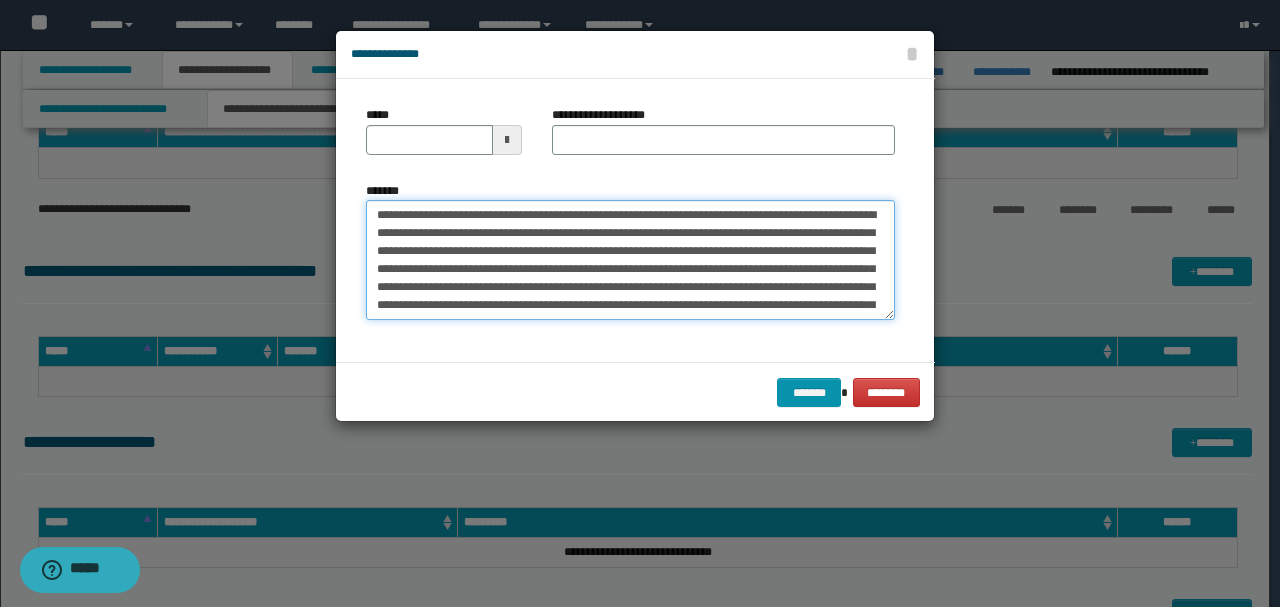 drag, startPoint x: 412, startPoint y: 210, endPoint x: 330, endPoint y: 210, distance: 82 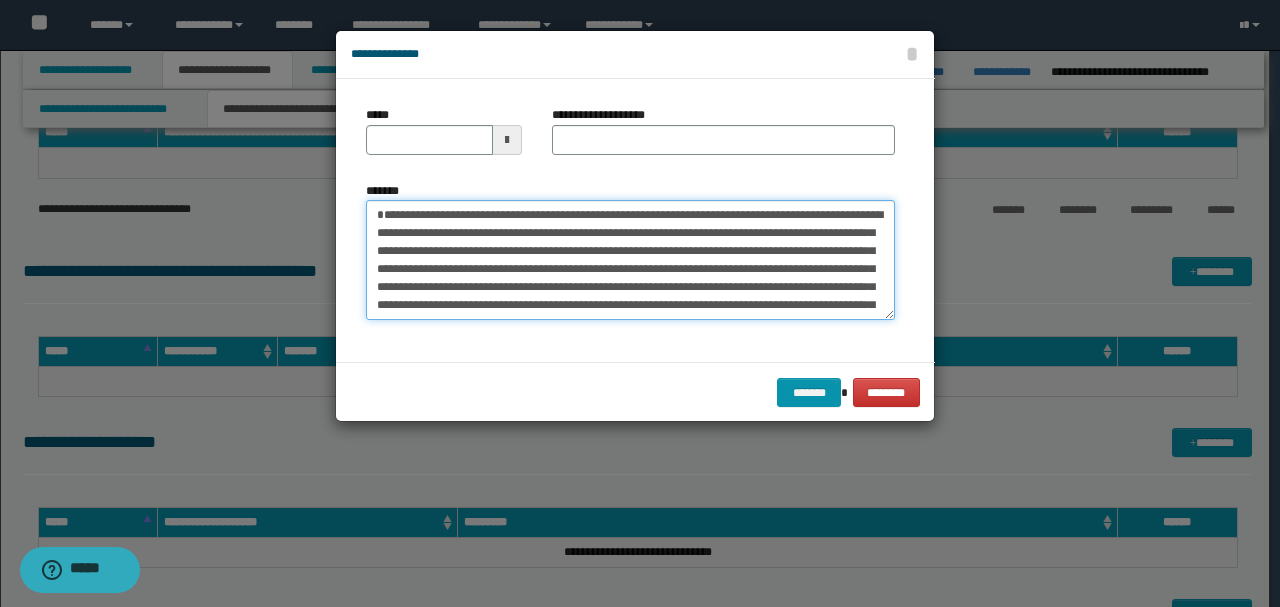 type on "**********" 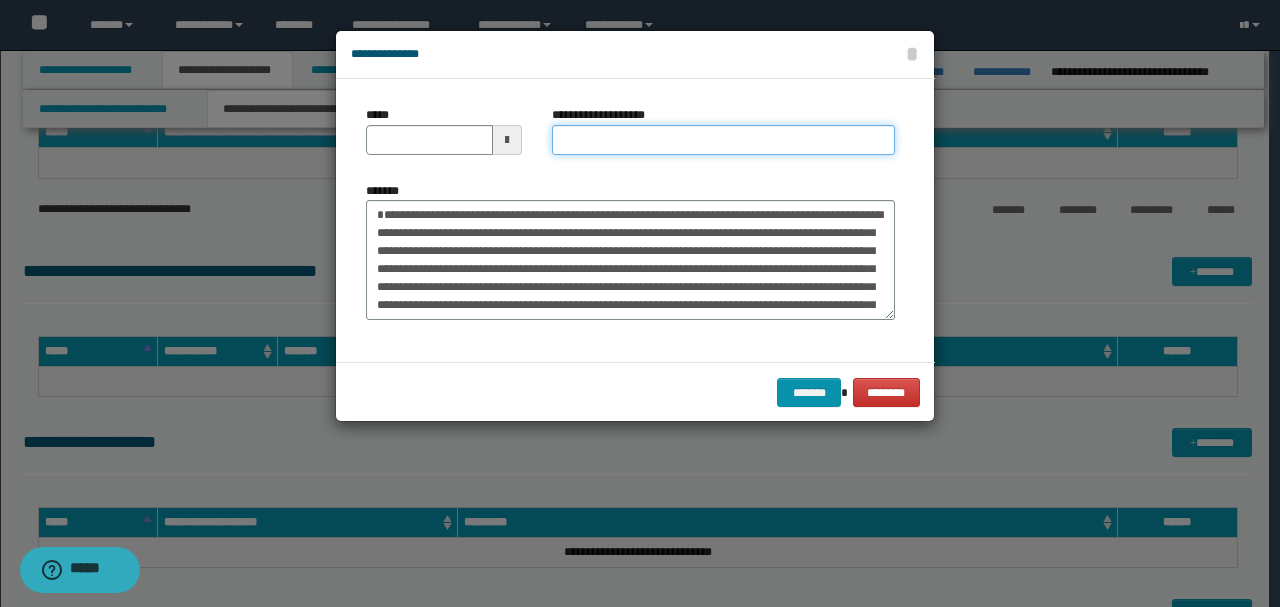 click on "**********" at bounding box center (723, 140) 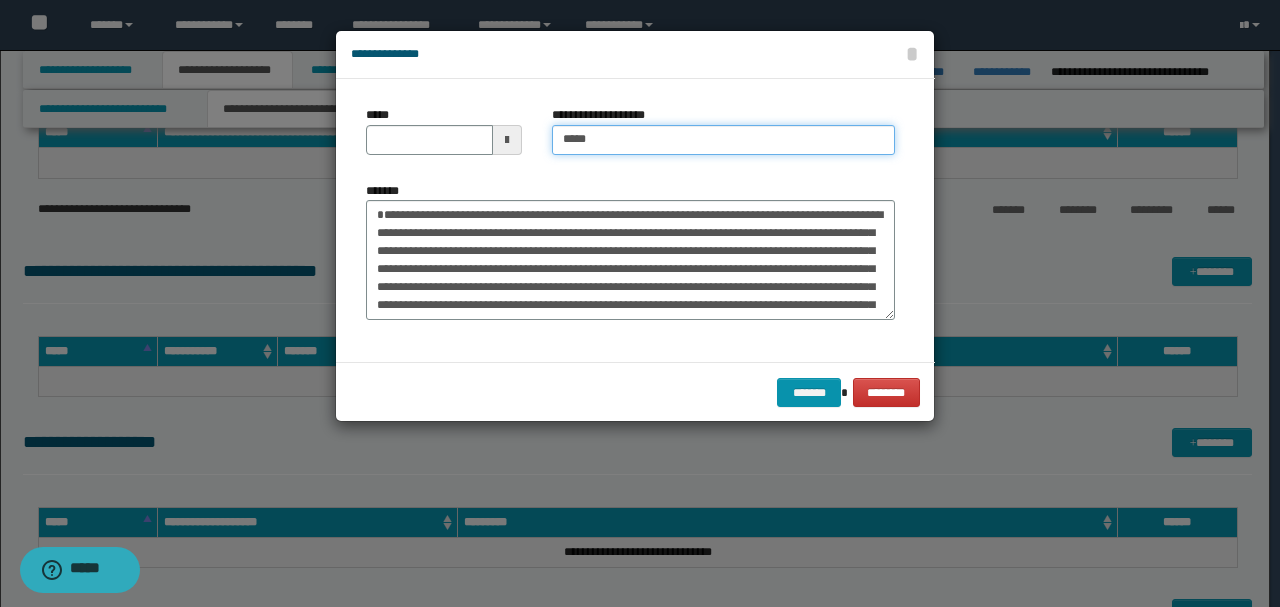 type on "*****" 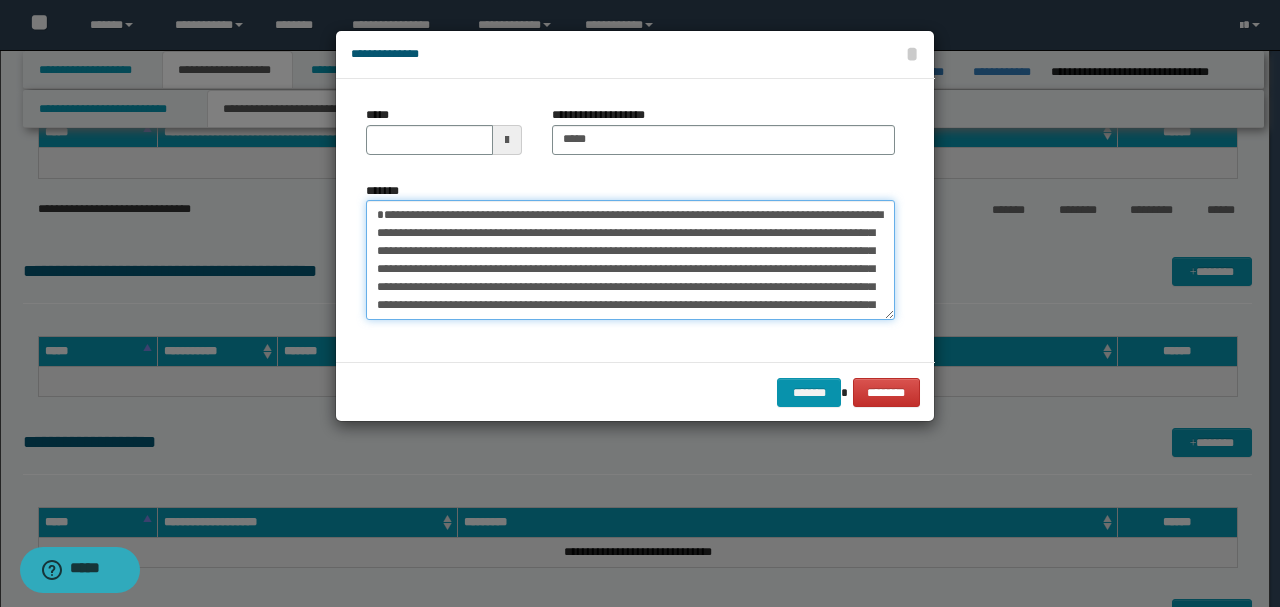 drag, startPoint x: 380, startPoint y: 214, endPoint x: 368, endPoint y: 215, distance: 12.0415945 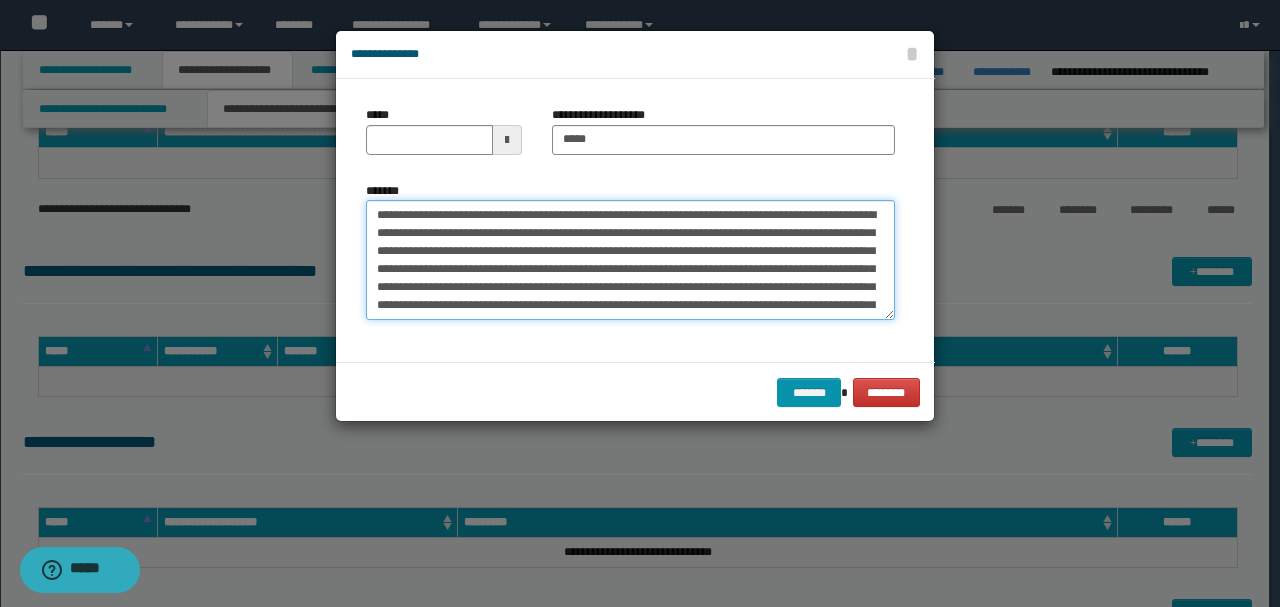 drag, startPoint x: 549, startPoint y: 214, endPoint x: 488, endPoint y: 212, distance: 61.03278 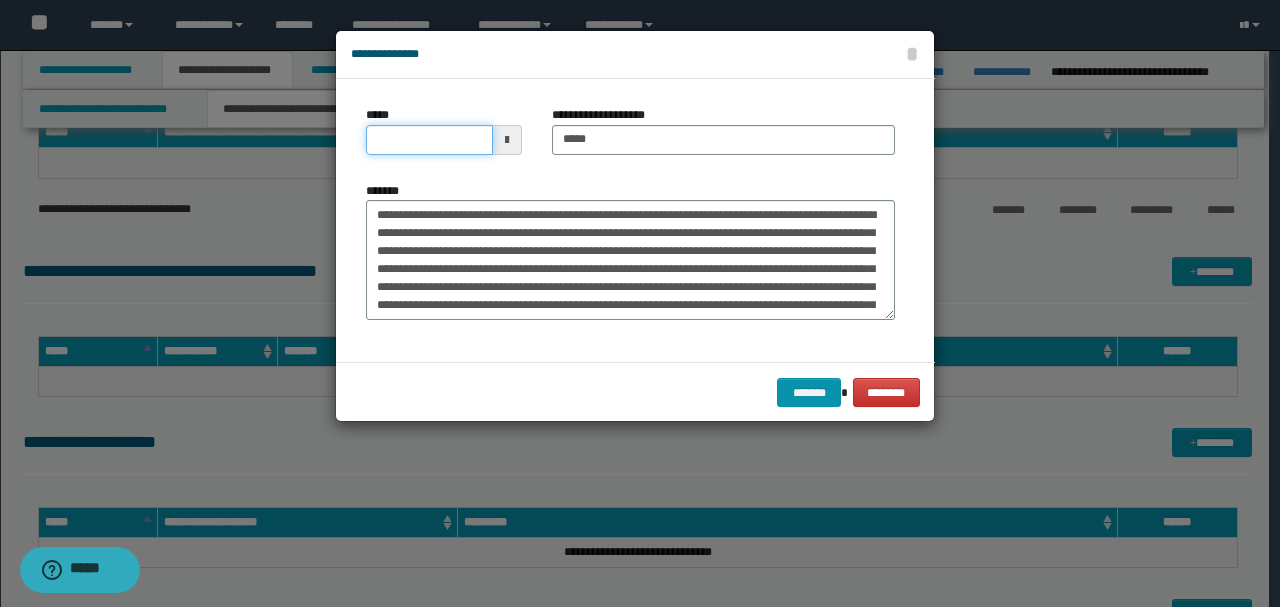 click on "*****" at bounding box center (429, 140) 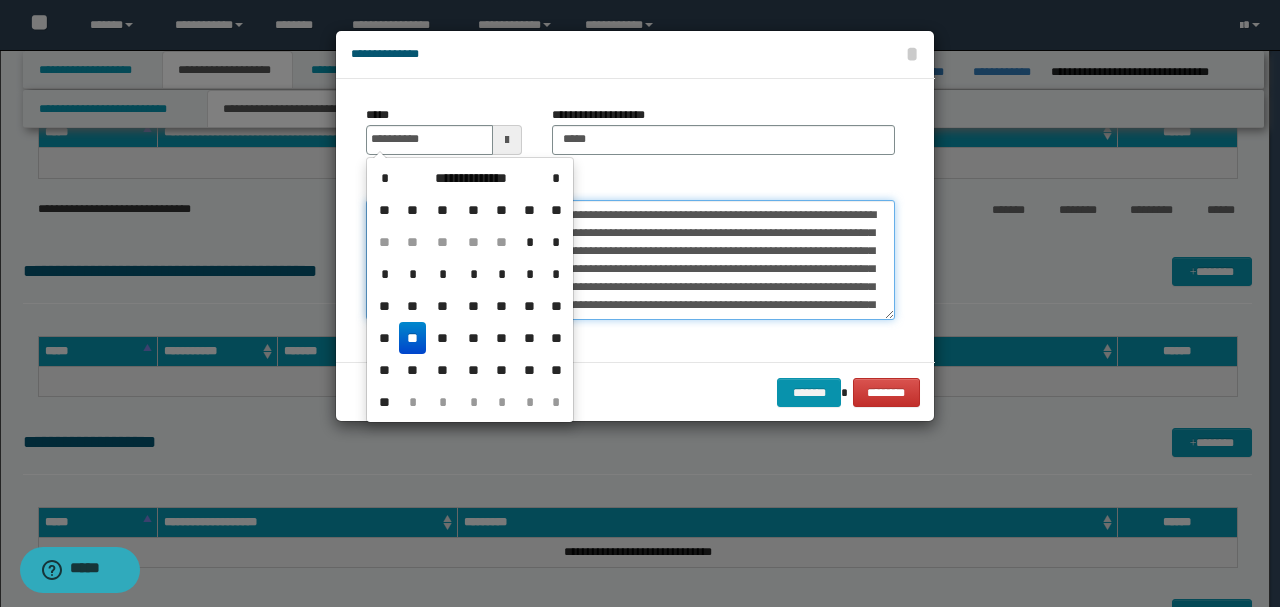 type on "**********" 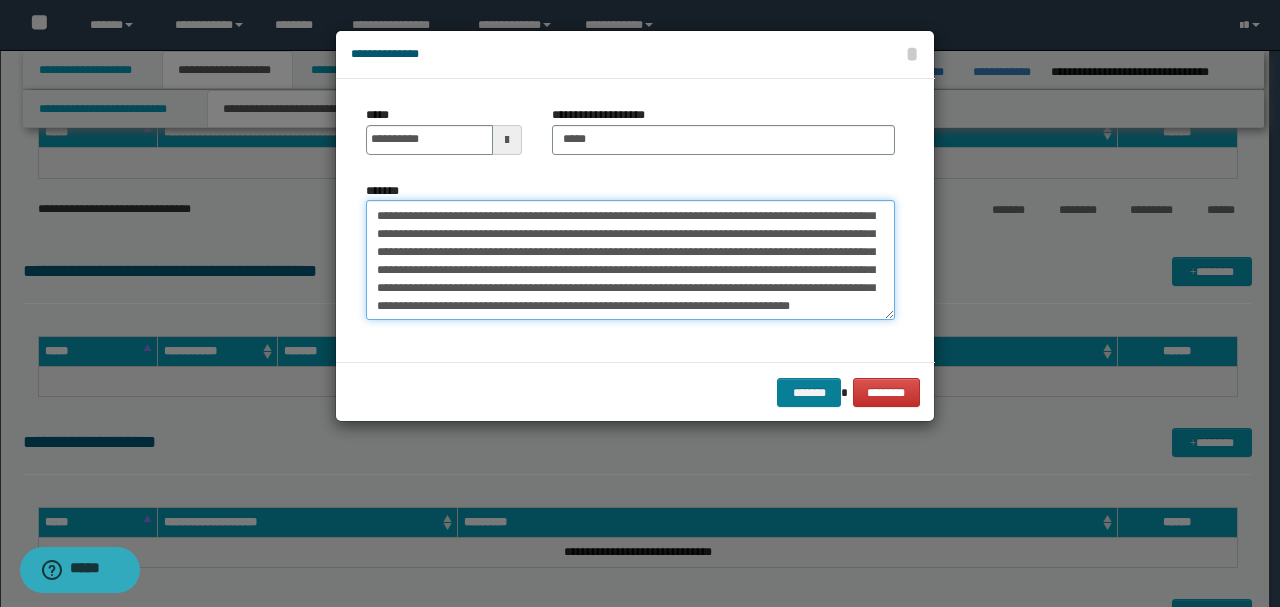 scroll, scrollTop: 54, scrollLeft: 0, axis: vertical 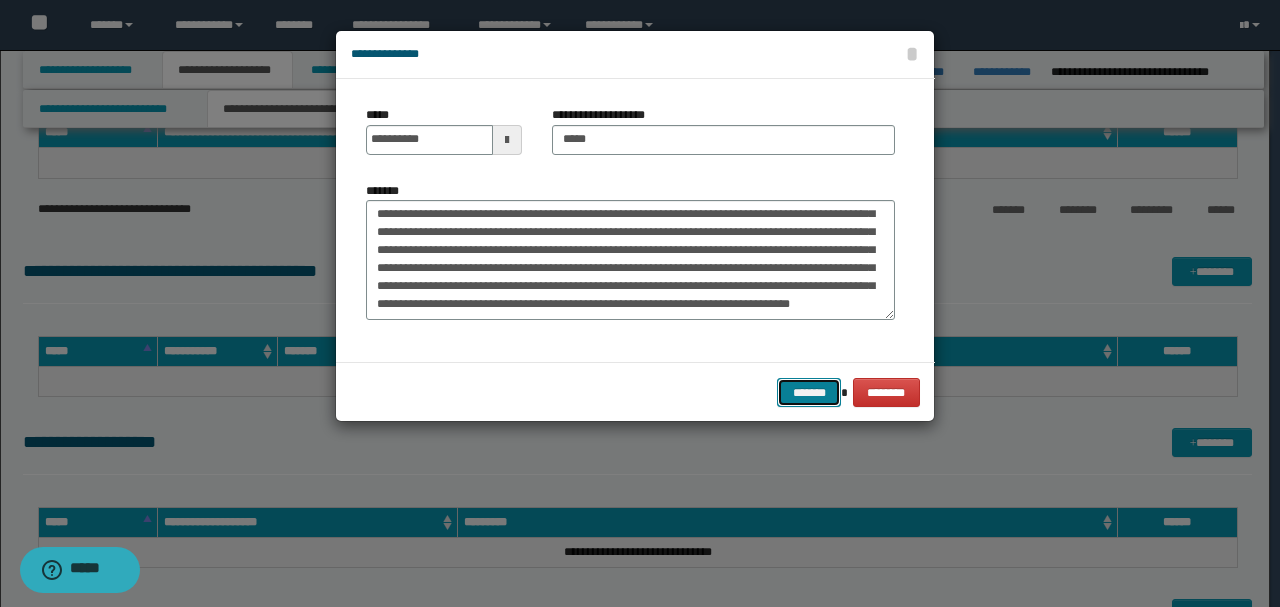 click on "*******" at bounding box center [809, 392] 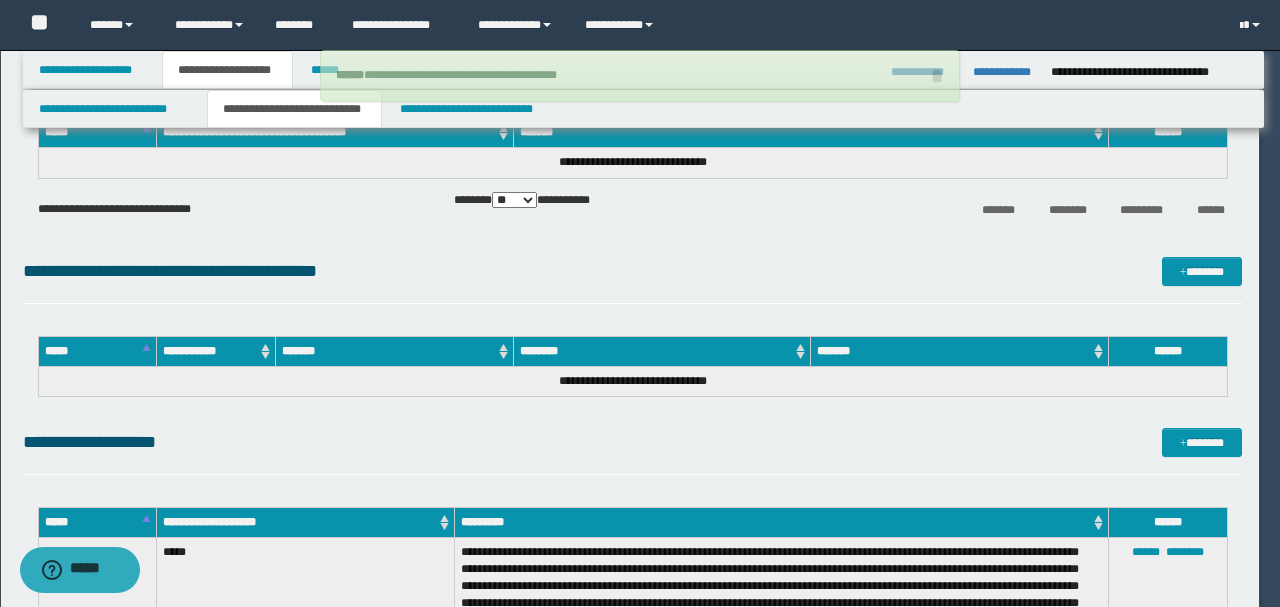 type 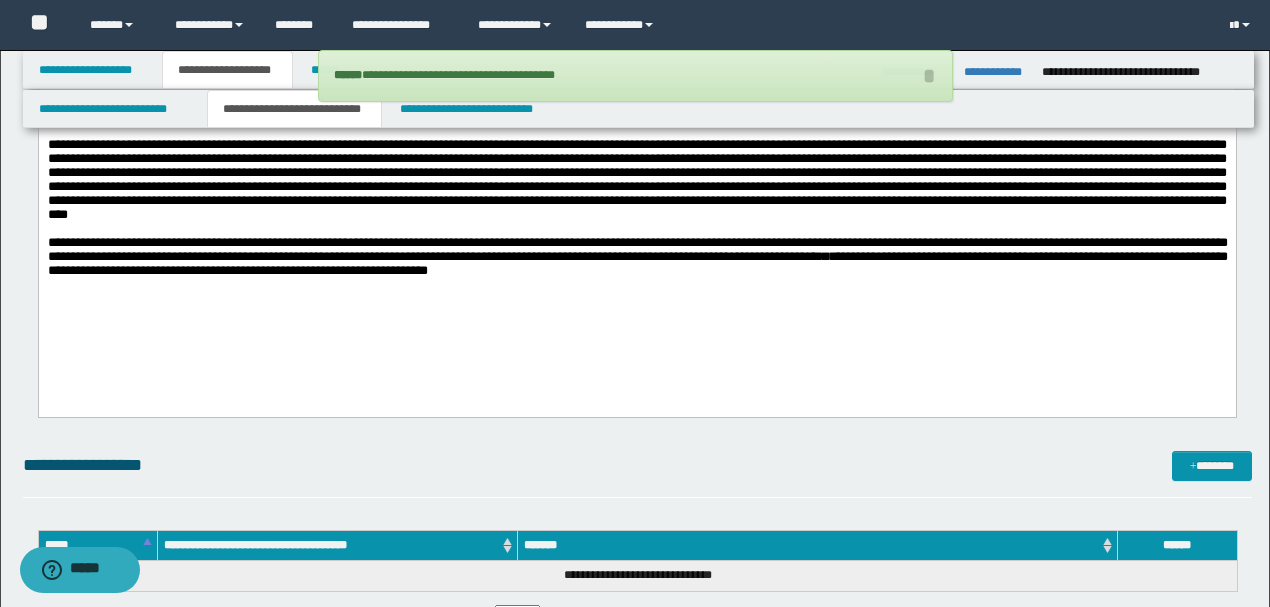 scroll, scrollTop: 3133, scrollLeft: 0, axis: vertical 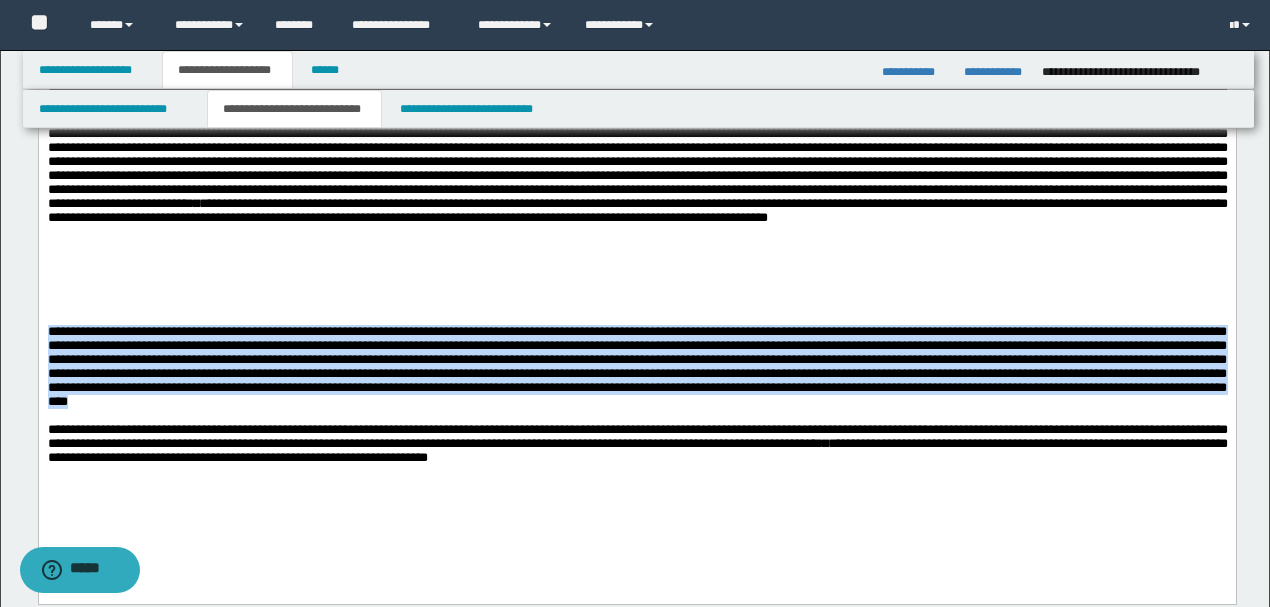 drag, startPoint x: 273, startPoint y: 411, endPoint x: 0, endPoint y: 336, distance: 283.1148 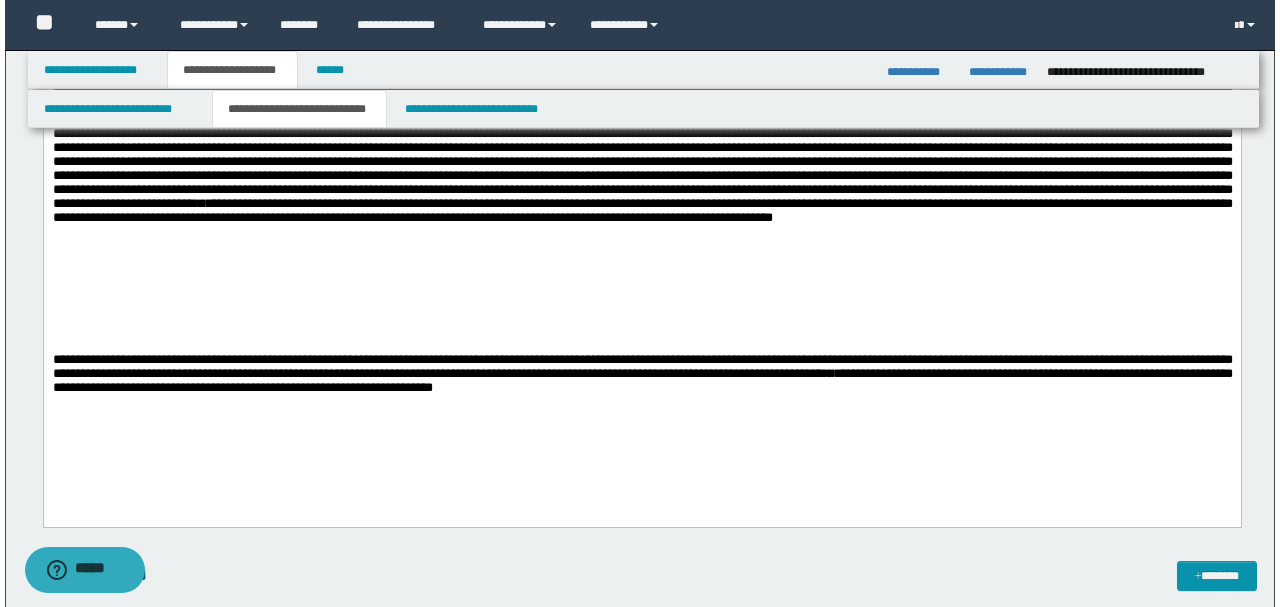 scroll, scrollTop: 3666, scrollLeft: 0, axis: vertical 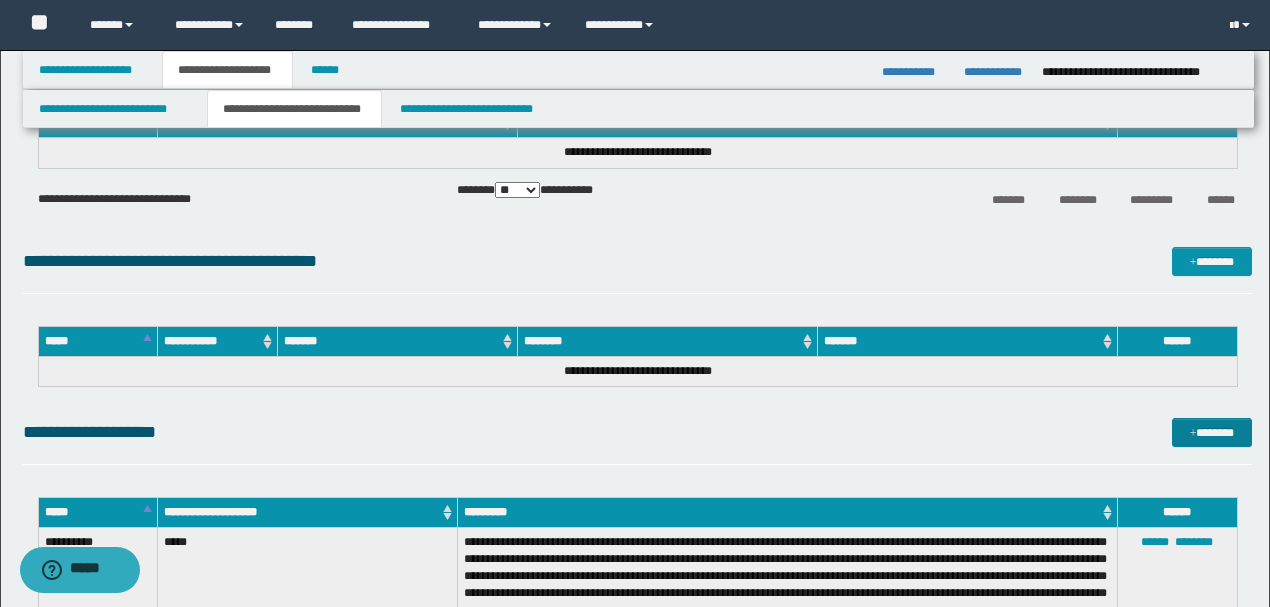 click on "*******" at bounding box center [1211, 432] 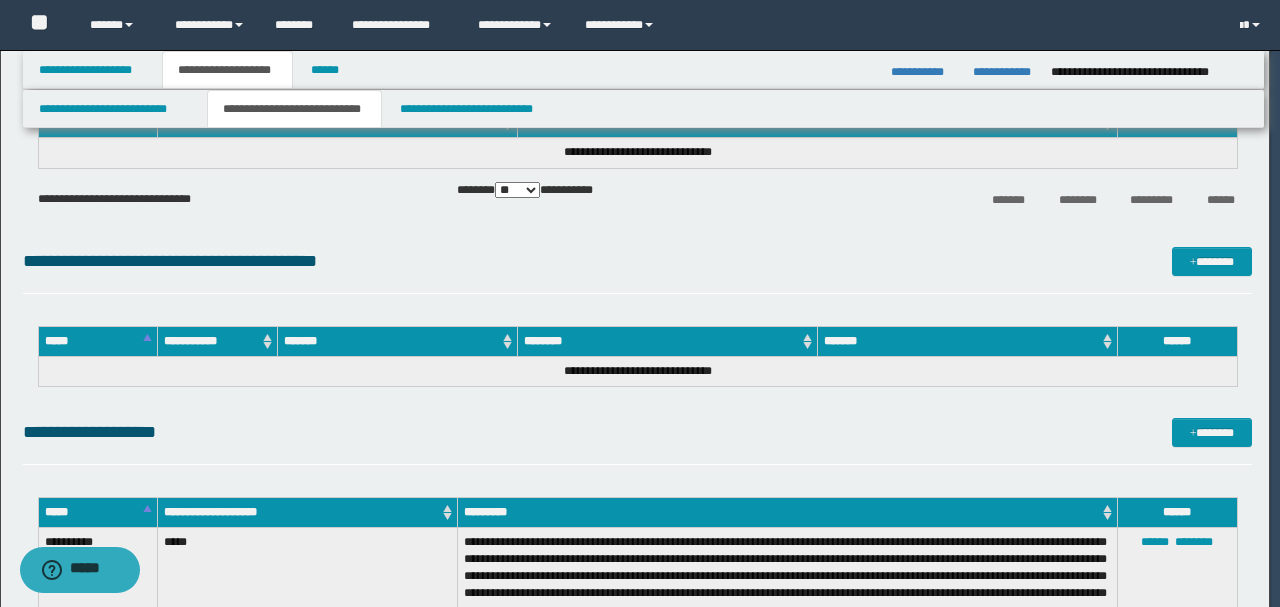 scroll, scrollTop: 0, scrollLeft: 0, axis: both 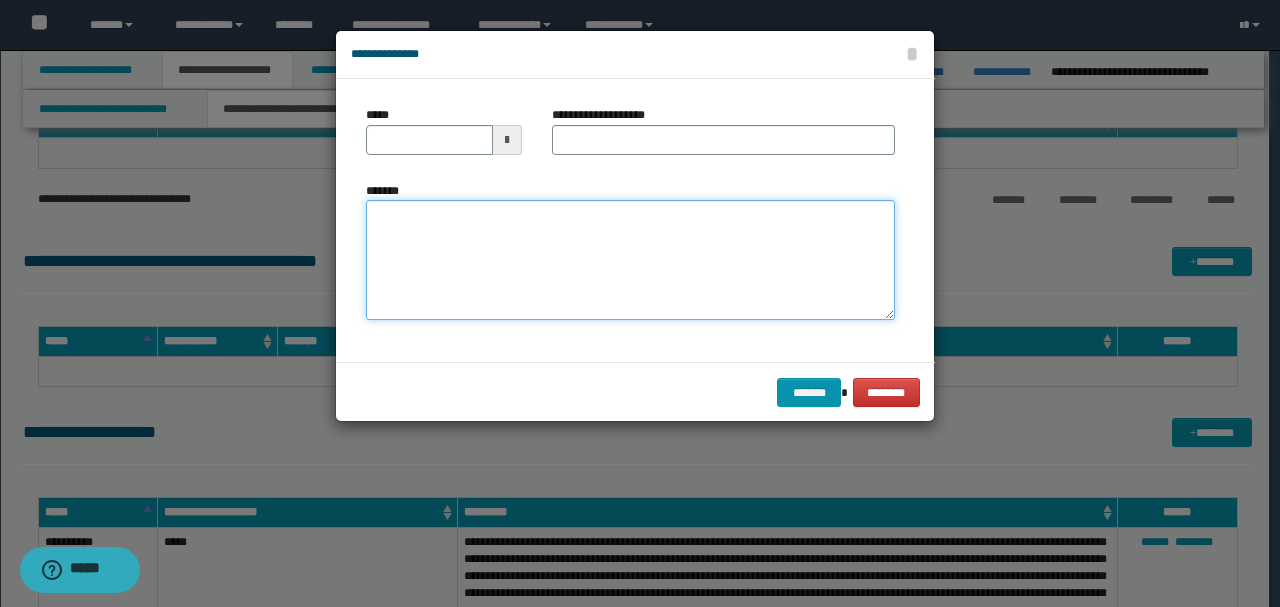 click on "*******" at bounding box center [630, 259] 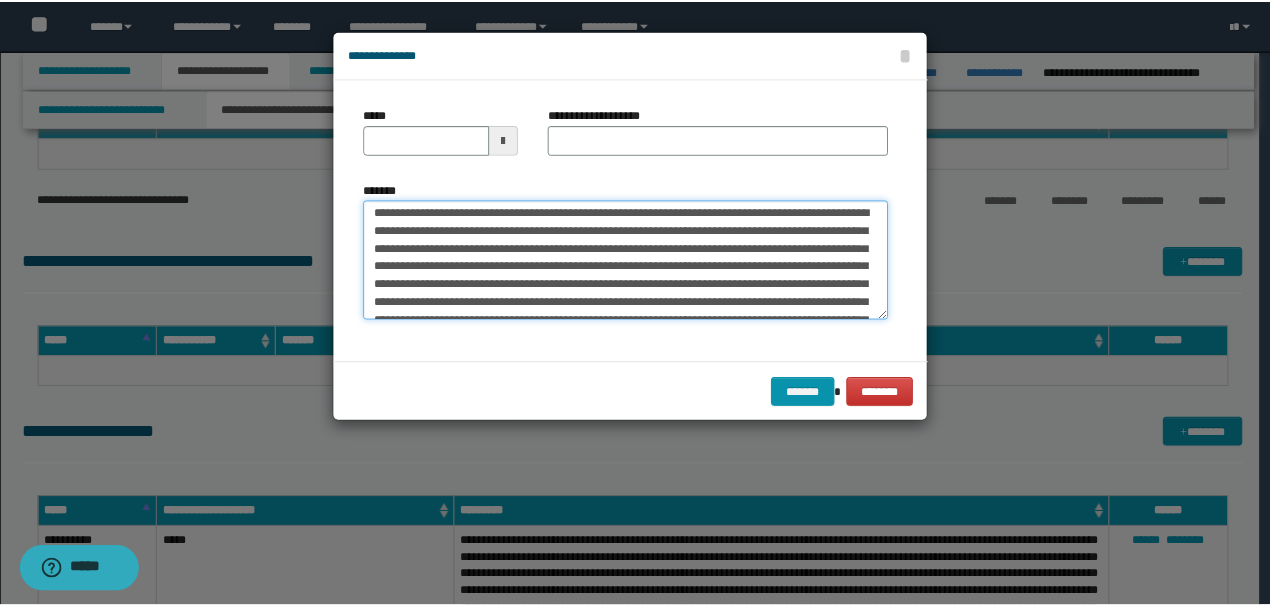 scroll, scrollTop: 0, scrollLeft: 0, axis: both 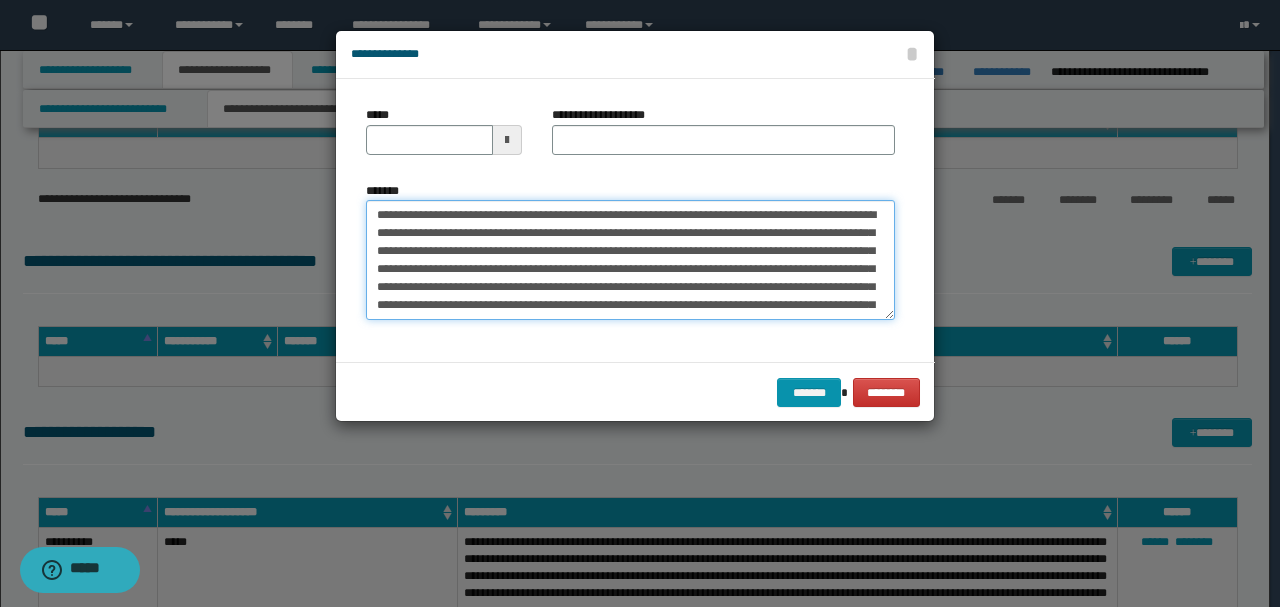 type on "**********" 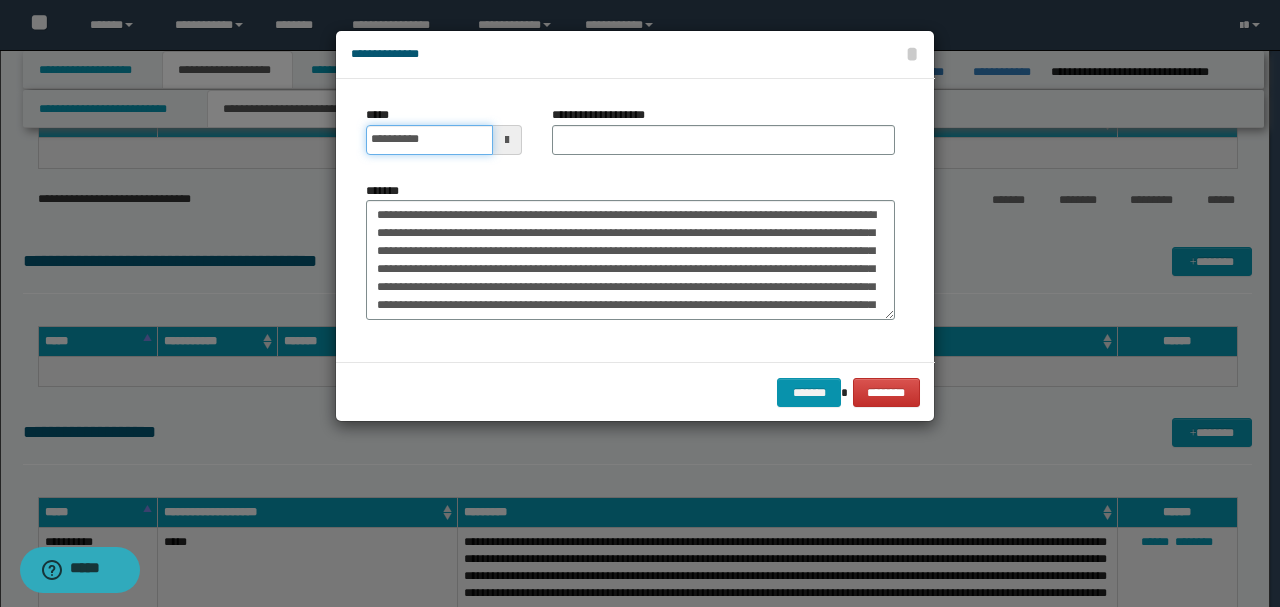 click on "**********" at bounding box center (429, 140) 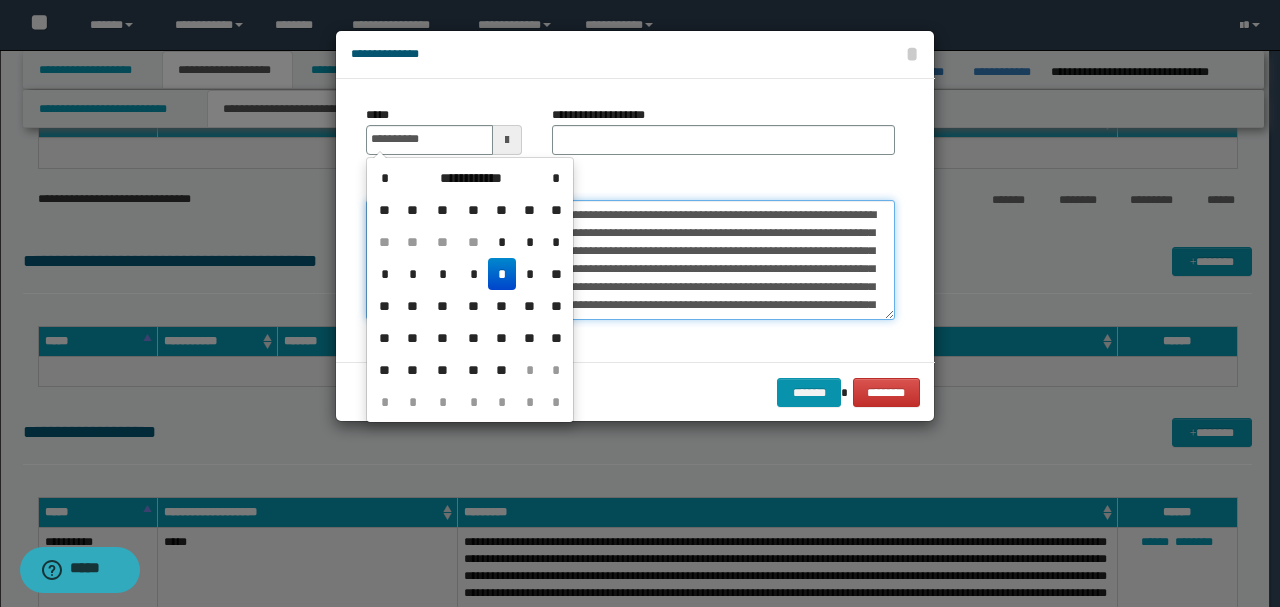 type on "**********" 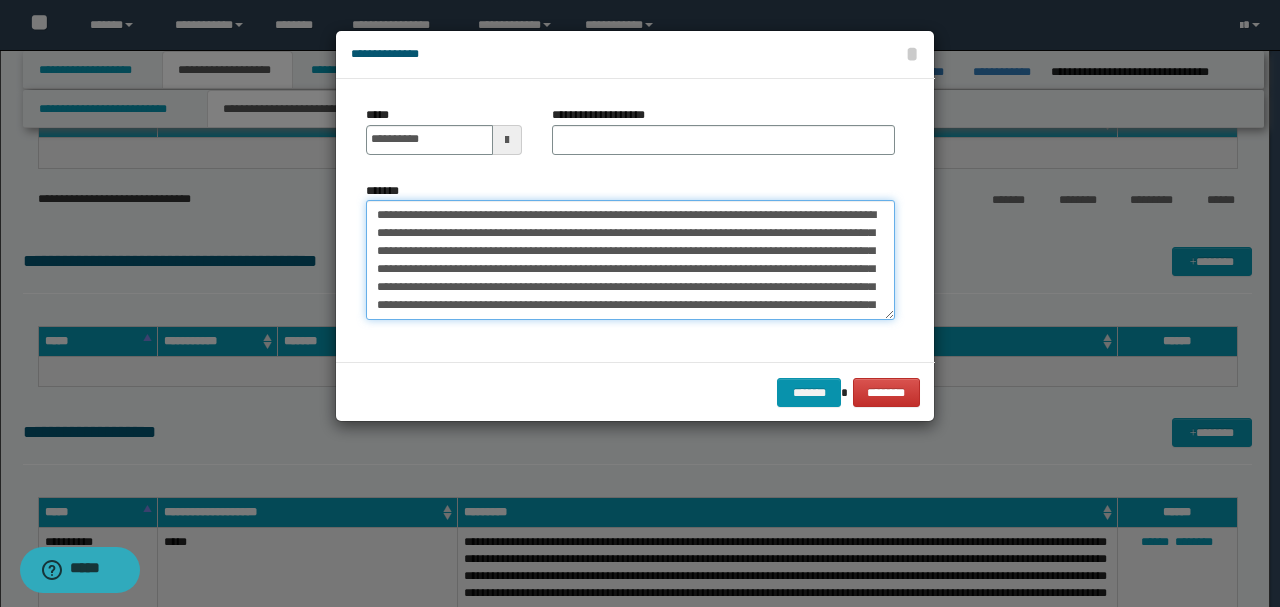drag, startPoint x: 616, startPoint y: 208, endPoint x: 533, endPoint y: 162, distance: 94.89468 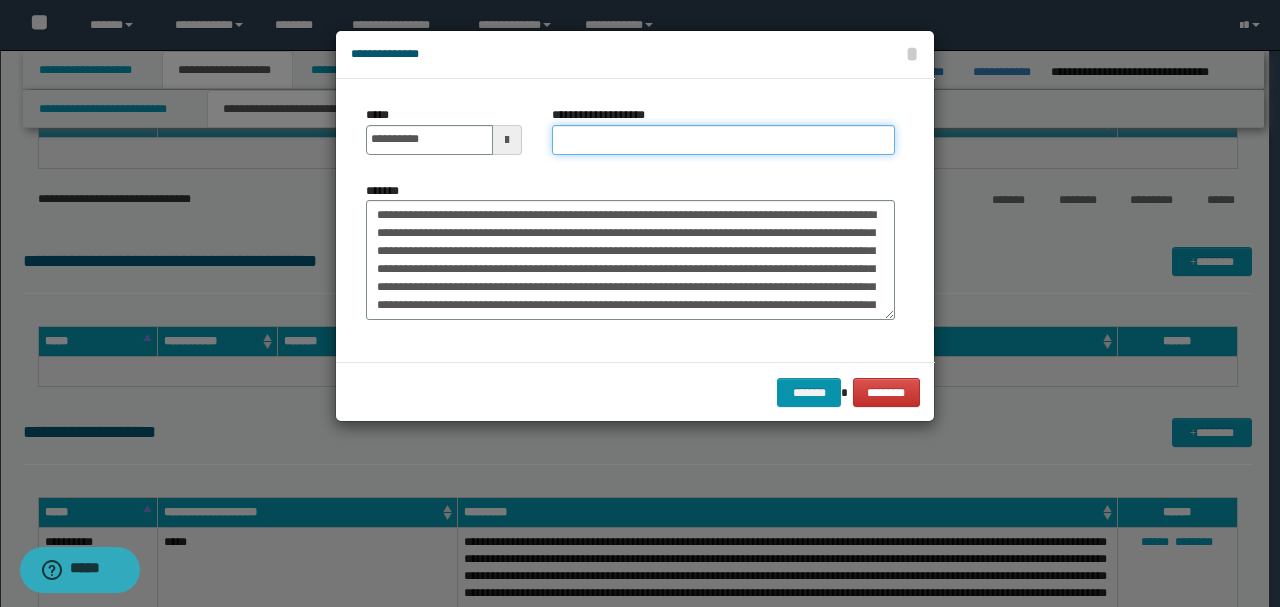 drag, startPoint x: 566, startPoint y: 142, endPoint x: 546, endPoint y: 169, distance: 33.600594 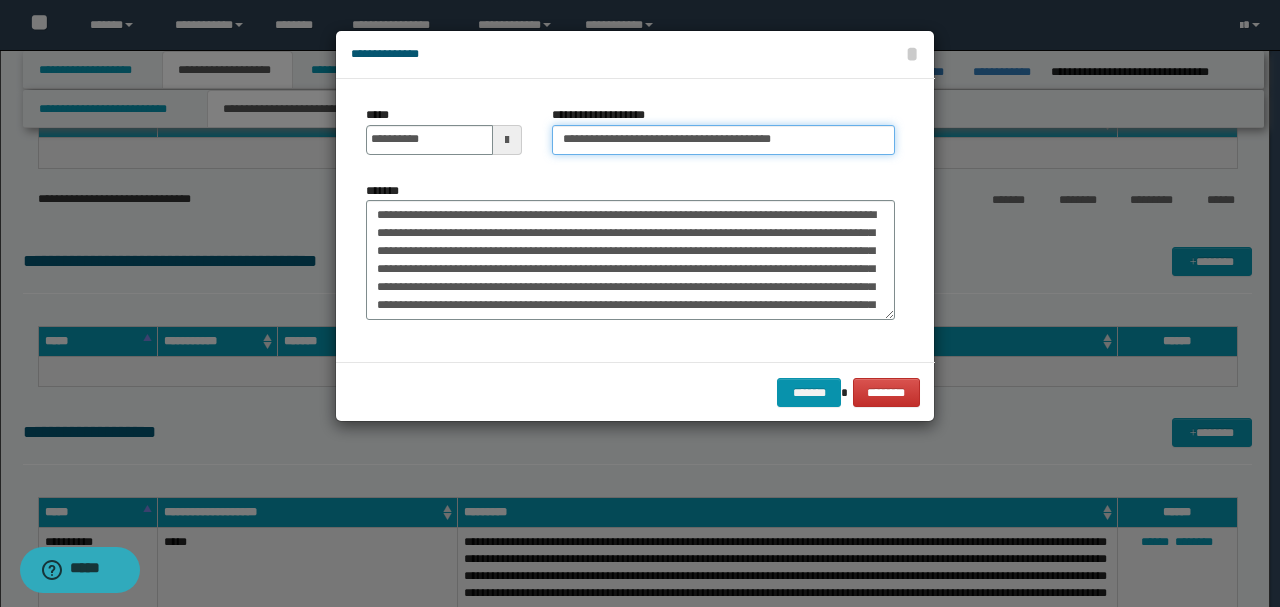 type on "**********" 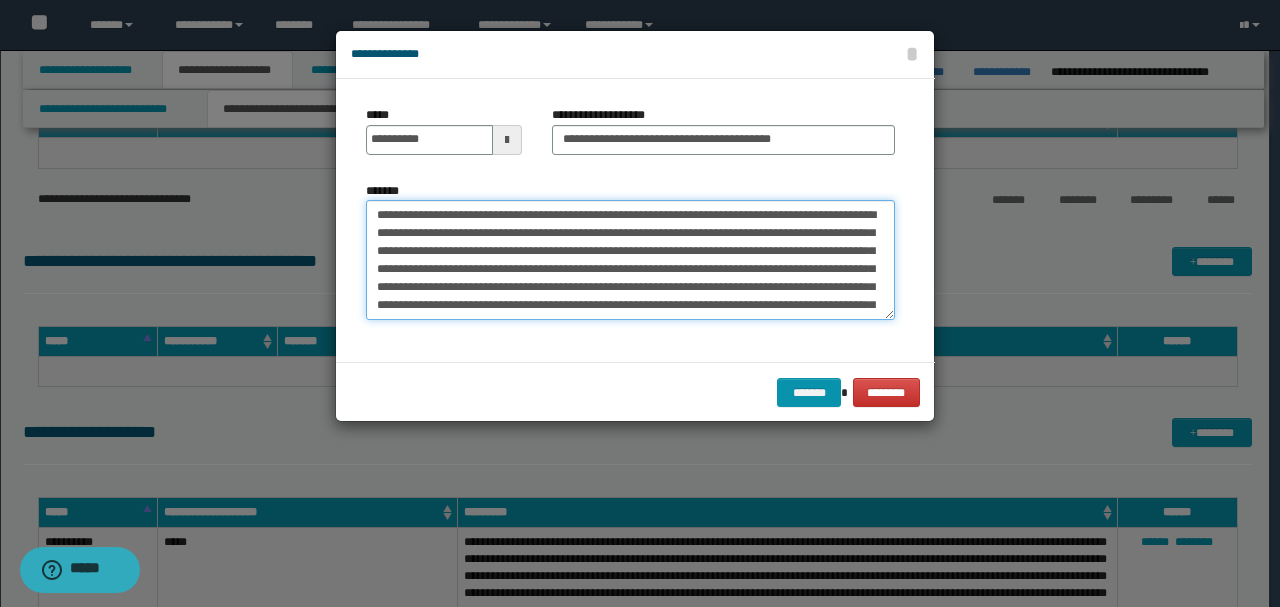 click on "*******" at bounding box center [630, 259] 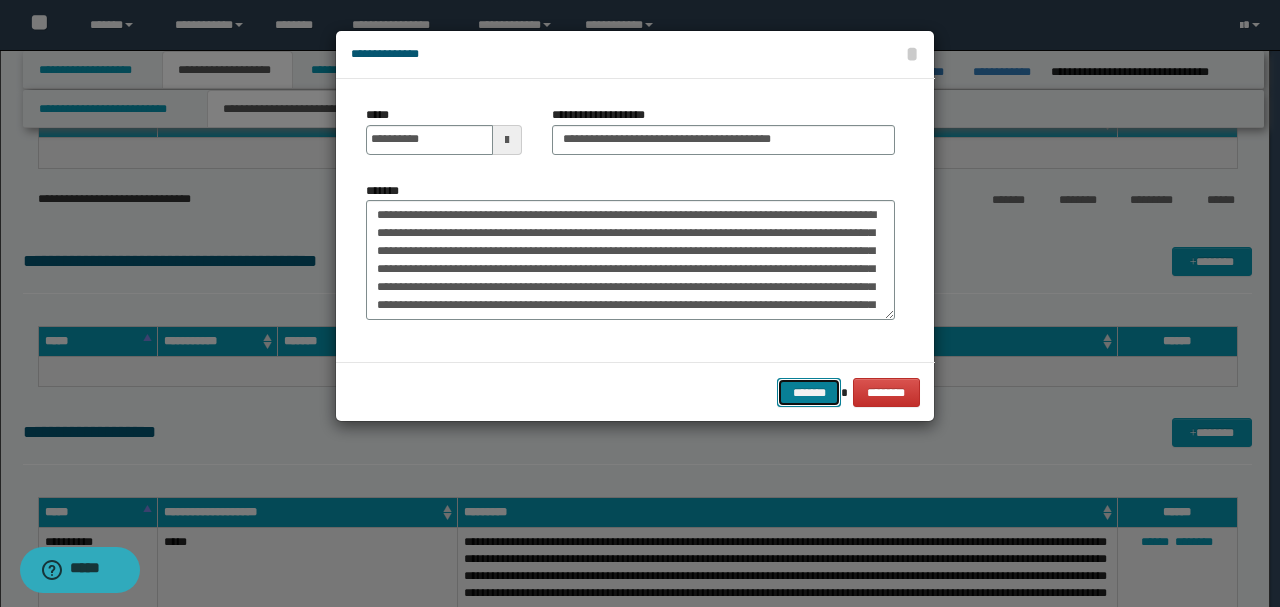 click on "*******" at bounding box center [809, 392] 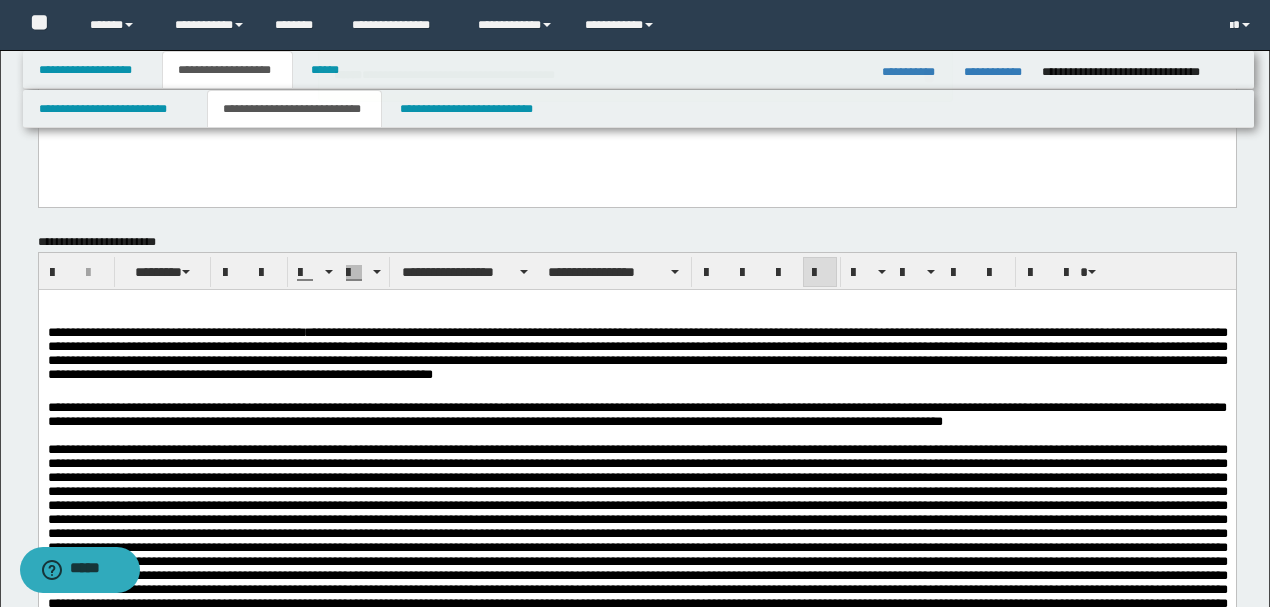 scroll, scrollTop: 2466, scrollLeft: 0, axis: vertical 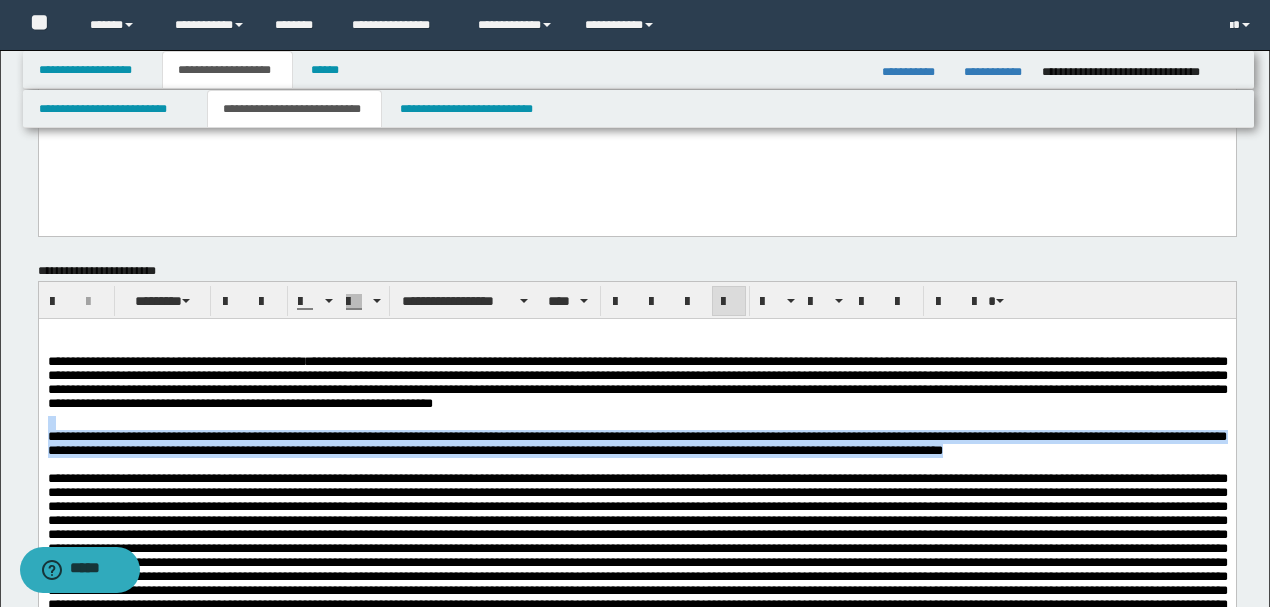 drag, startPoint x: 1121, startPoint y: 455, endPoint x: 0, endPoint y: 421, distance: 1121.5155 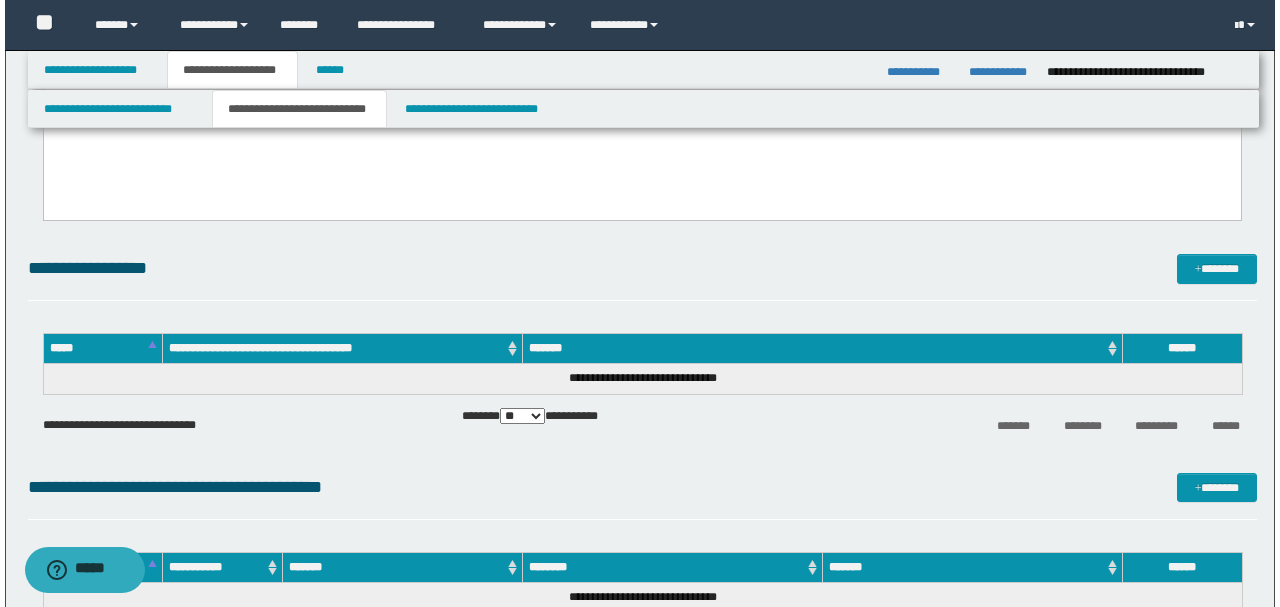scroll, scrollTop: 3533, scrollLeft: 0, axis: vertical 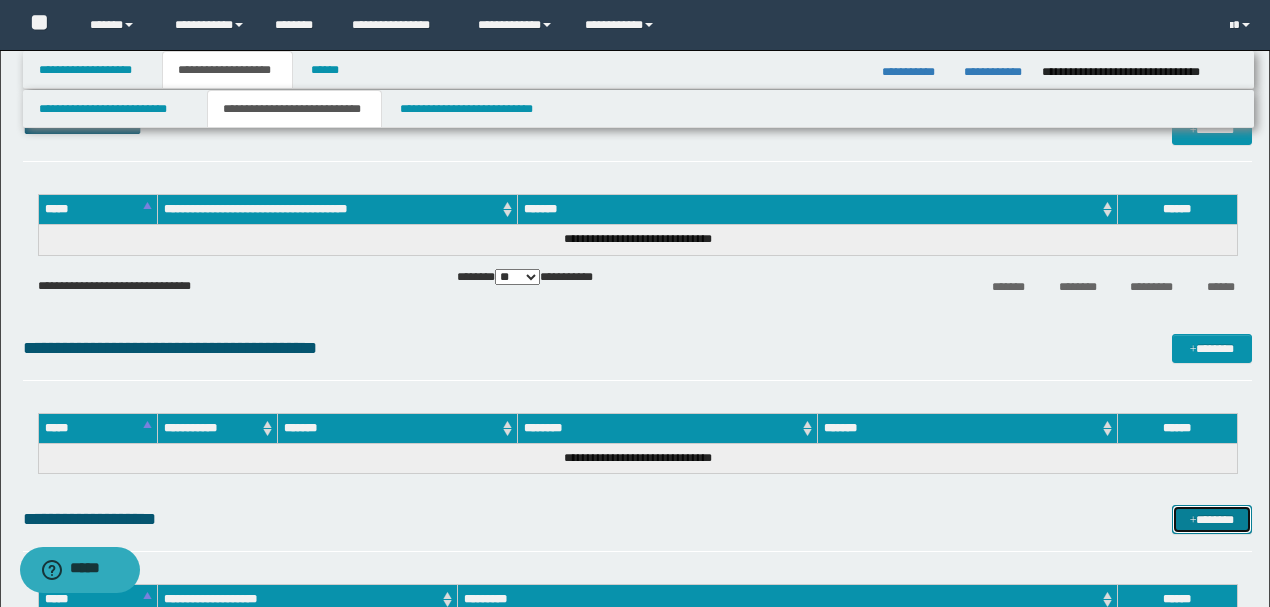 click at bounding box center (1193, 521) 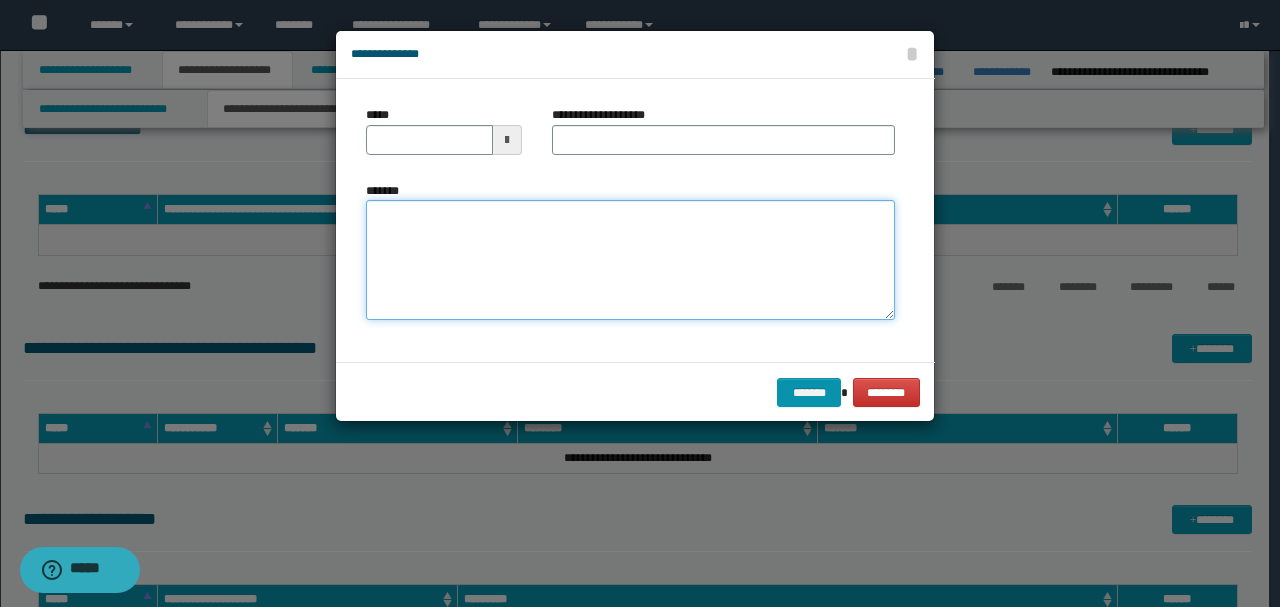 click on "*******" at bounding box center (630, 259) 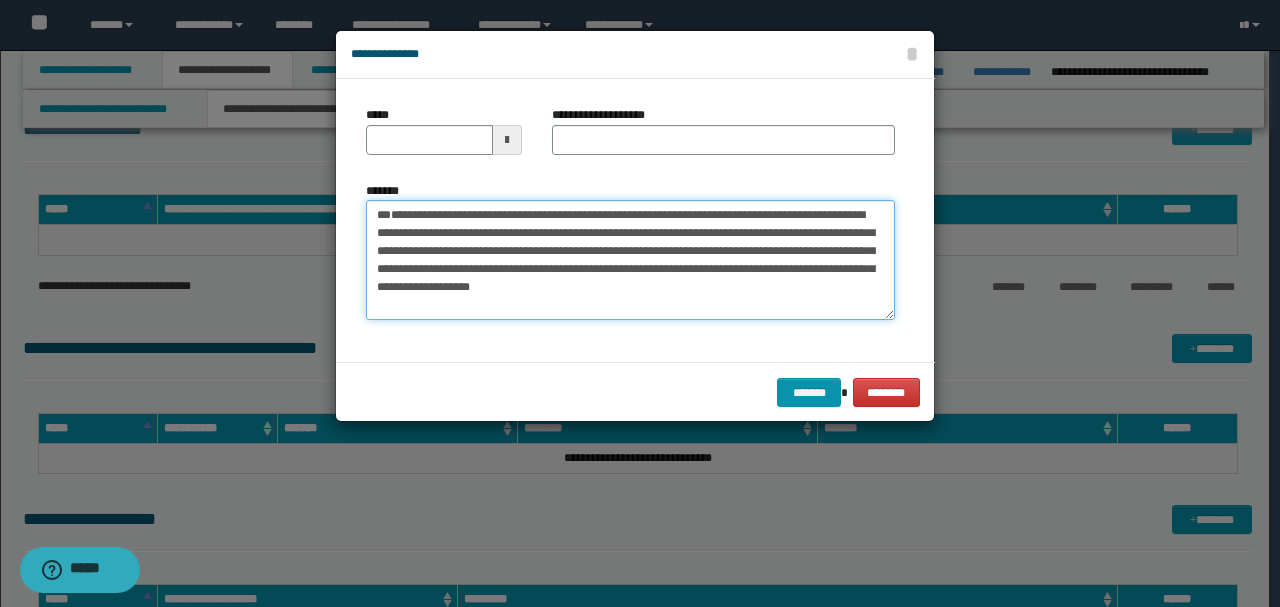 scroll, scrollTop: 0, scrollLeft: 0, axis: both 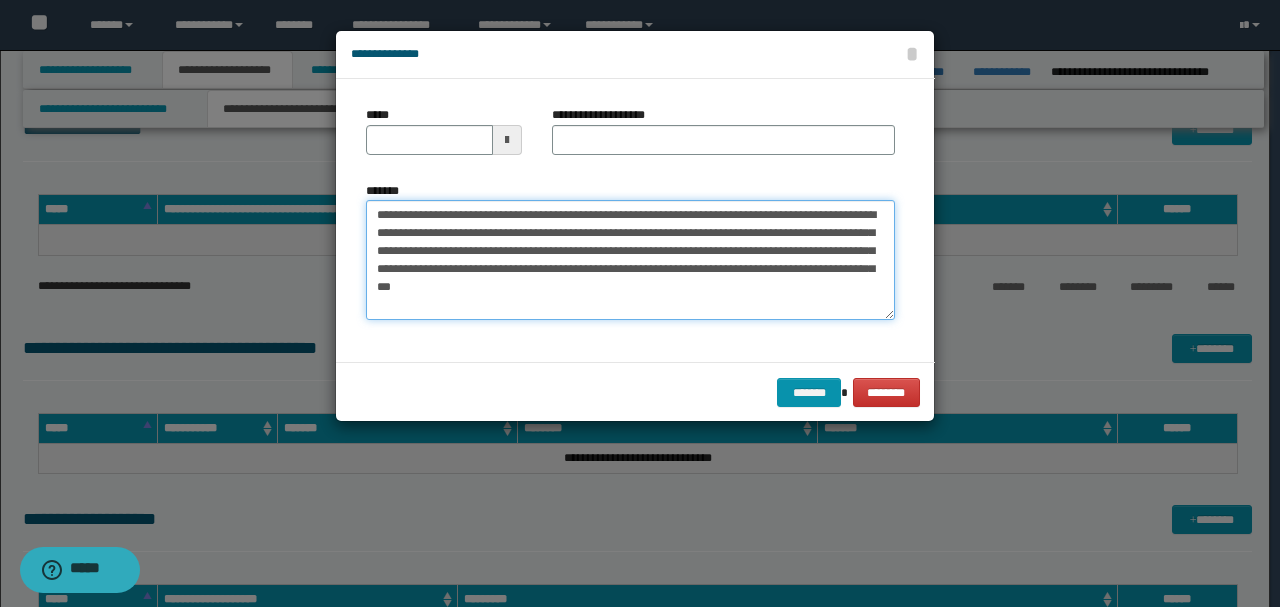 type 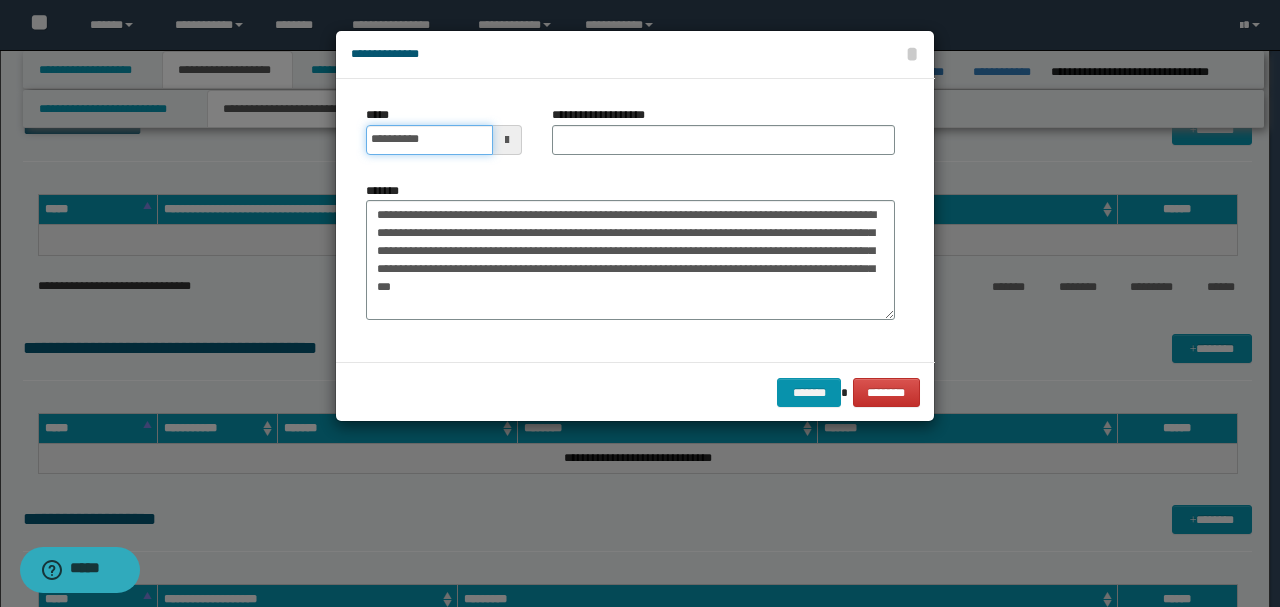 click on "**********" at bounding box center (429, 140) 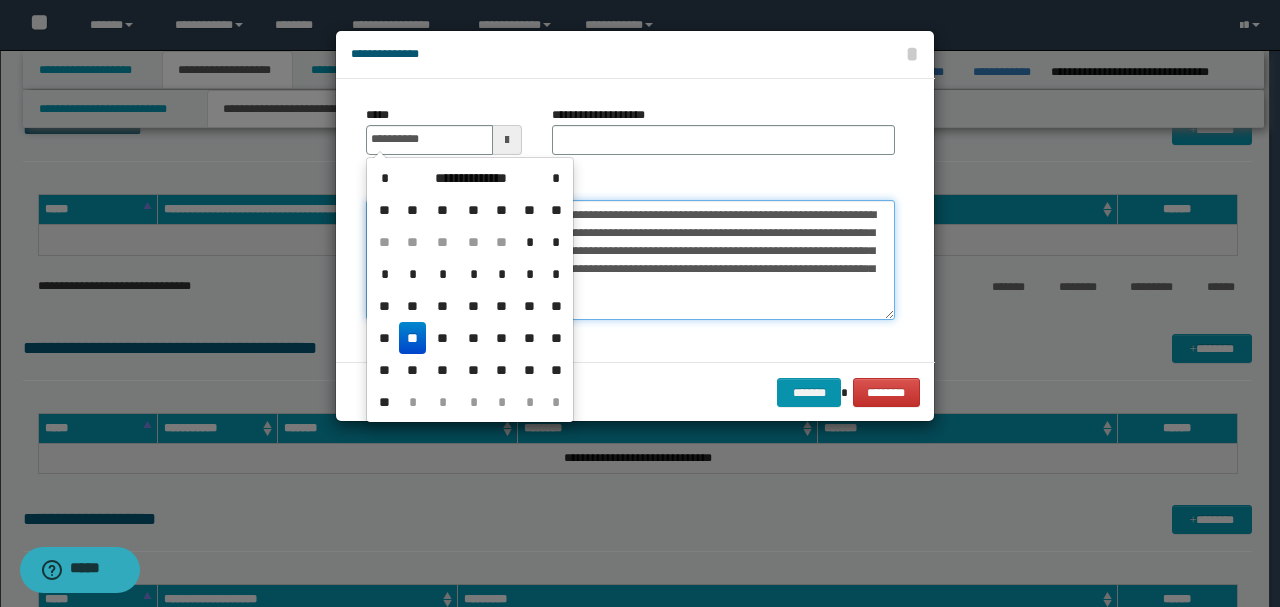 type on "**********" 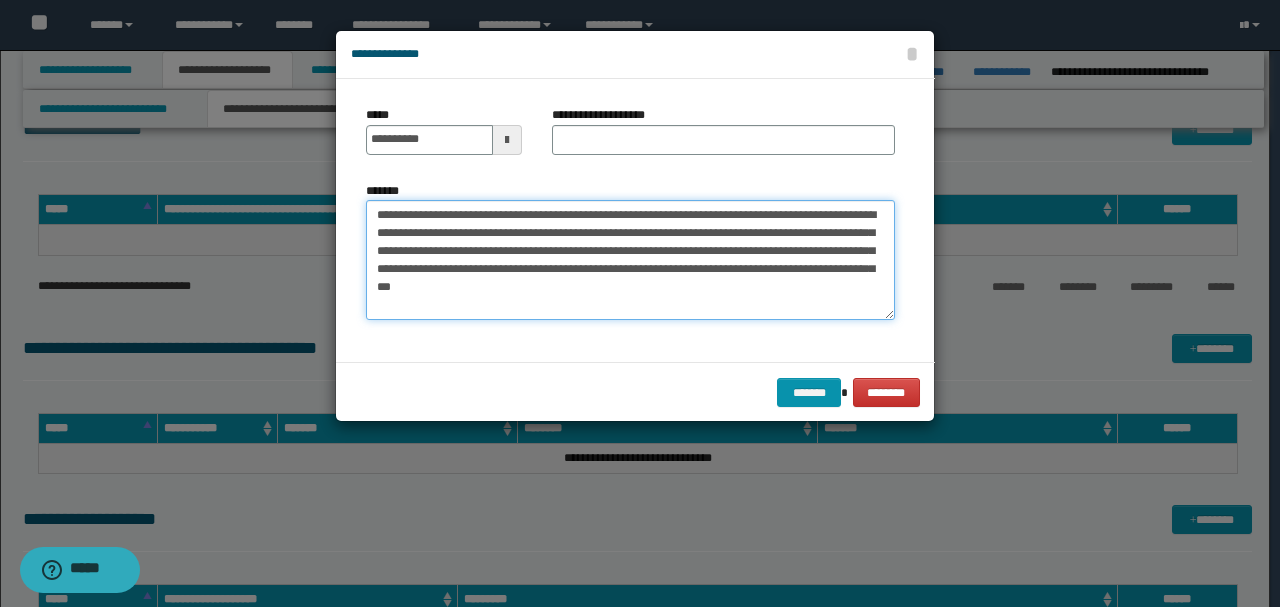 drag, startPoint x: 492, startPoint y: 209, endPoint x: 285, endPoint y: 201, distance: 207.15453 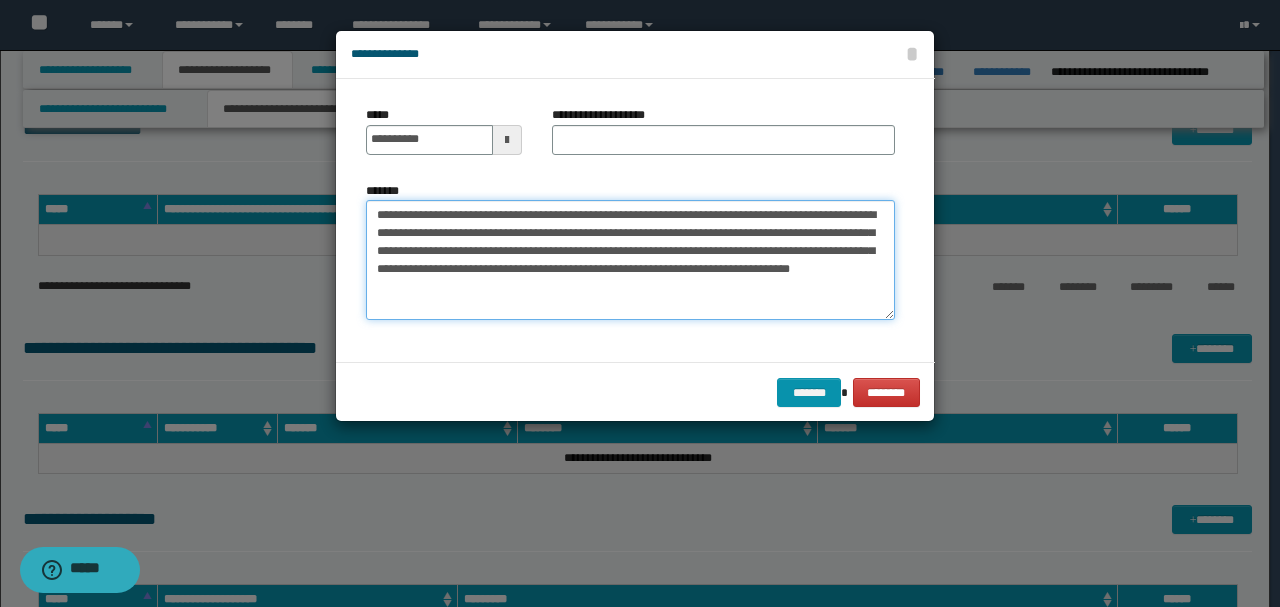 type on "**********" 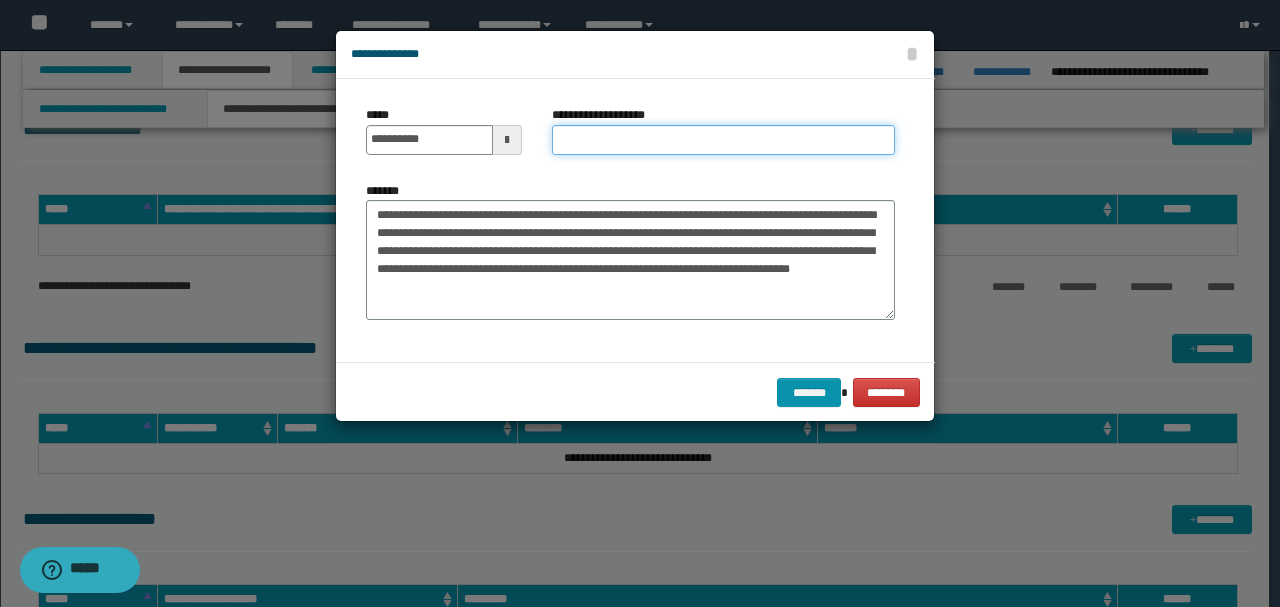 paste on "**********" 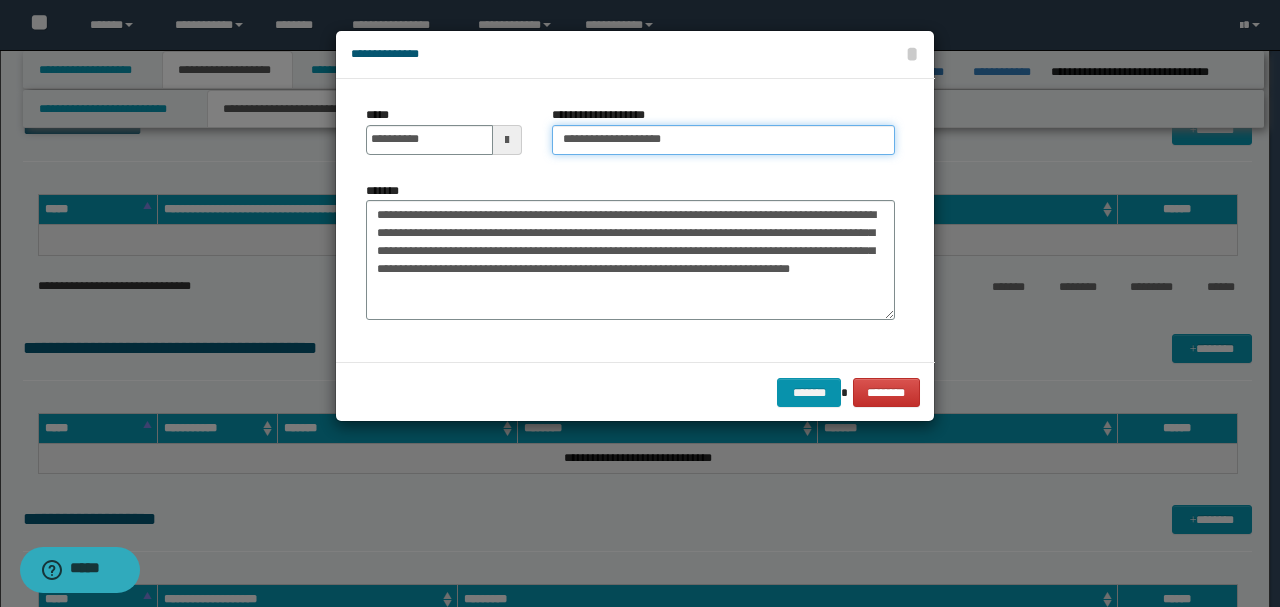 drag, startPoint x: 596, startPoint y: 139, endPoint x: 564, endPoint y: 178, distance: 50.447994 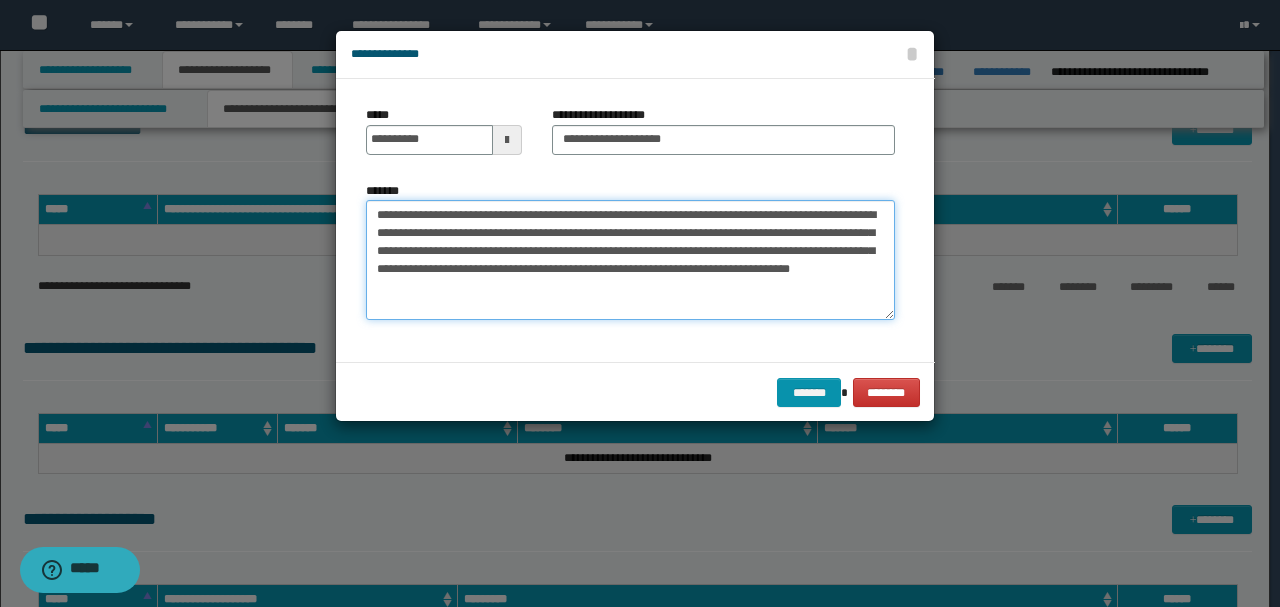 click on "**********" at bounding box center (630, 259) 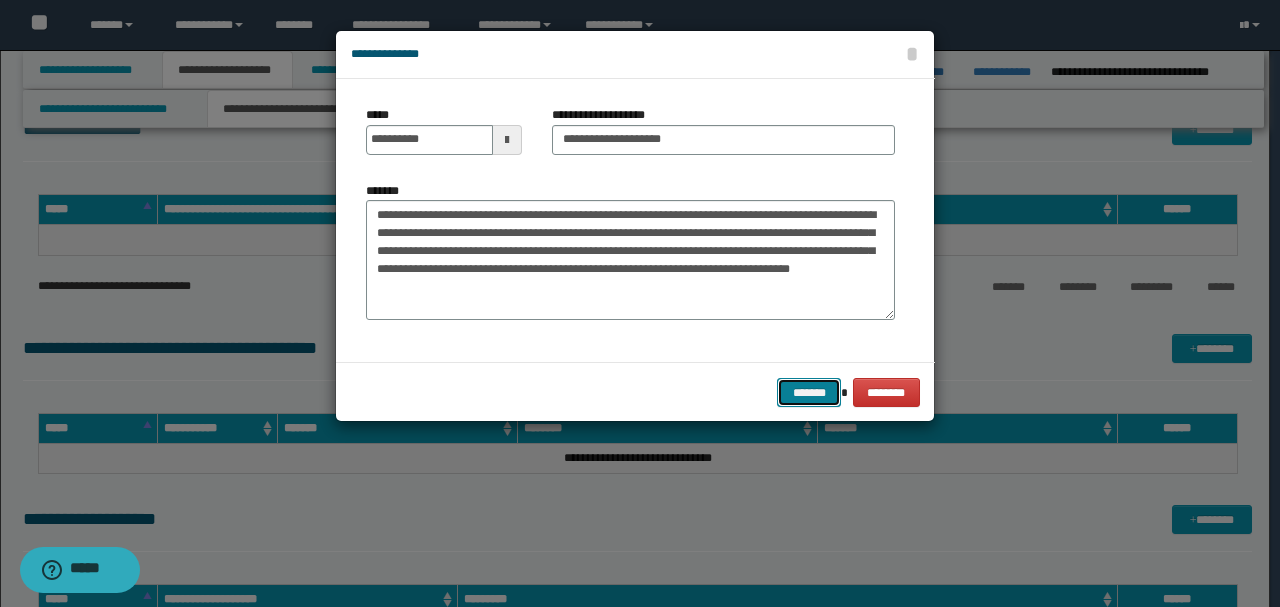 click on "*******" at bounding box center (809, 392) 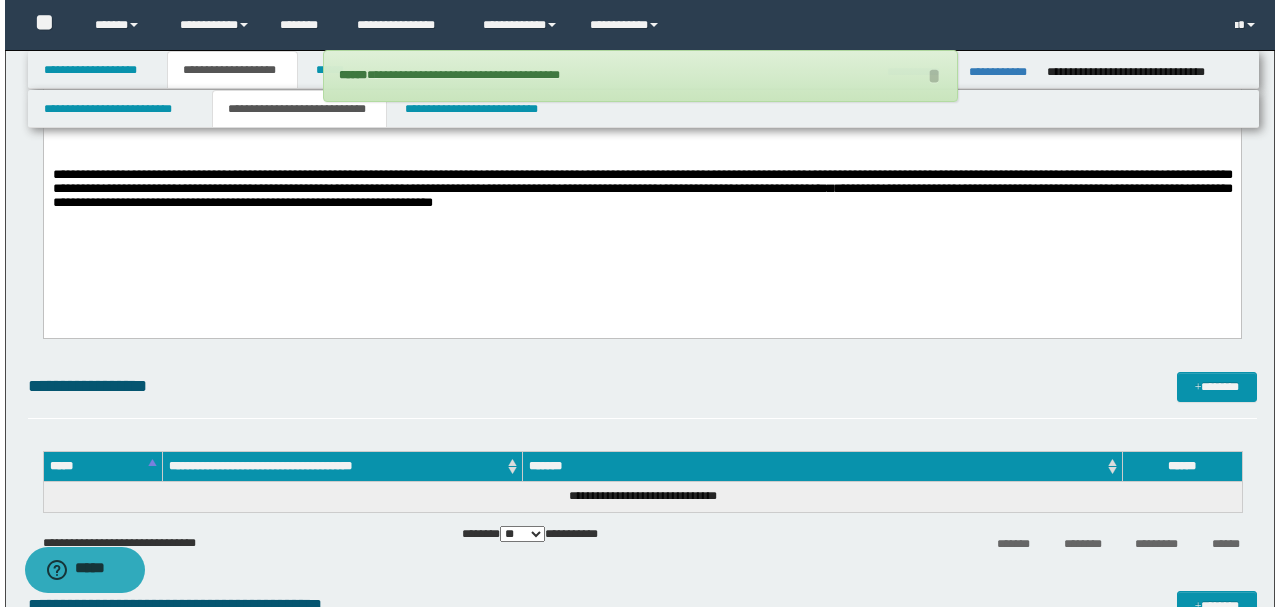 scroll, scrollTop: 3156, scrollLeft: 0, axis: vertical 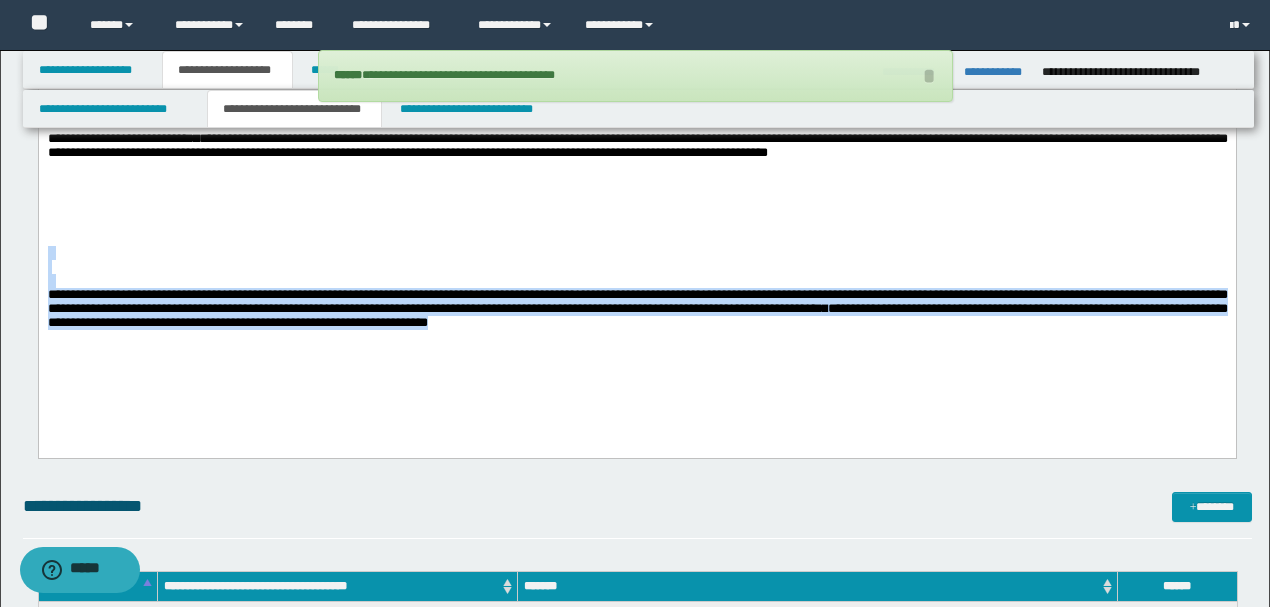 drag, startPoint x: 706, startPoint y: 333, endPoint x: 0, endPoint y: 261, distance: 709.66187 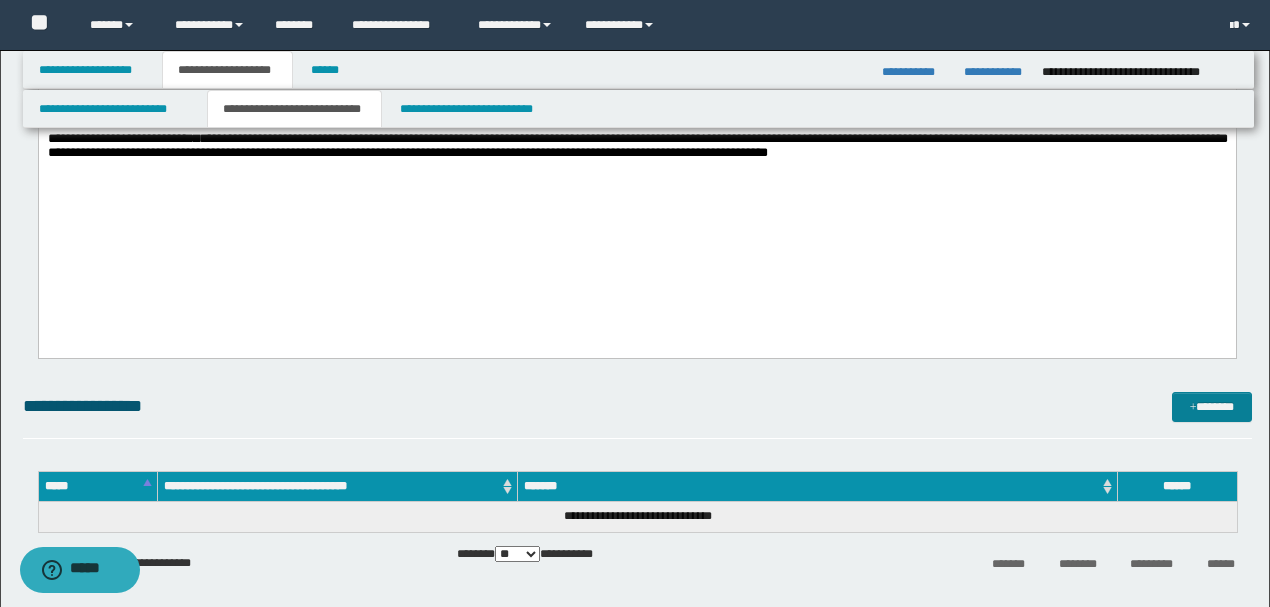click on "*******" at bounding box center [1211, 406] 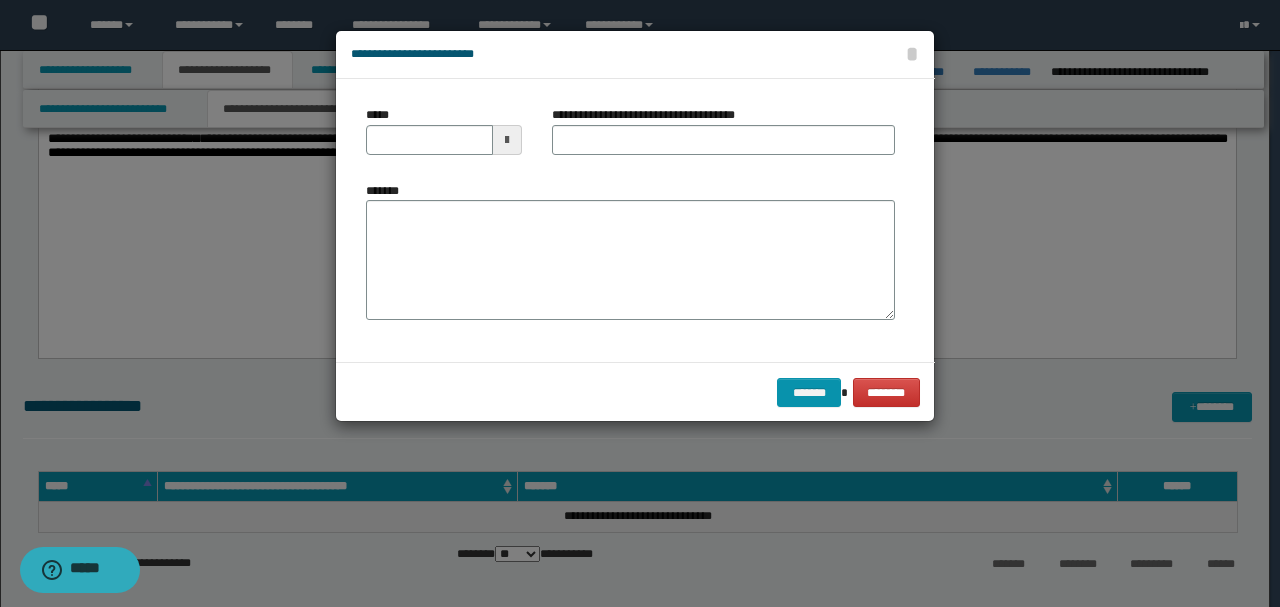 click on "*******" at bounding box center [630, 260] 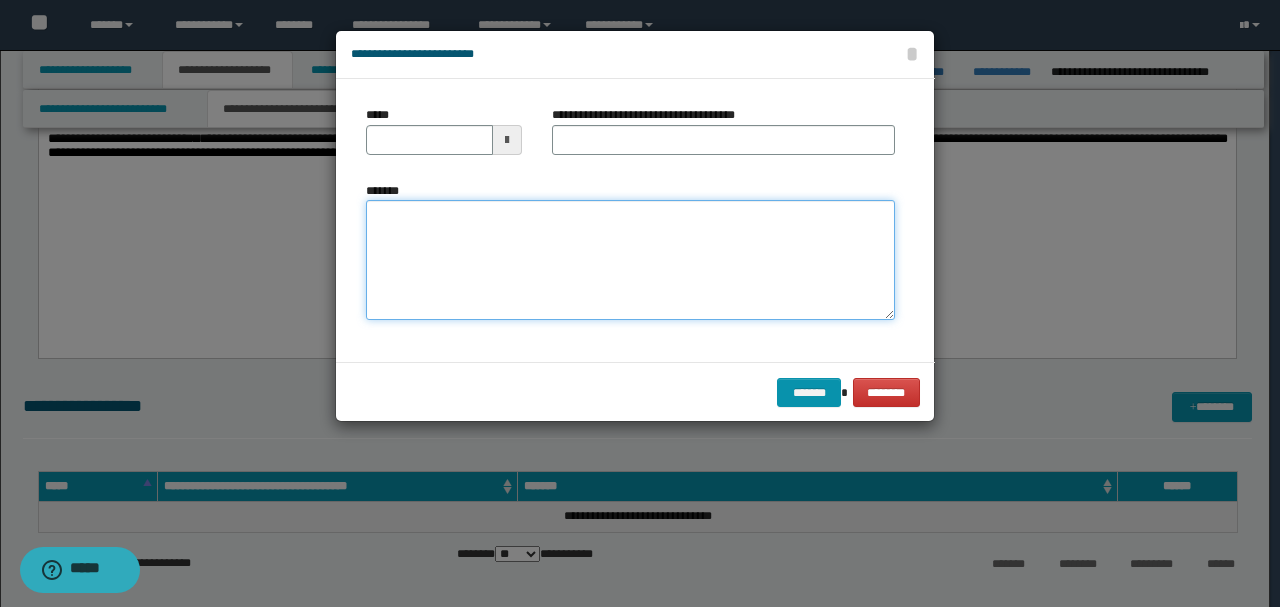 click on "*******" at bounding box center [630, 260] 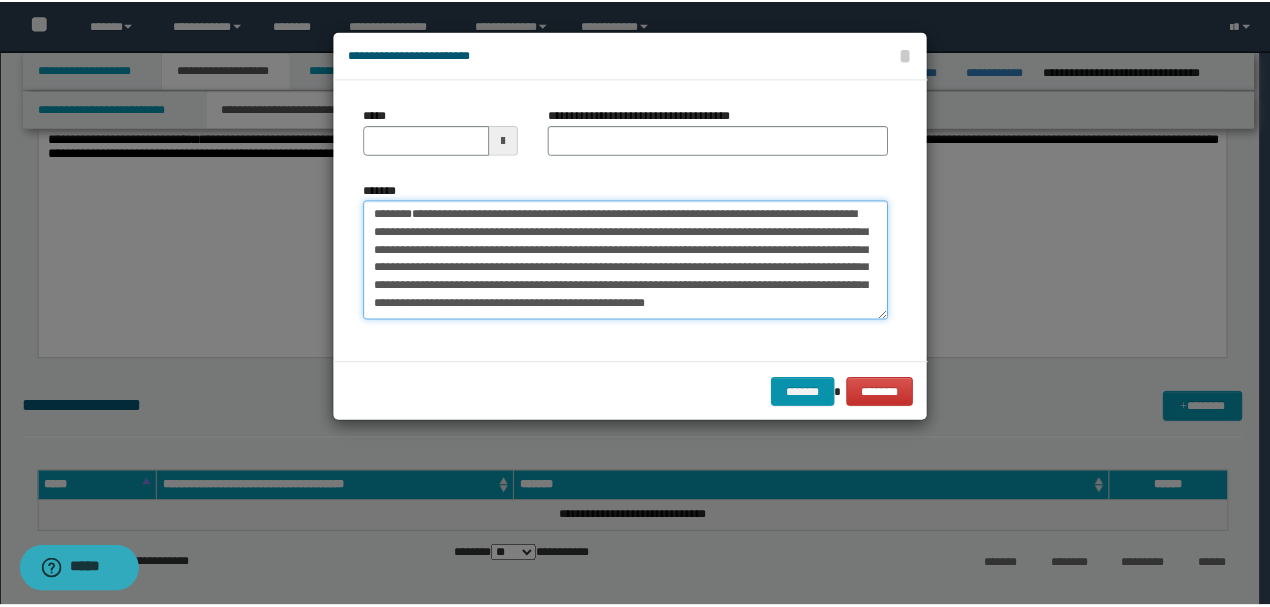 scroll, scrollTop: 0, scrollLeft: 0, axis: both 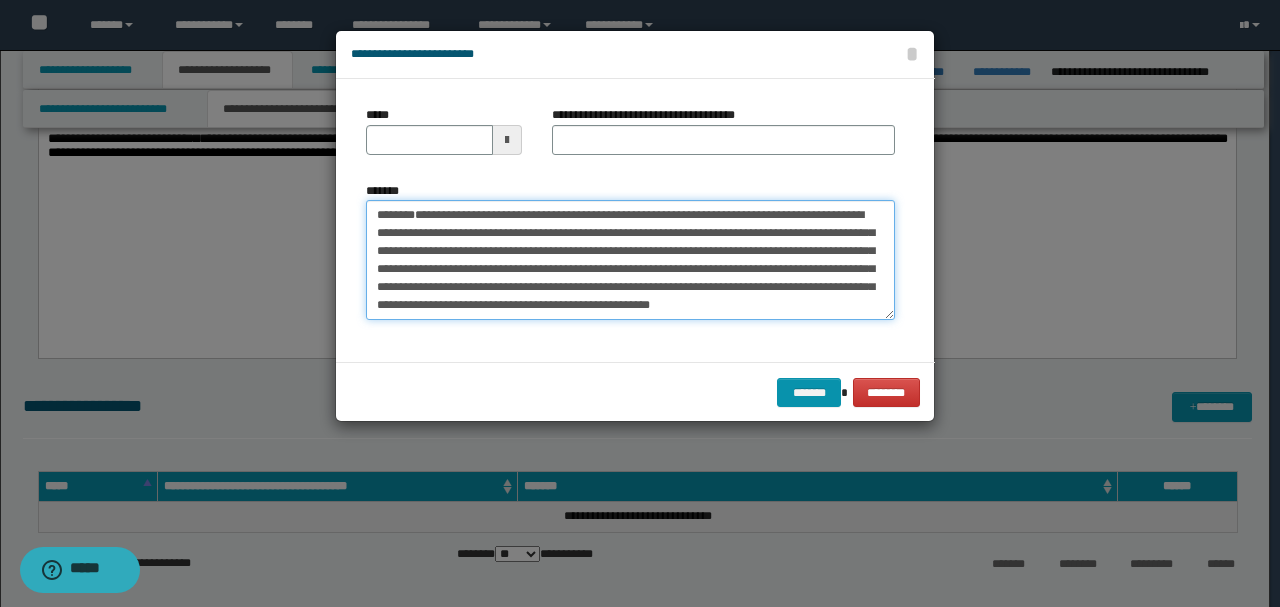 drag, startPoint x: 443, startPoint y: 252, endPoint x: 214, endPoint y: 118, distance: 265.32434 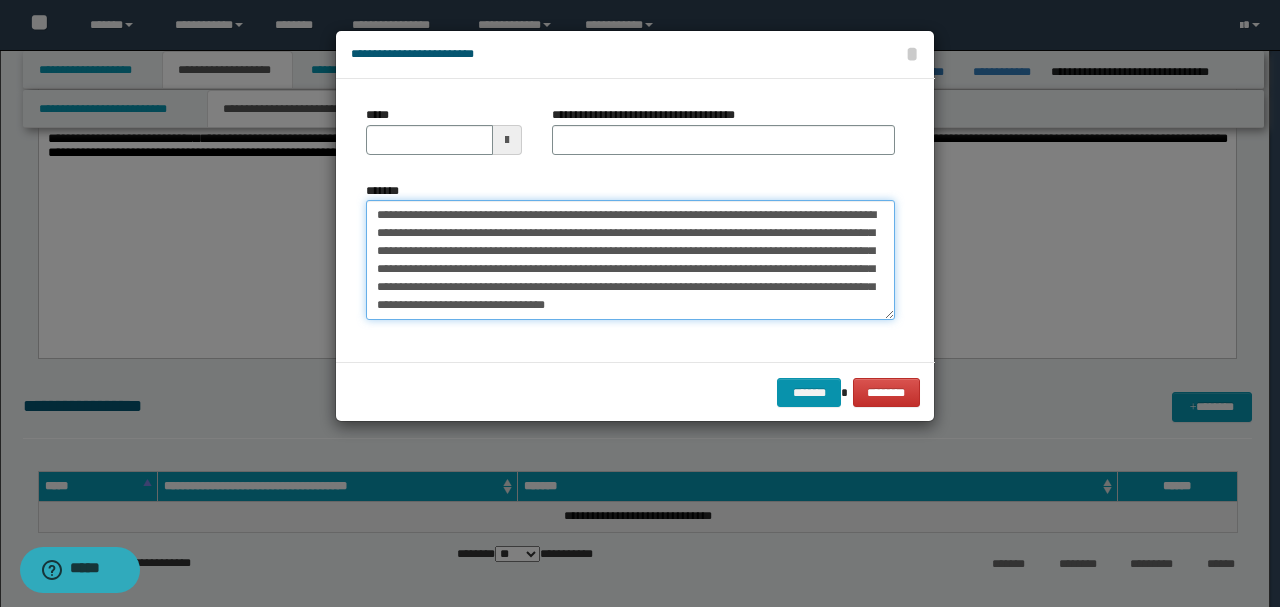 type 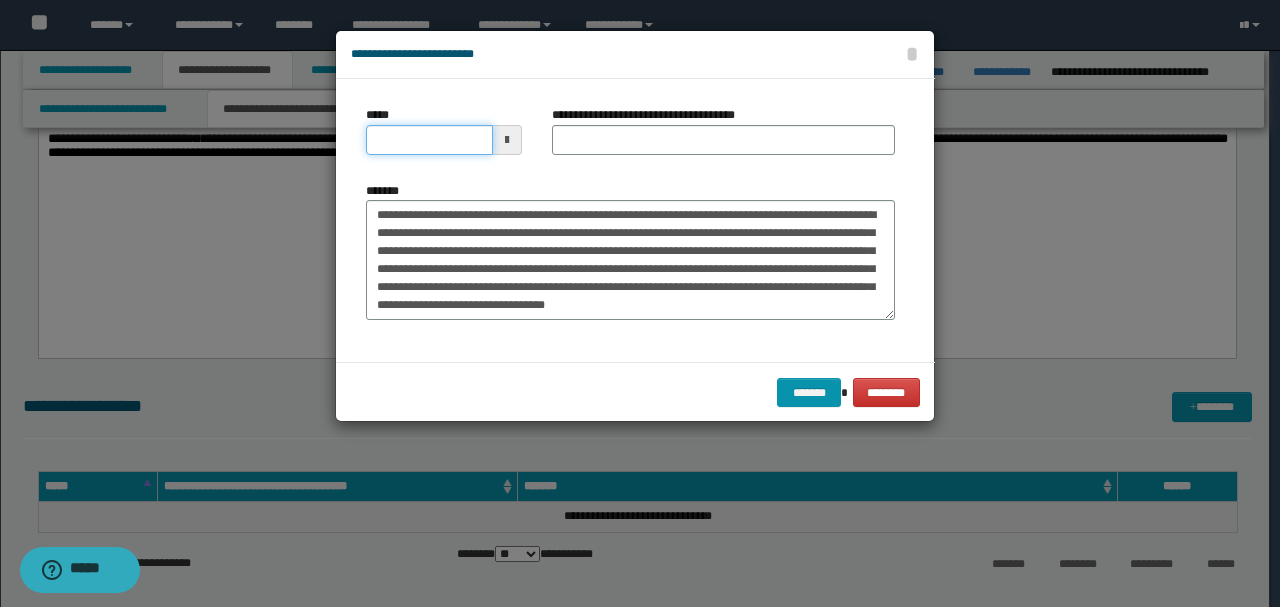 click on "*****" at bounding box center [429, 140] 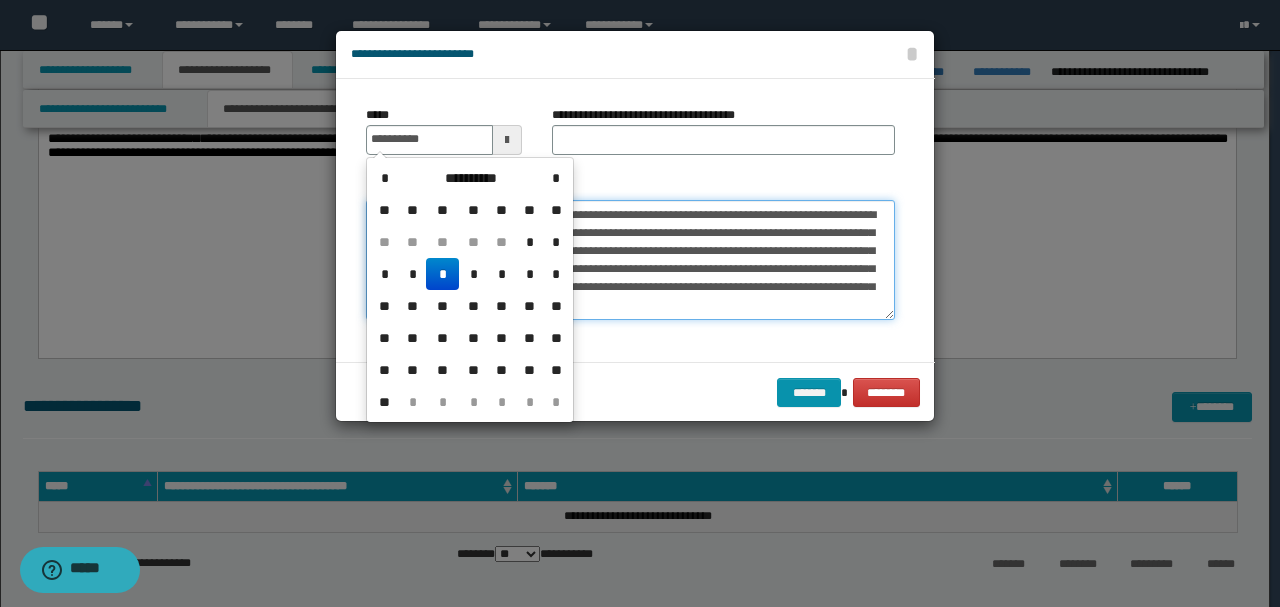 type on "**********" 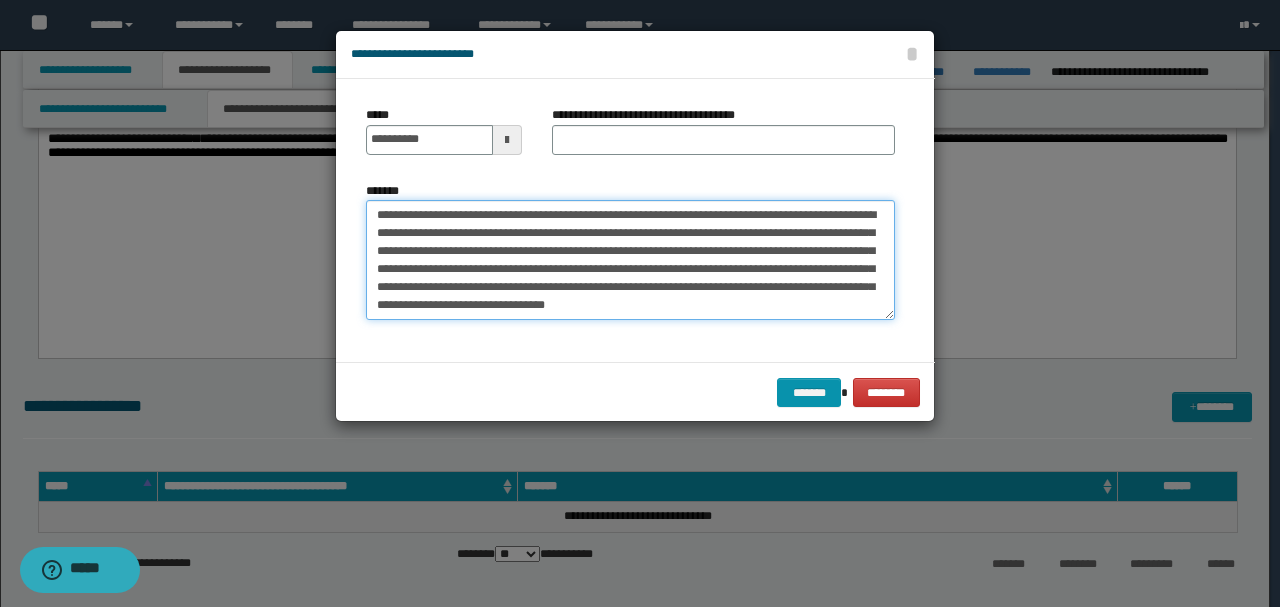 click on "**********" at bounding box center [630, 259] 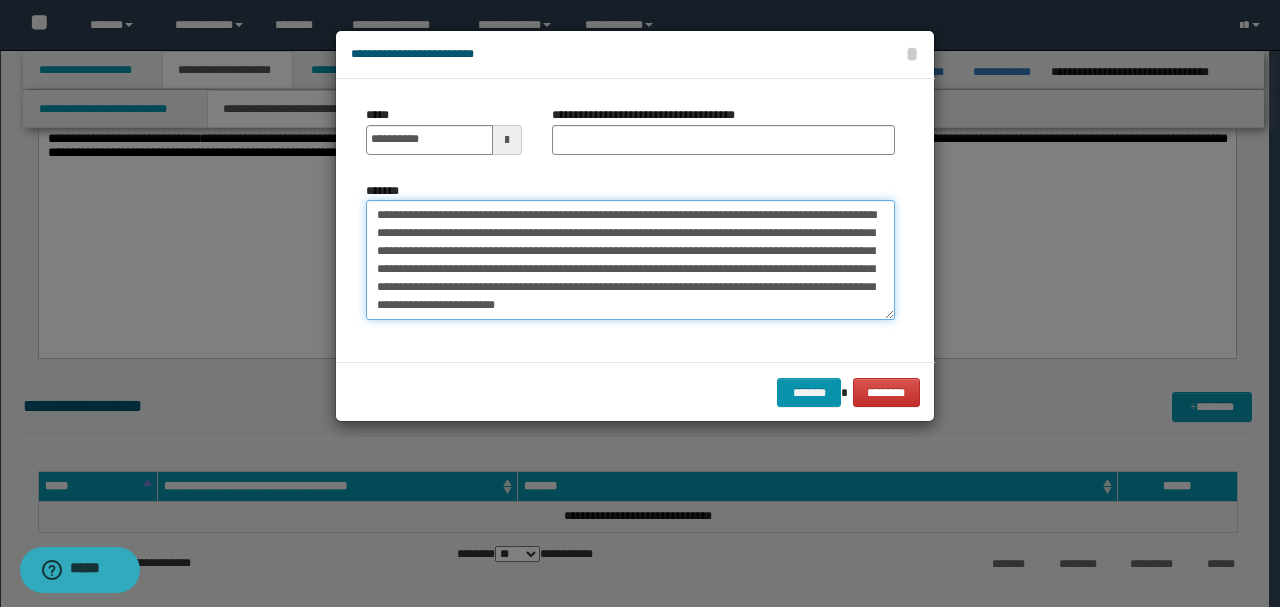type on "**********" 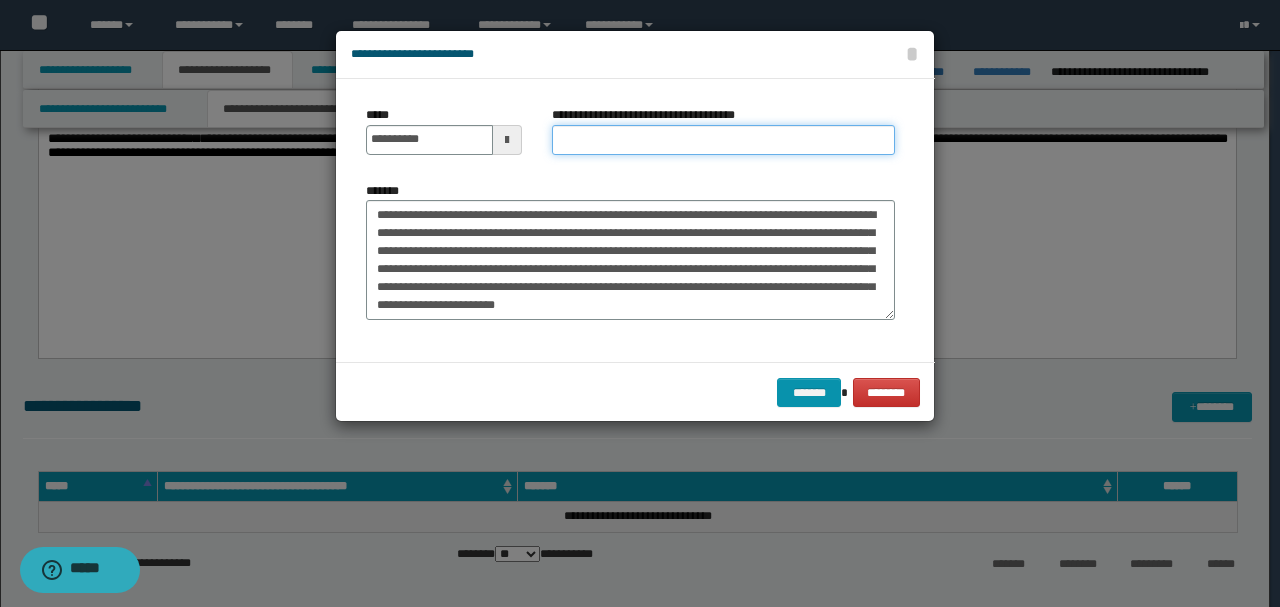 drag, startPoint x: 679, startPoint y: 144, endPoint x: 663, endPoint y: 150, distance: 17.088007 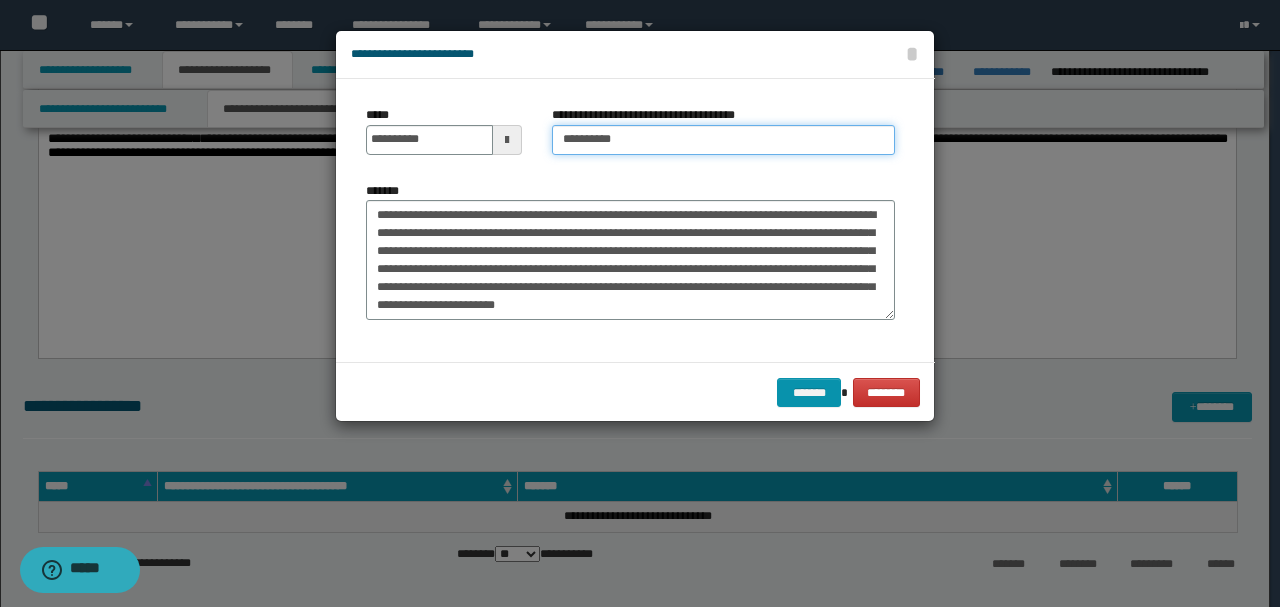 type on "*********" 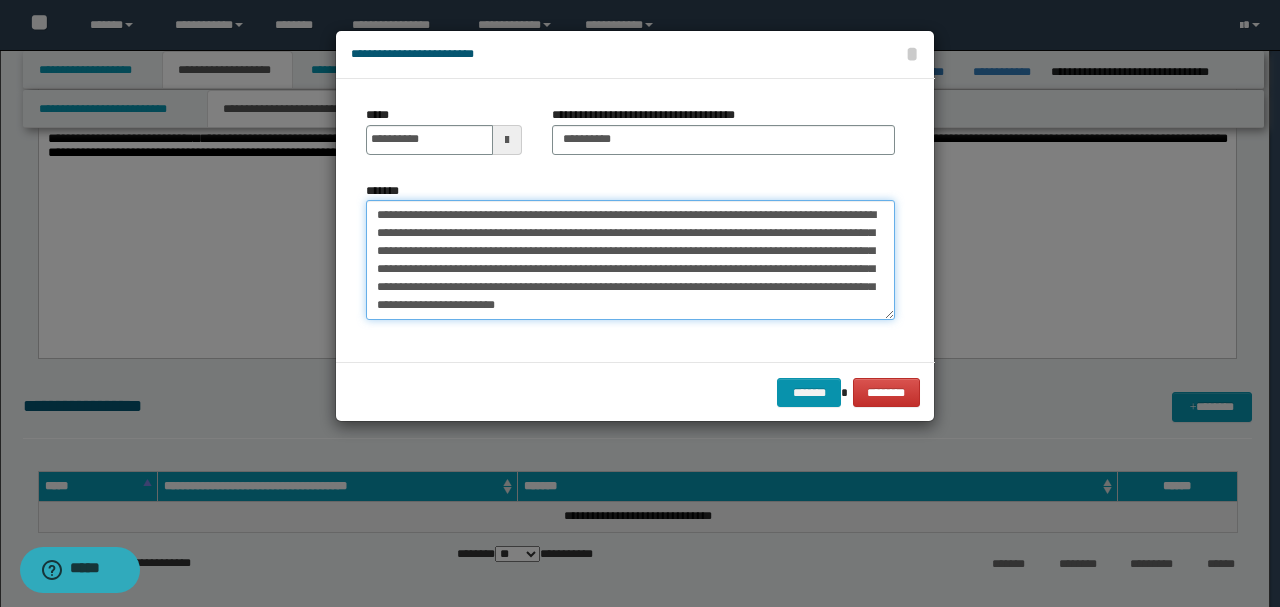 drag, startPoint x: 570, startPoint y: 230, endPoint x: 593, endPoint y: 242, distance: 25.942244 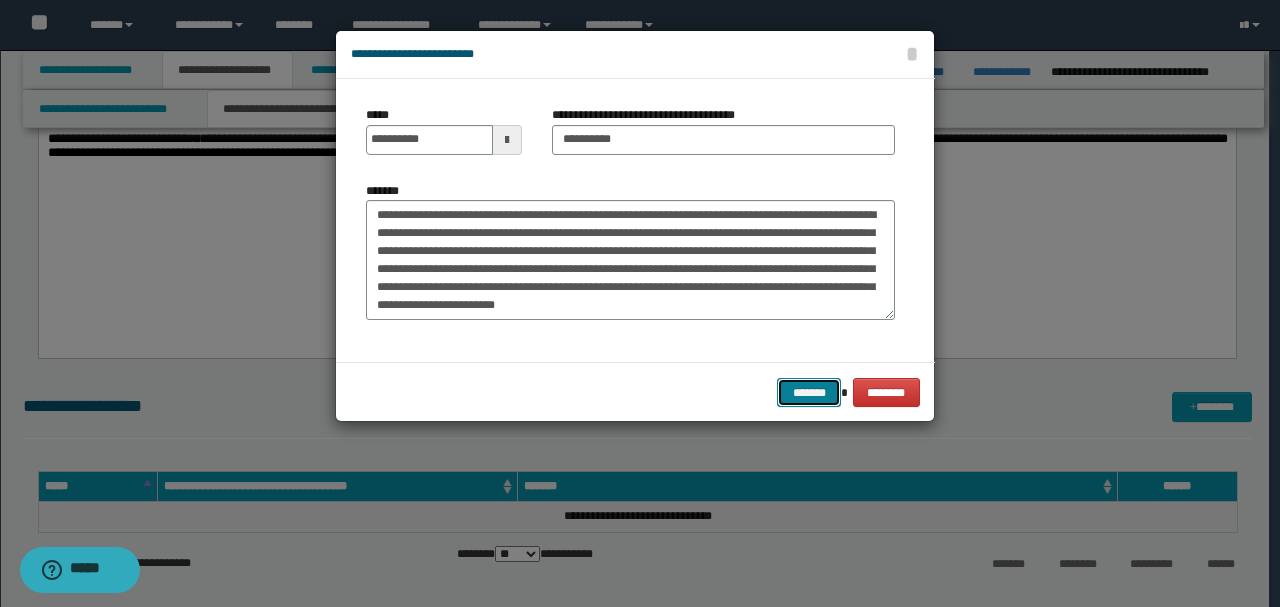 drag, startPoint x: 810, startPoint y: 388, endPoint x: 798, endPoint y: 388, distance: 12 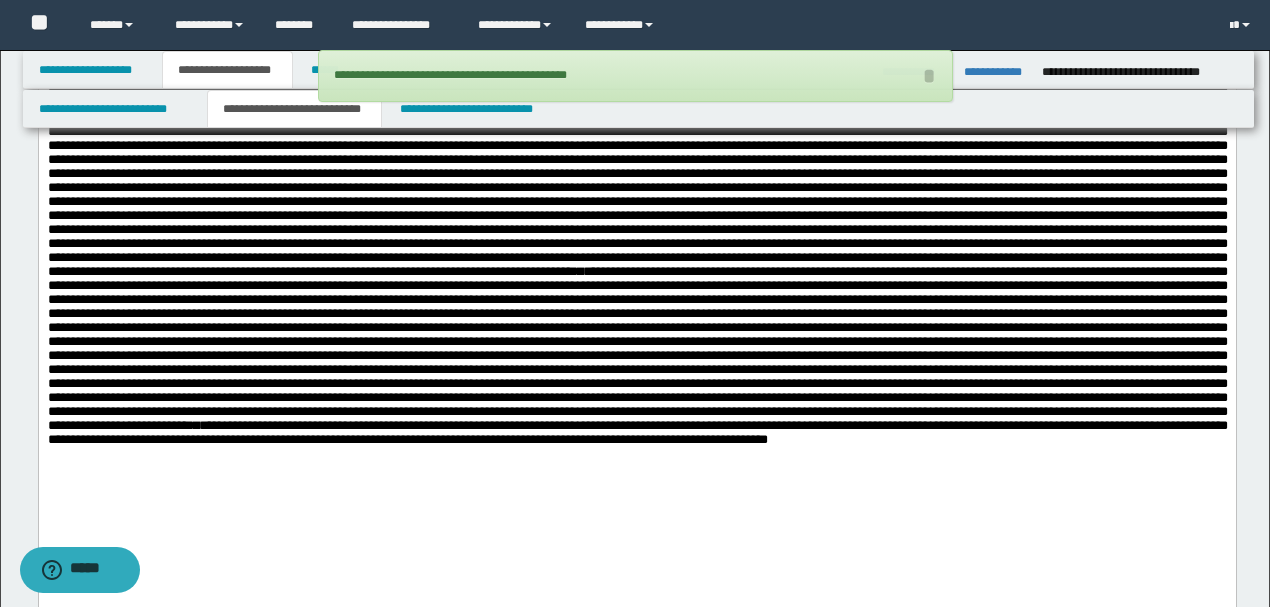 scroll, scrollTop: 2823, scrollLeft: 0, axis: vertical 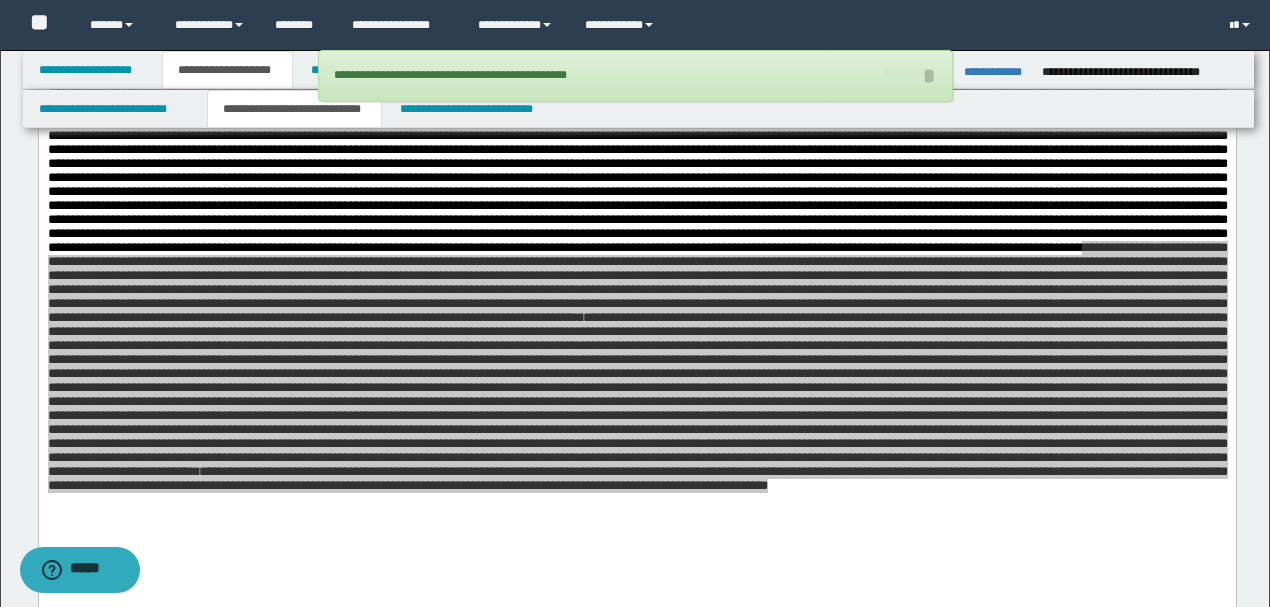 drag, startPoint x: 48, startPoint y: 334, endPoint x: 0, endPoint y: 181, distance: 160.35274 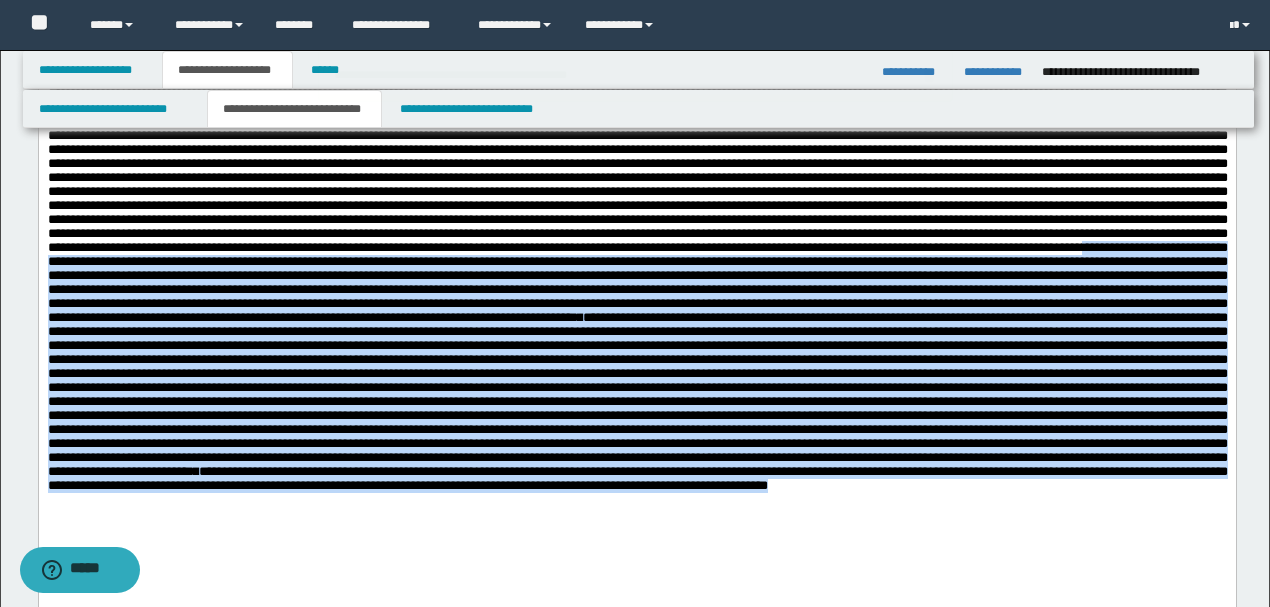 drag, startPoint x: 38, startPoint y: 227, endPoint x: 355, endPoint y: 377, distance: 350.69788 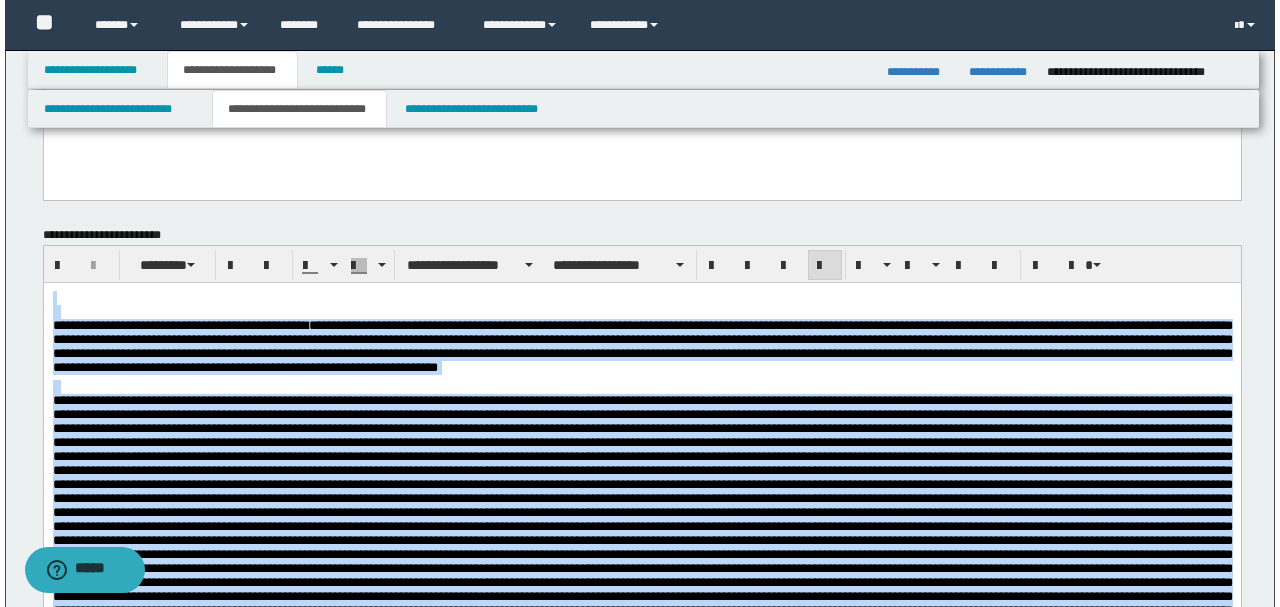scroll, scrollTop: 2464, scrollLeft: 0, axis: vertical 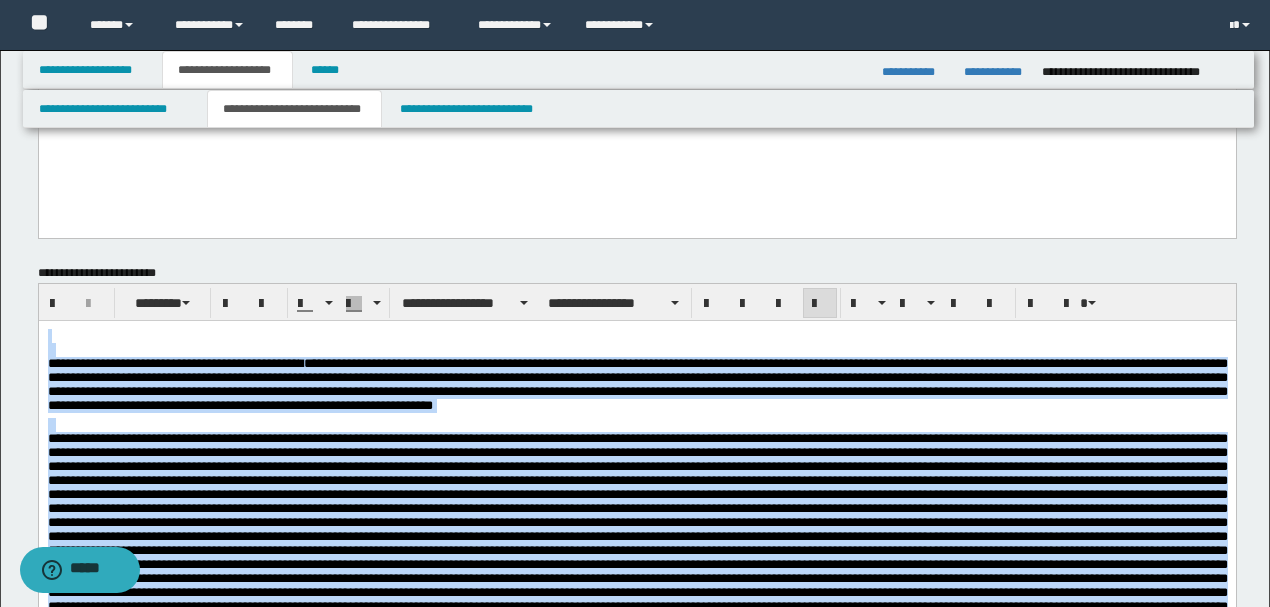 drag, startPoint x: 560, startPoint y: 936, endPoint x: 74, endPoint y: 390, distance: 730.9665 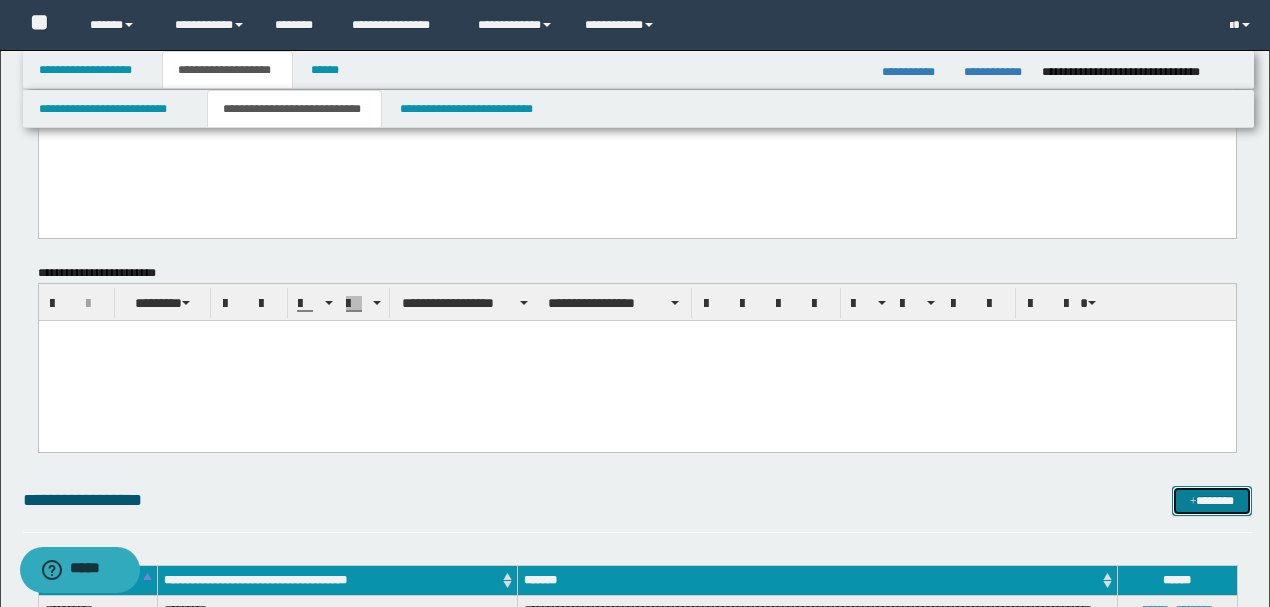 click on "*******" at bounding box center [1211, 500] 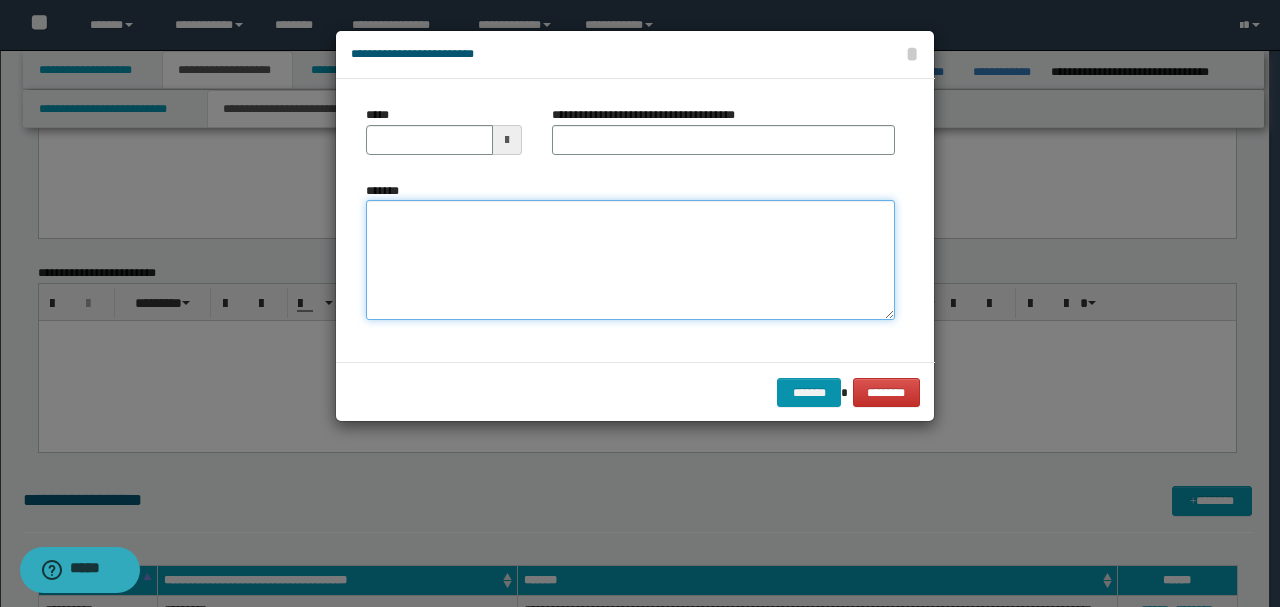 click on "*******" at bounding box center (630, 259) 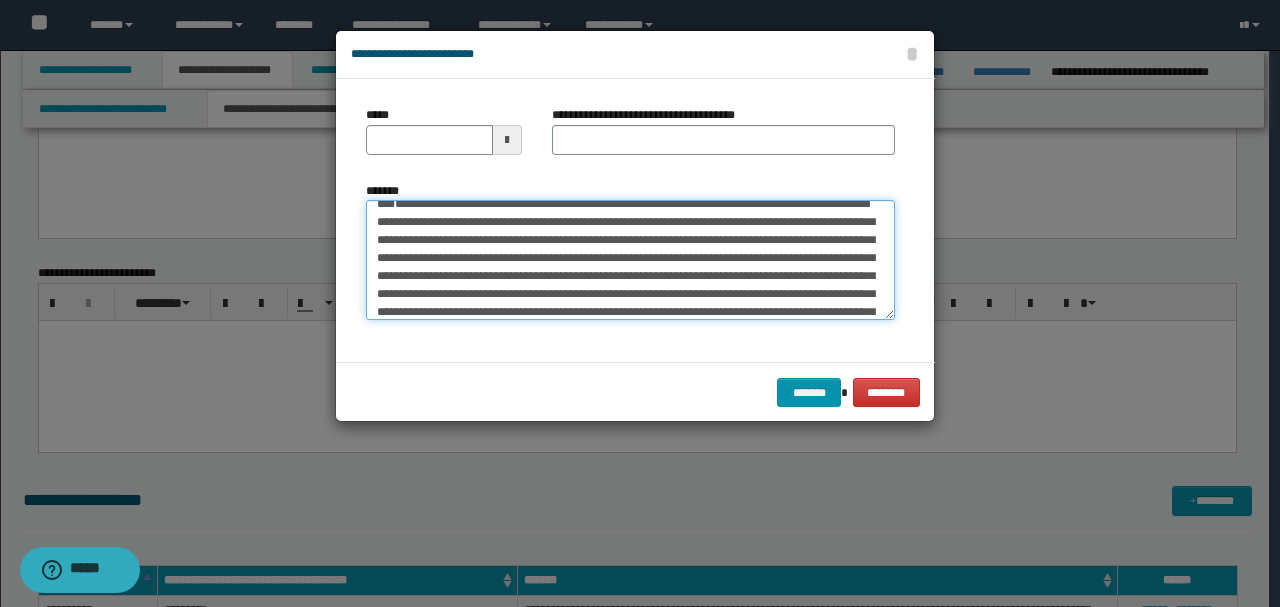 scroll, scrollTop: 0, scrollLeft: 0, axis: both 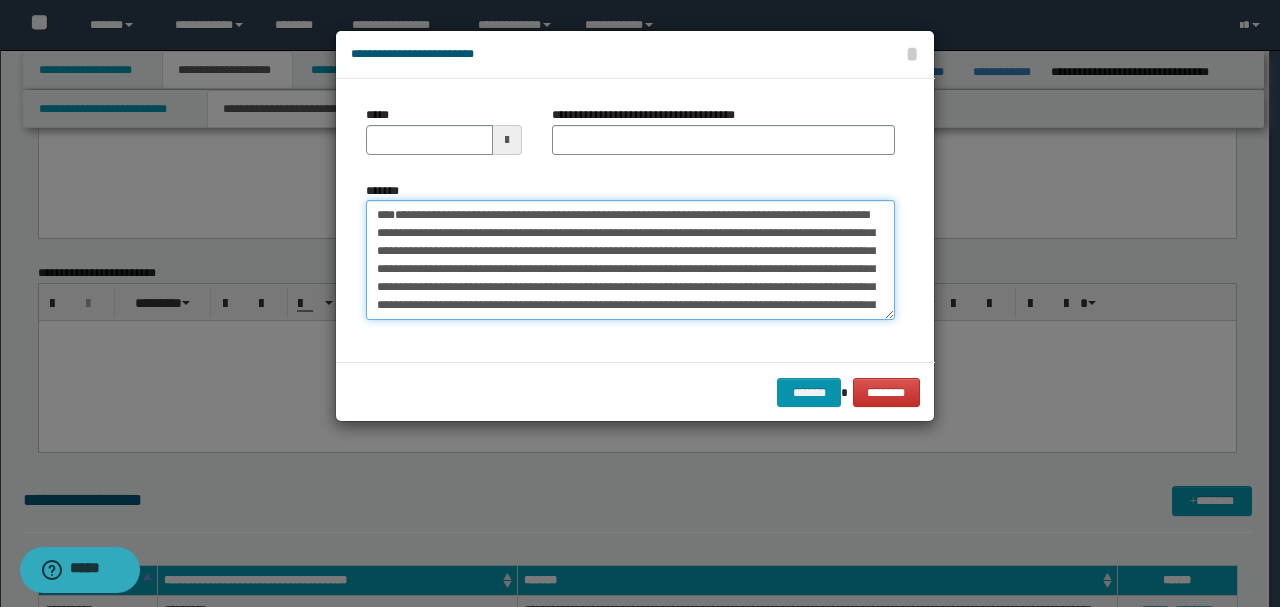 drag, startPoint x: 442, startPoint y: 268, endPoint x: 322, endPoint y: 174, distance: 152.4336 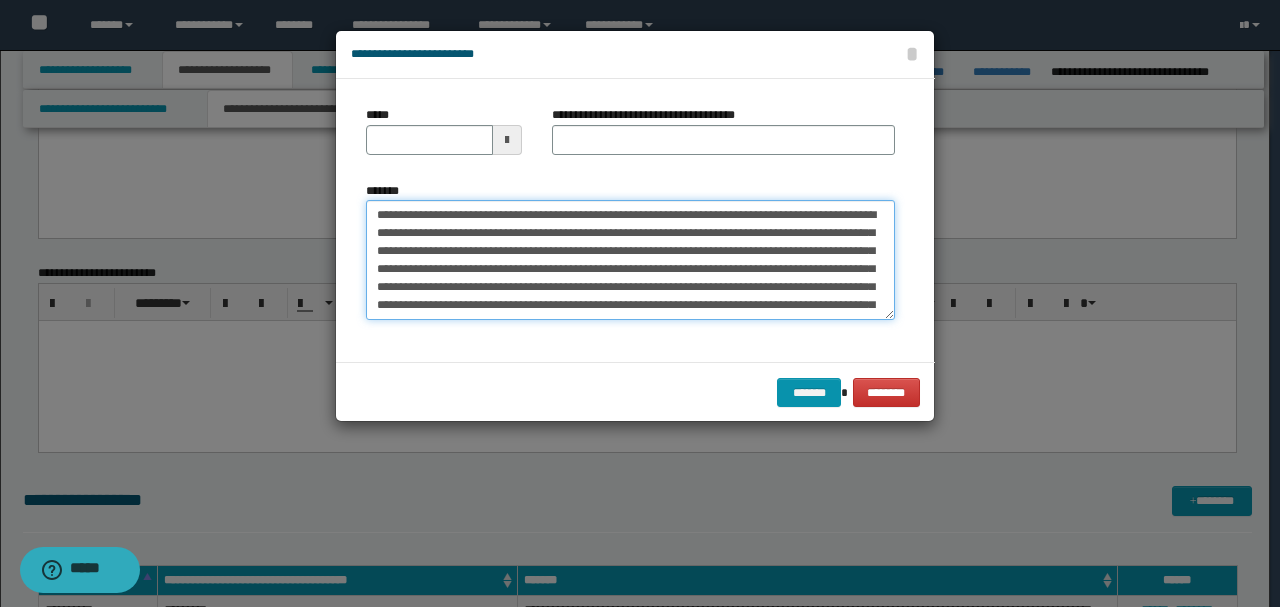 type 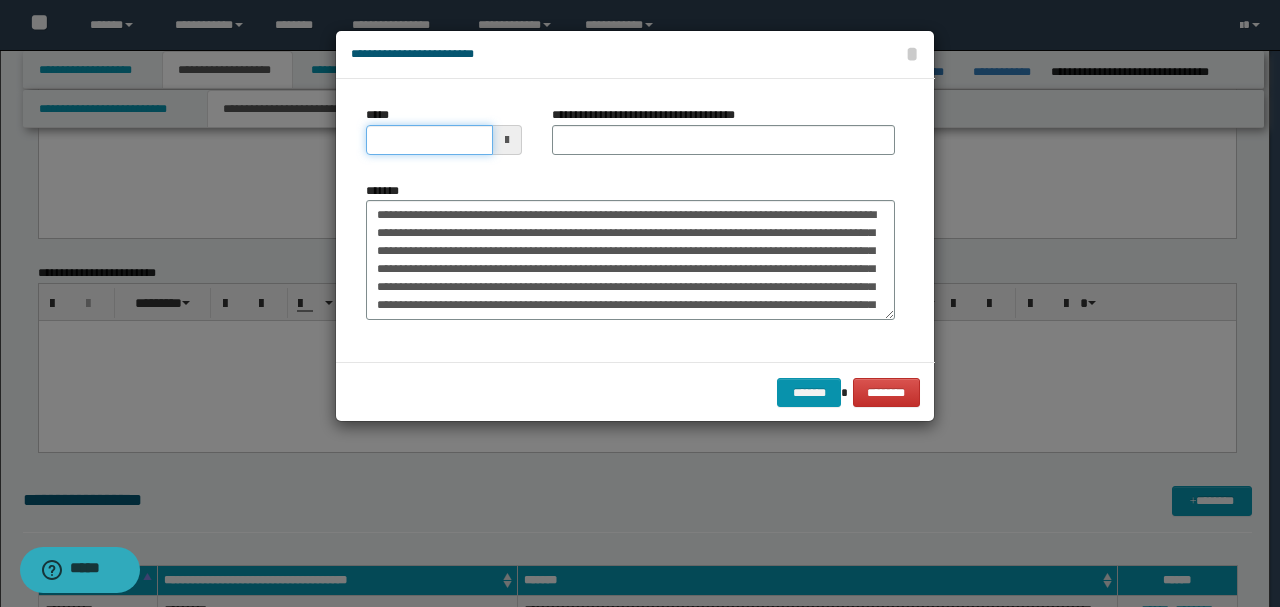 click on "*****" at bounding box center (429, 140) 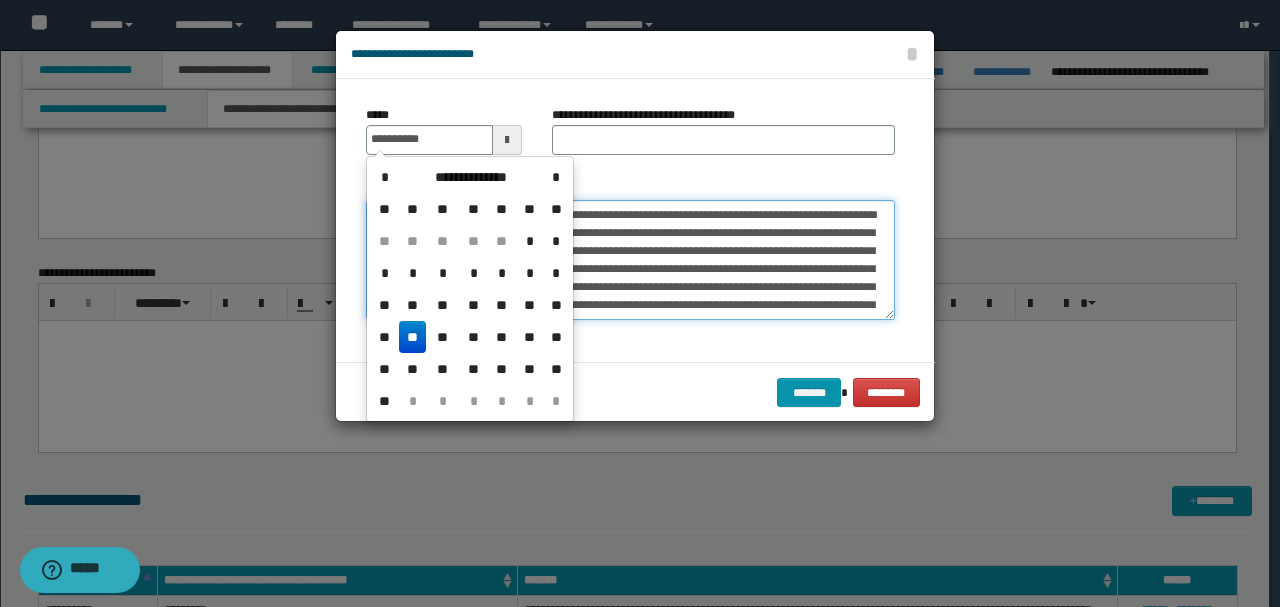 type on "**********" 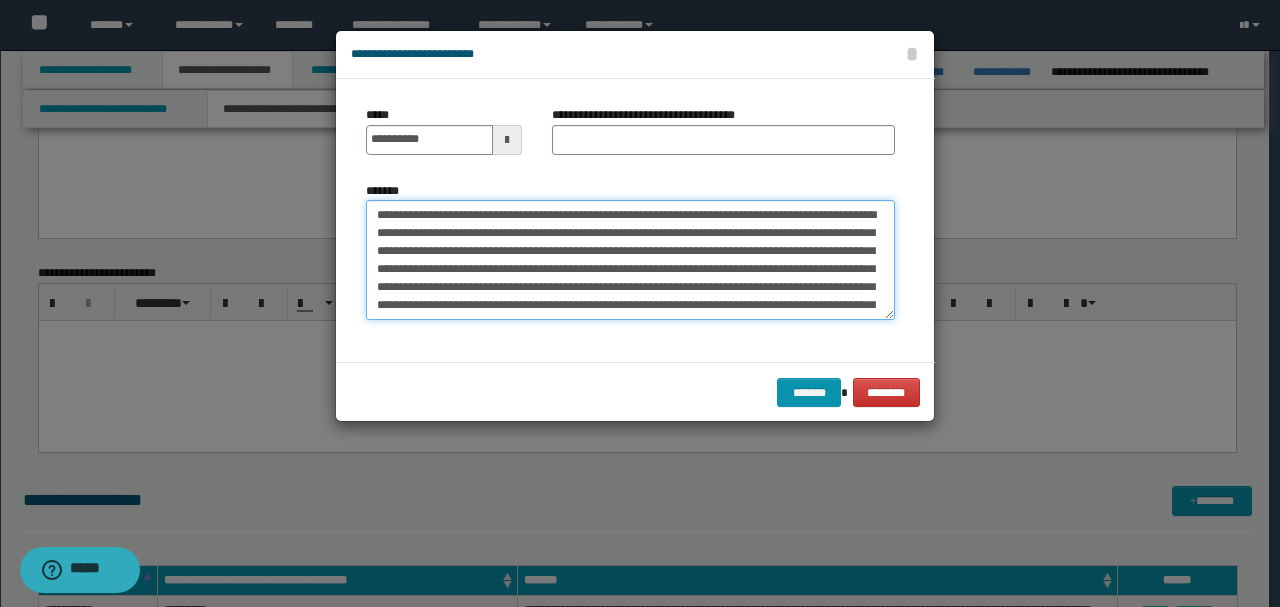 click on "*******" at bounding box center (630, 259) 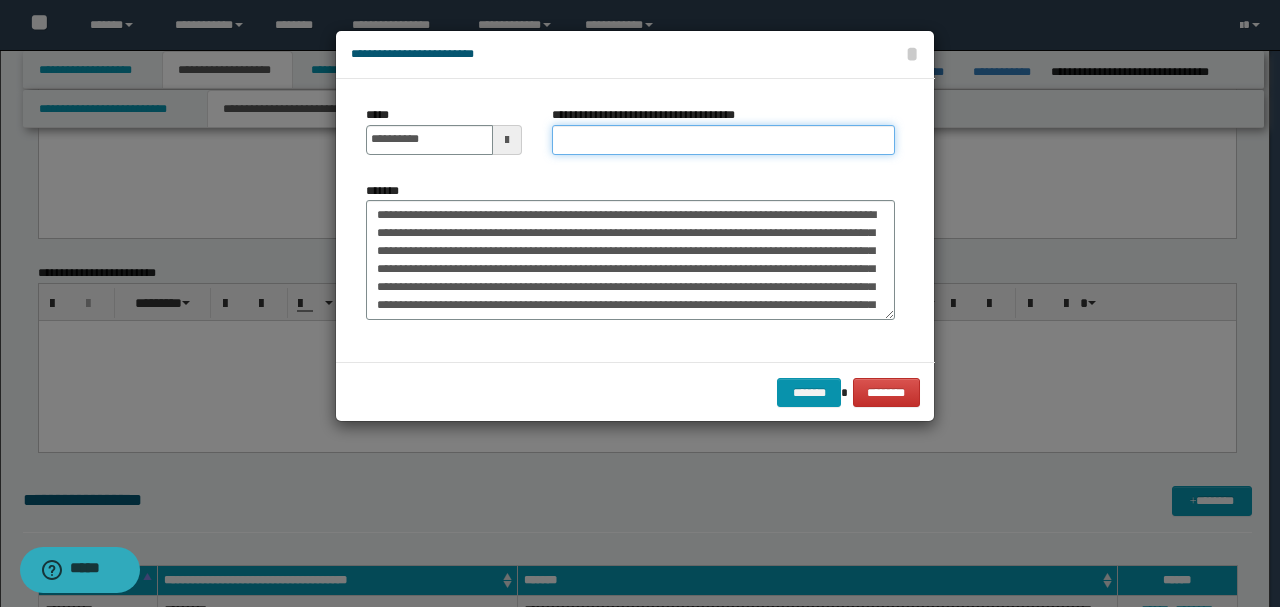paste on "*********" 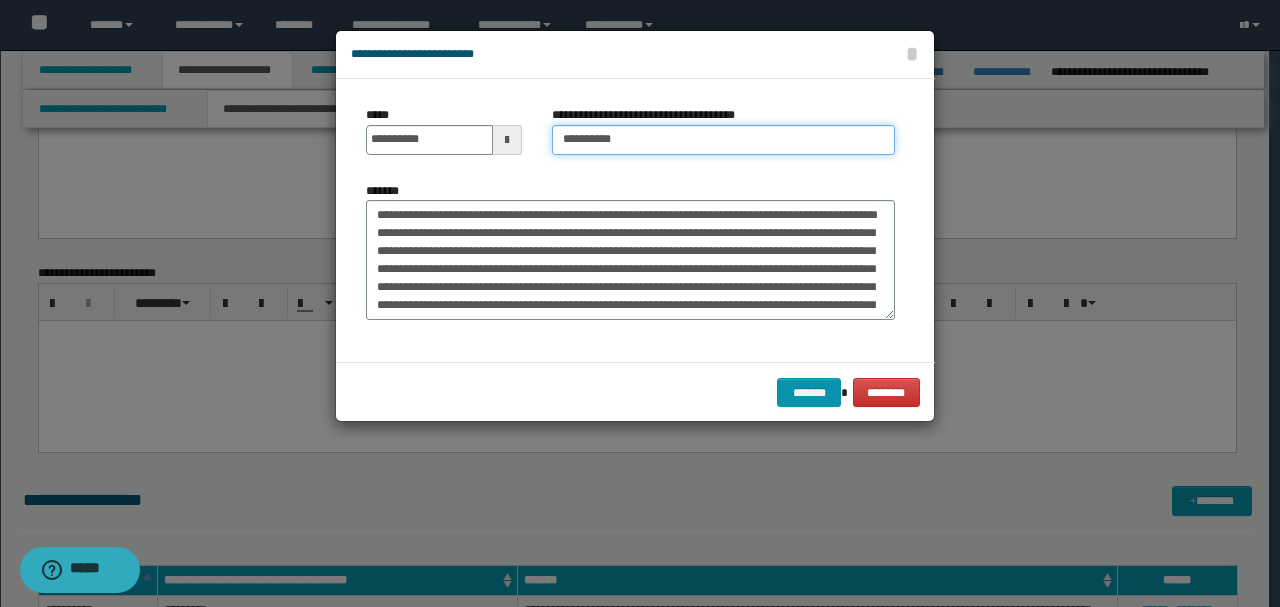 type on "*********" 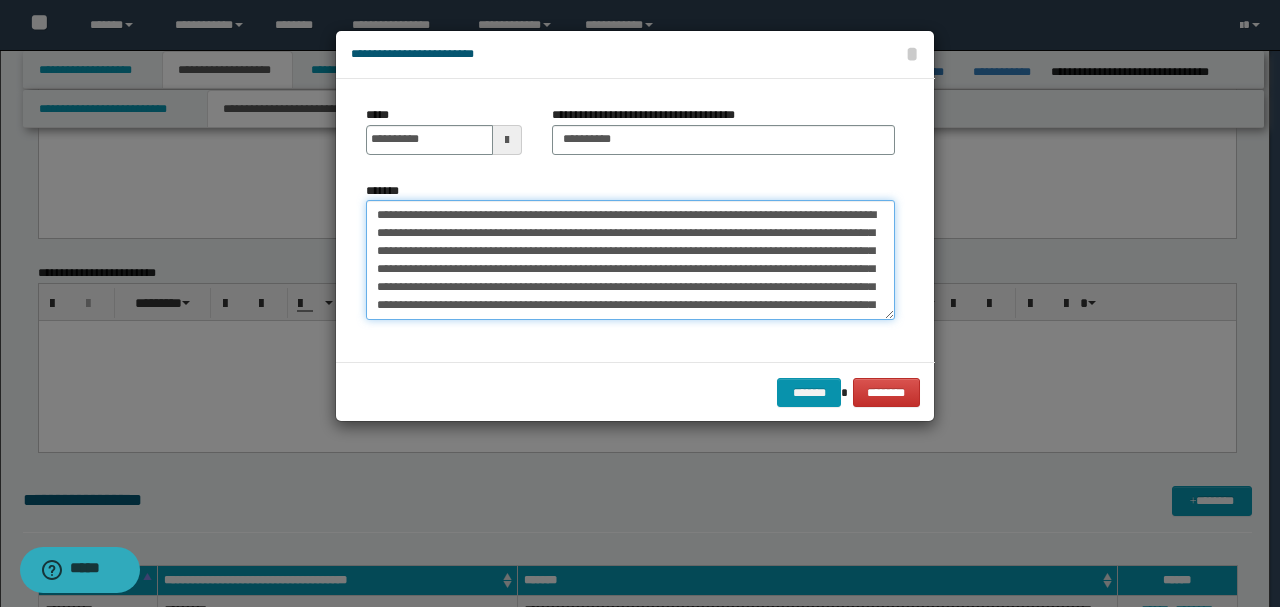click on "*******" at bounding box center (630, 259) 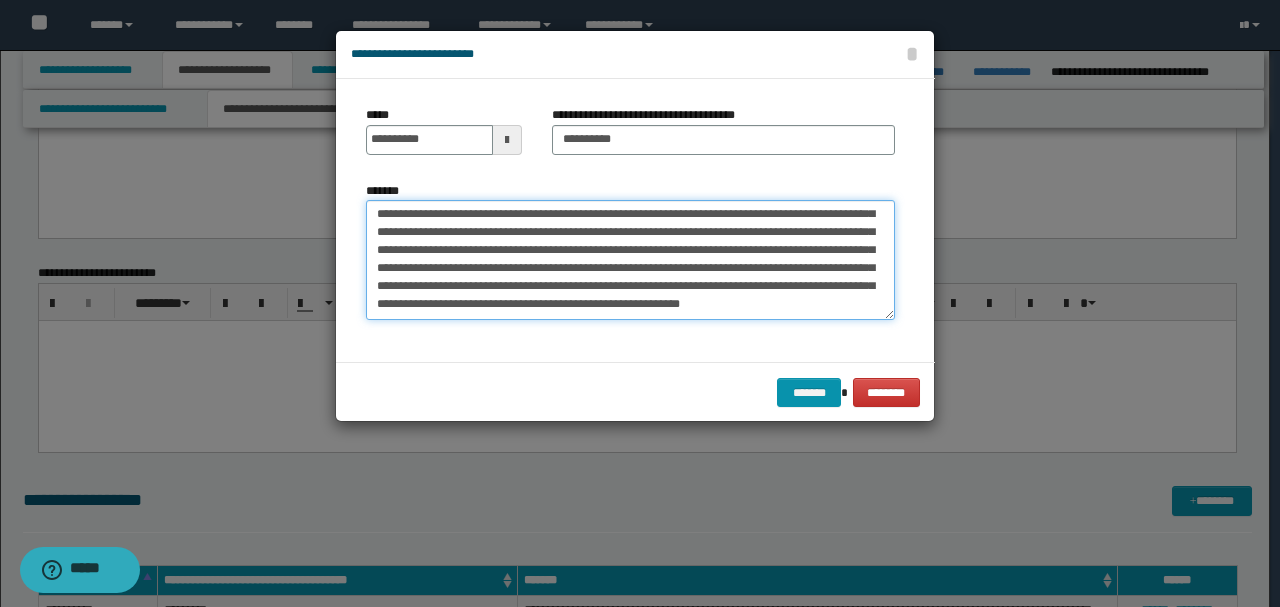 drag, startPoint x: 380, startPoint y: 247, endPoint x: 802, endPoint y: 493, distance: 488.46698 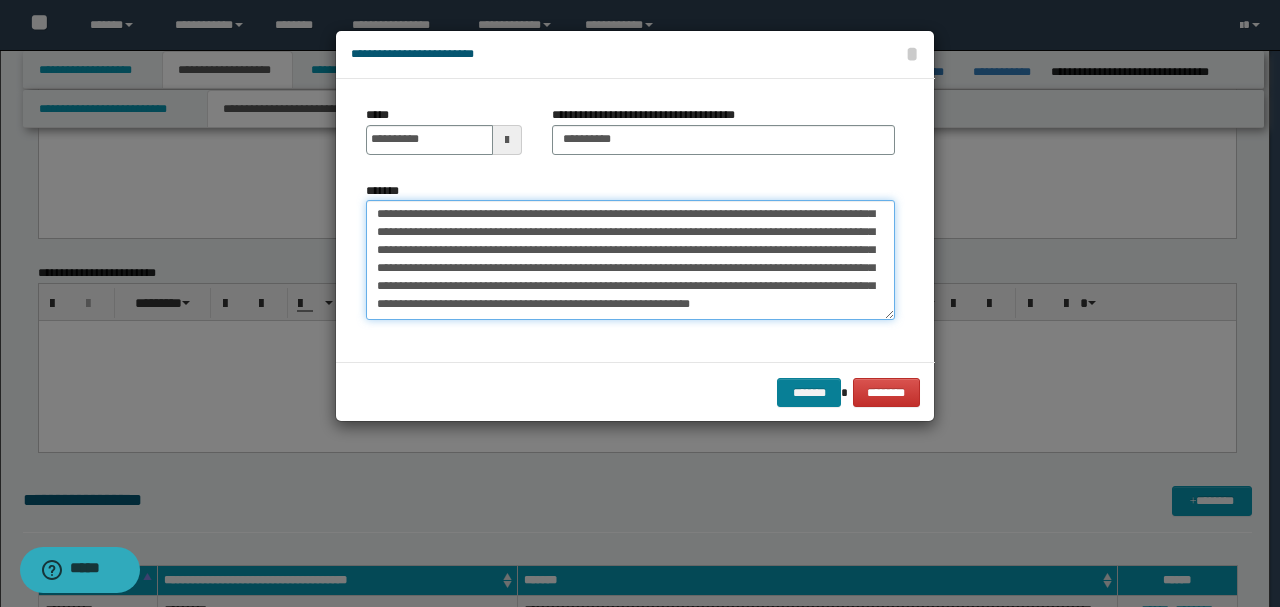 scroll, scrollTop: 72, scrollLeft: 0, axis: vertical 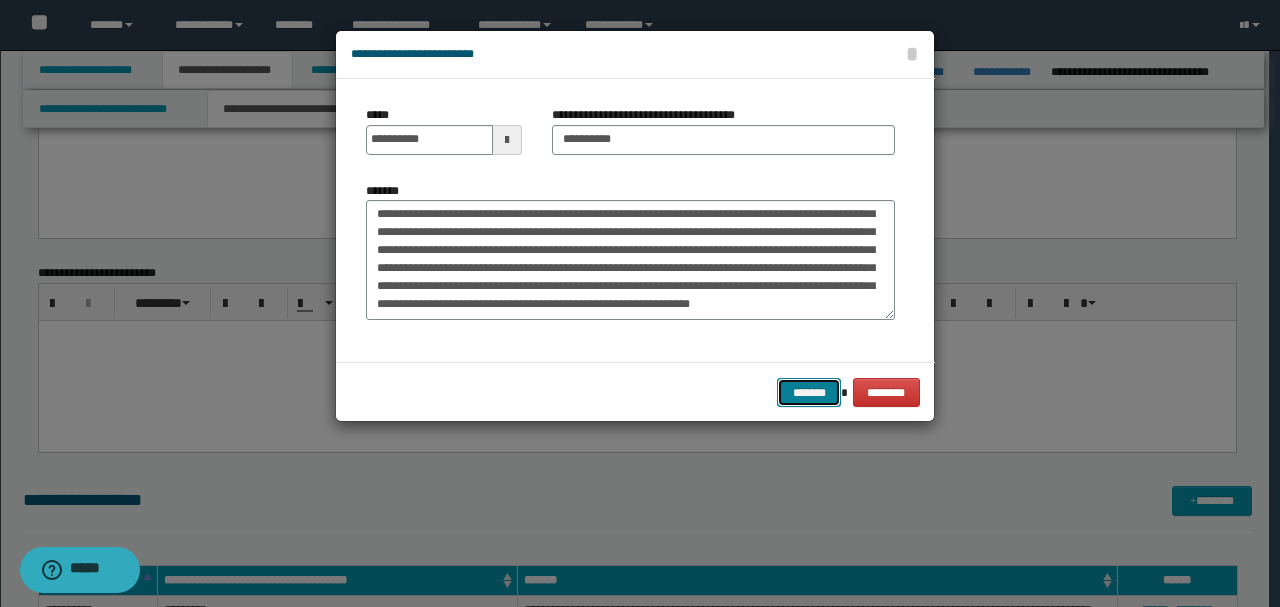 click on "*******" at bounding box center (809, 392) 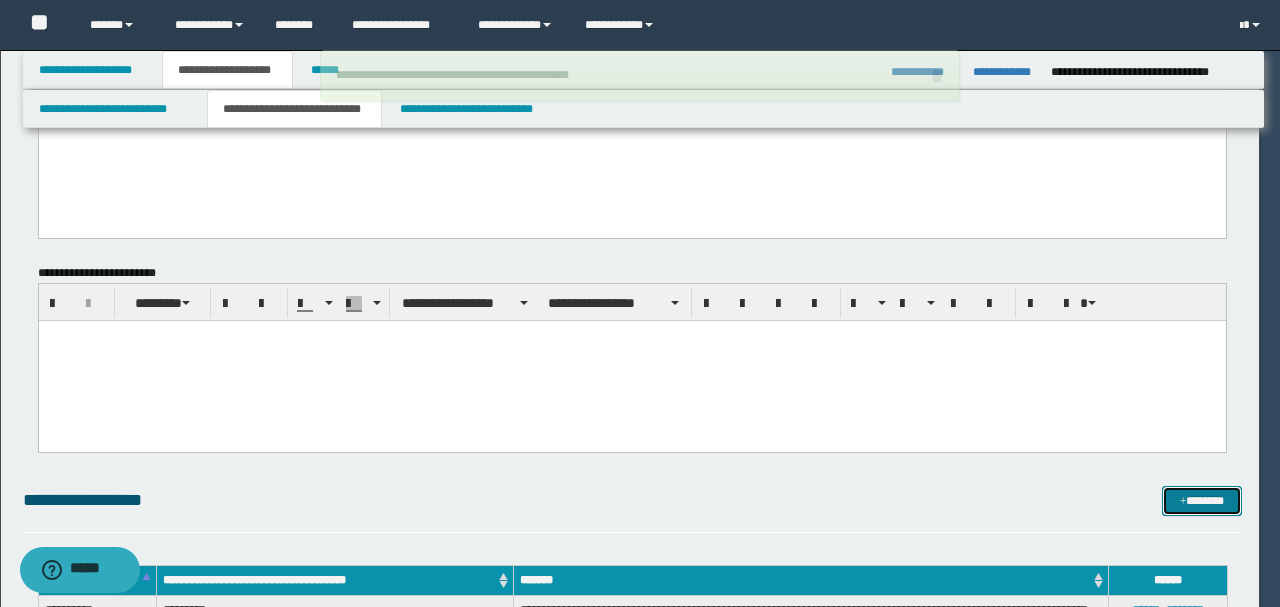 type 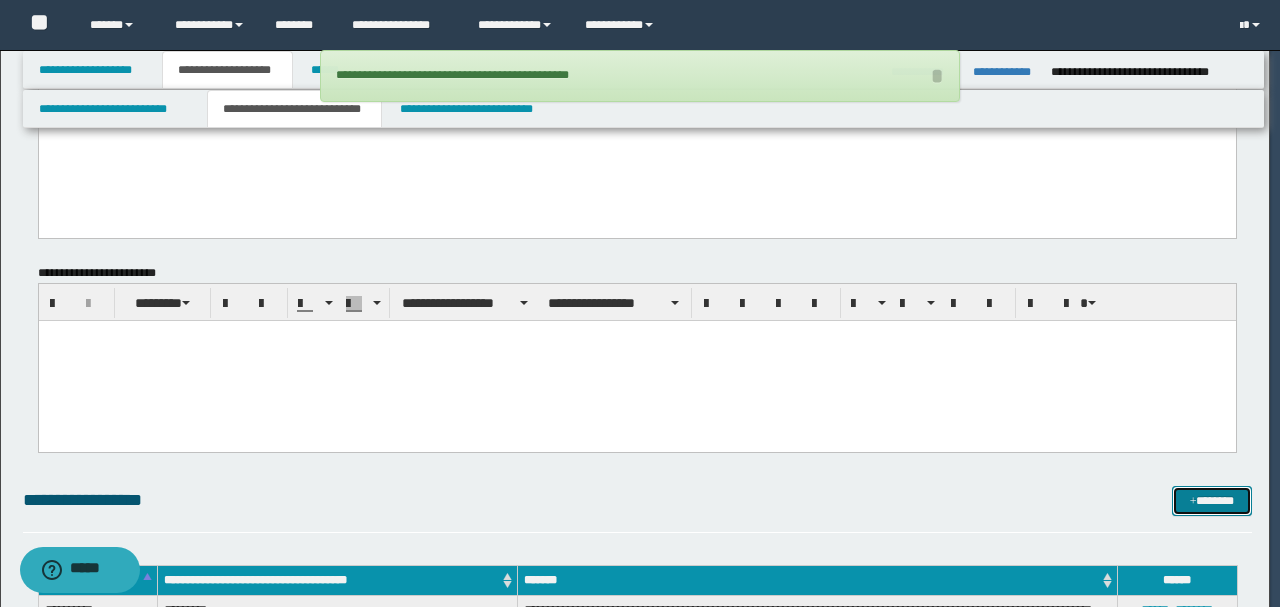 scroll, scrollTop: 0, scrollLeft: 0, axis: both 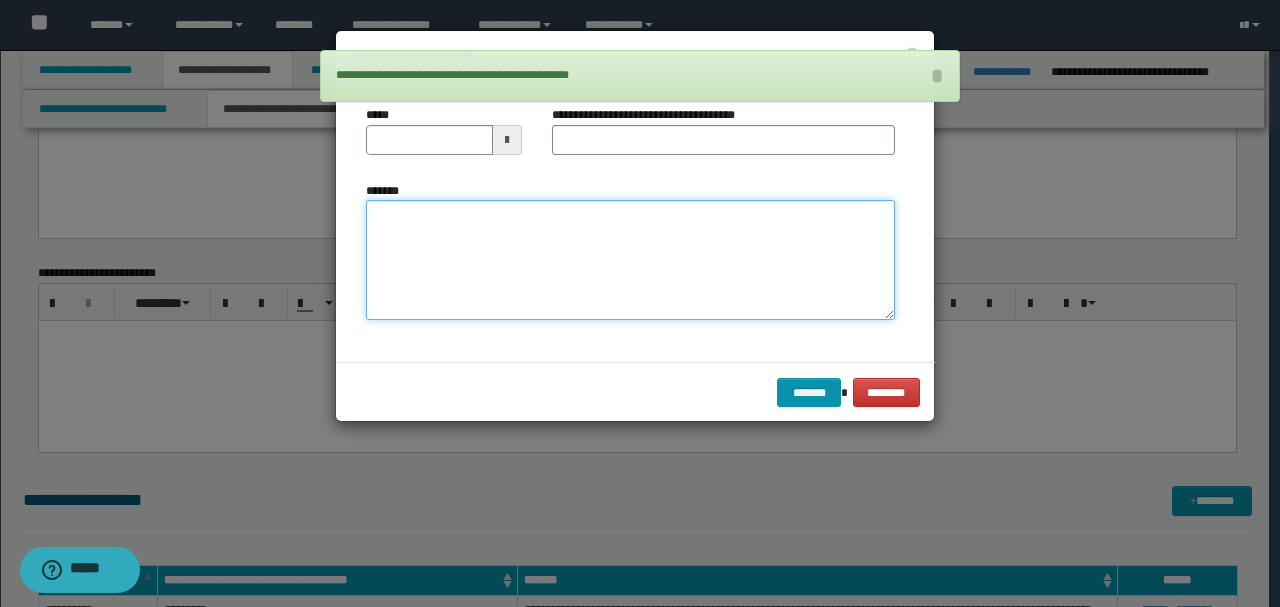 click on "*******" at bounding box center (630, 259) 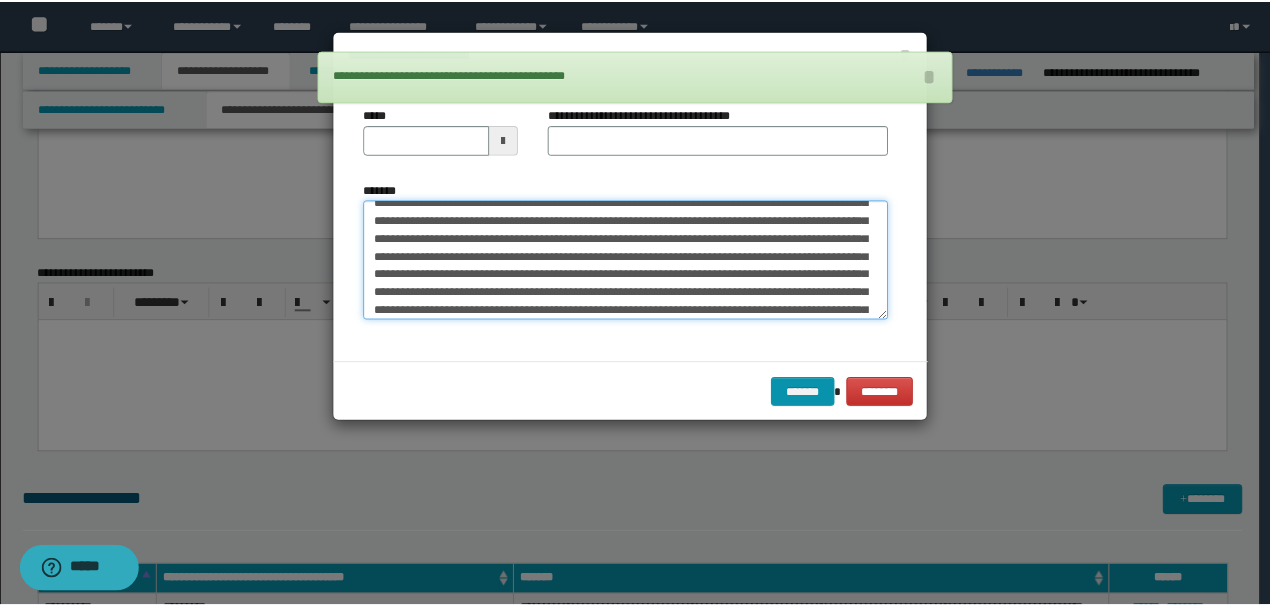 scroll, scrollTop: 0, scrollLeft: 0, axis: both 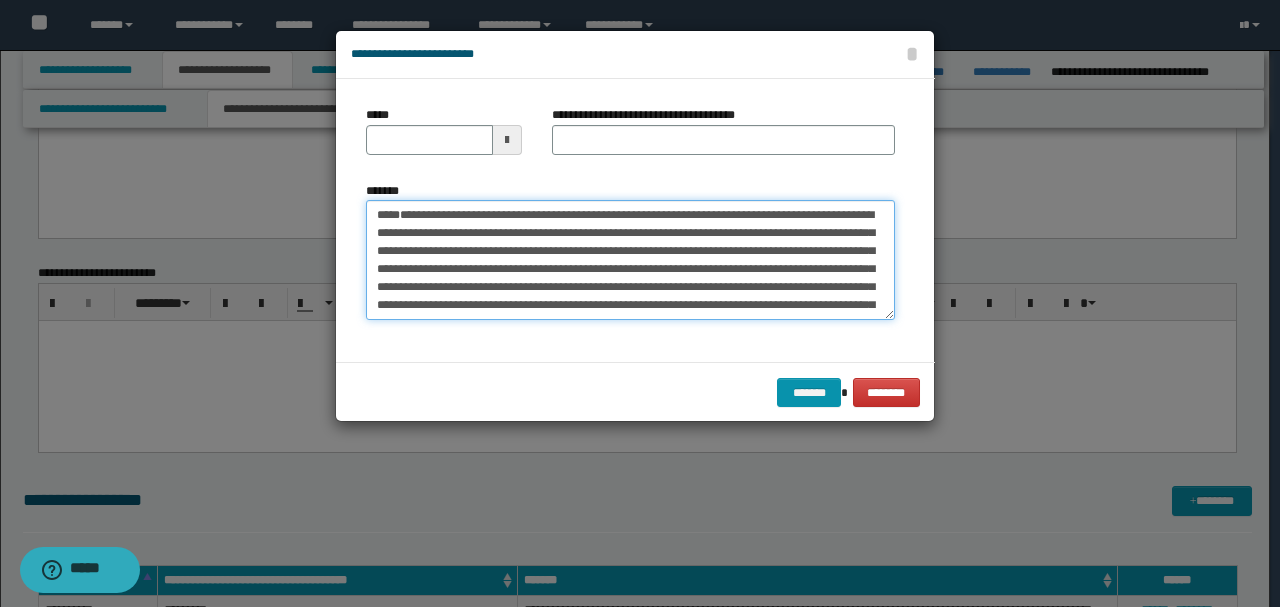drag, startPoint x: 440, startPoint y: 289, endPoint x: 318, endPoint y: 161, distance: 176.8276 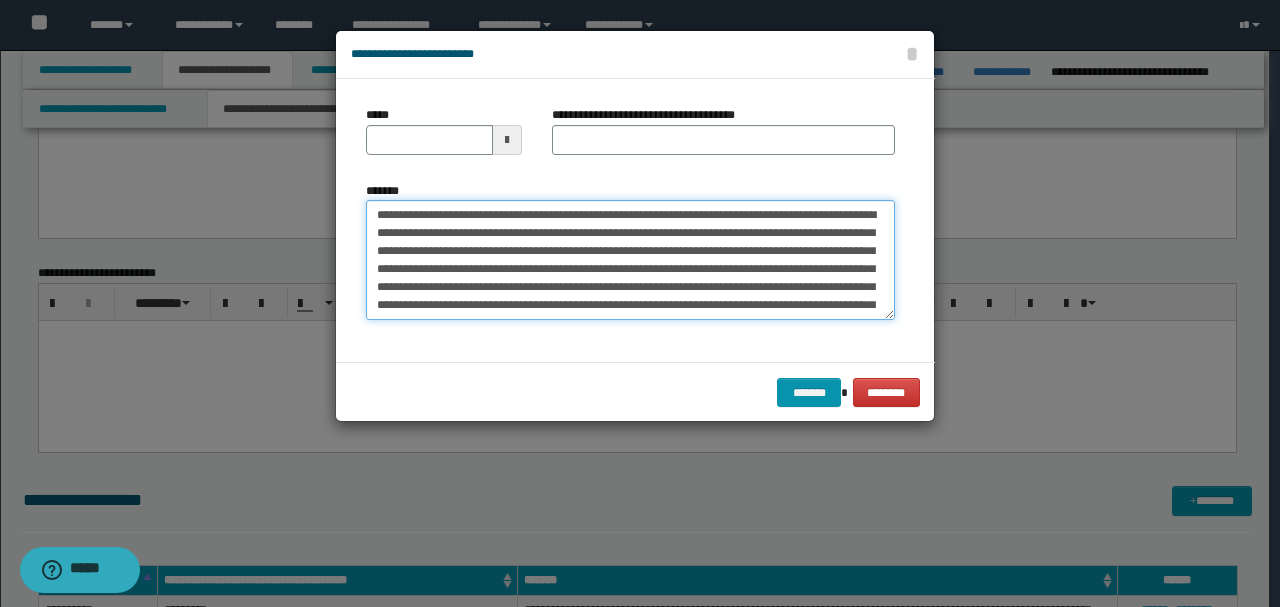 type 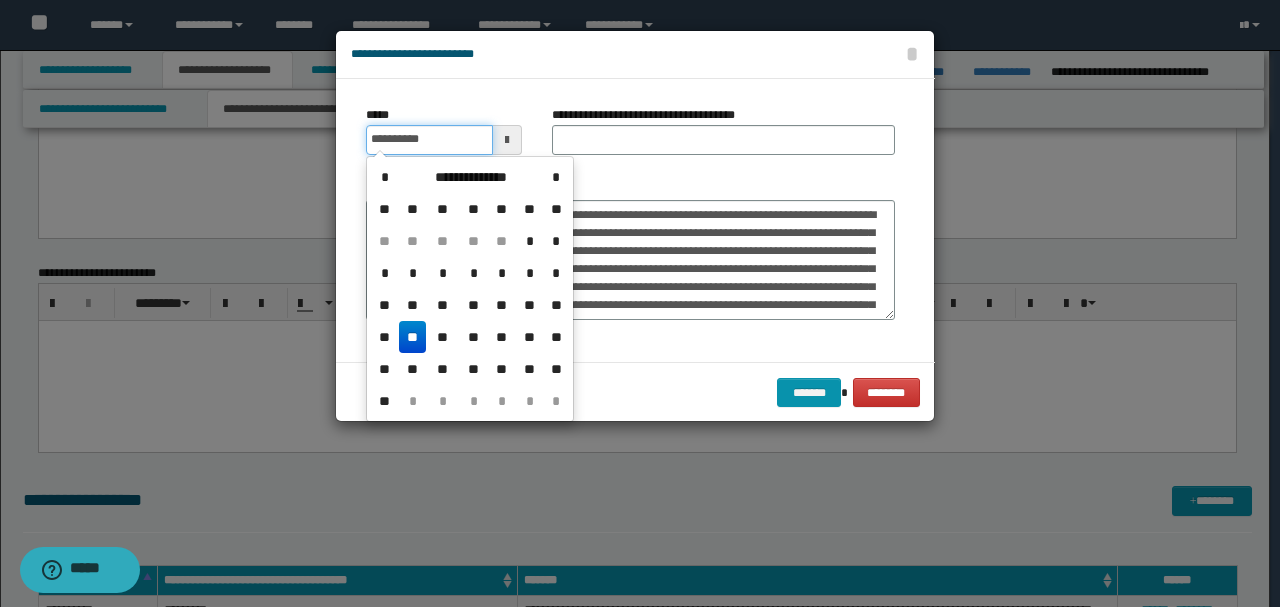 click on "**********" at bounding box center (429, 140) 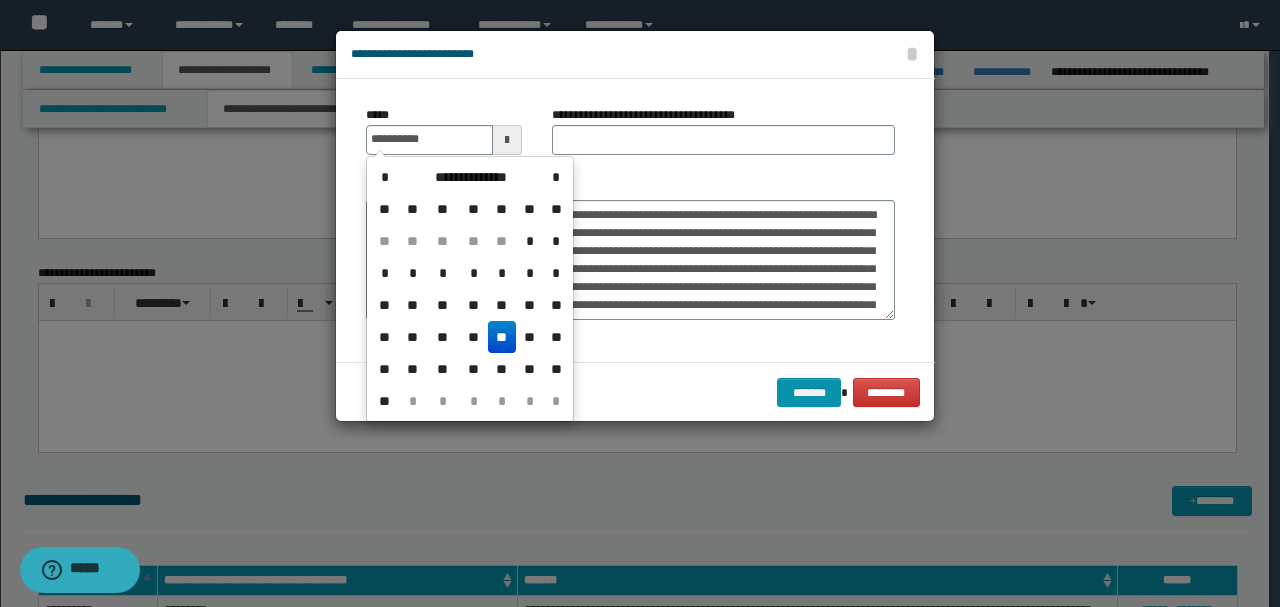 type on "**********" 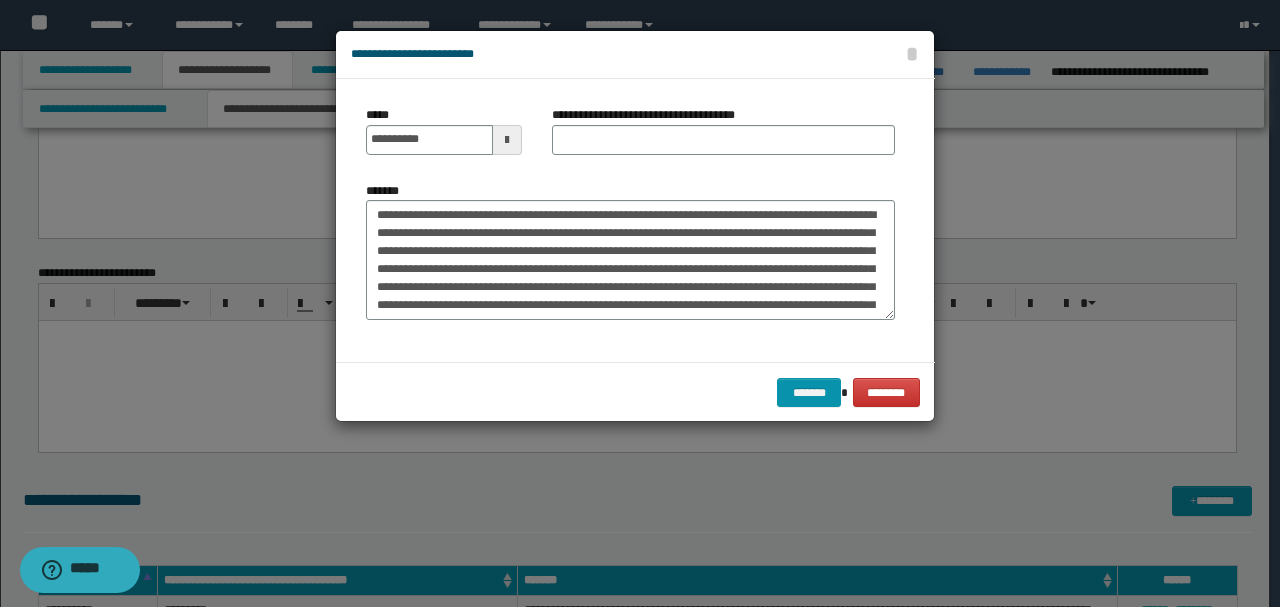 click on "*******" at bounding box center [630, 251] 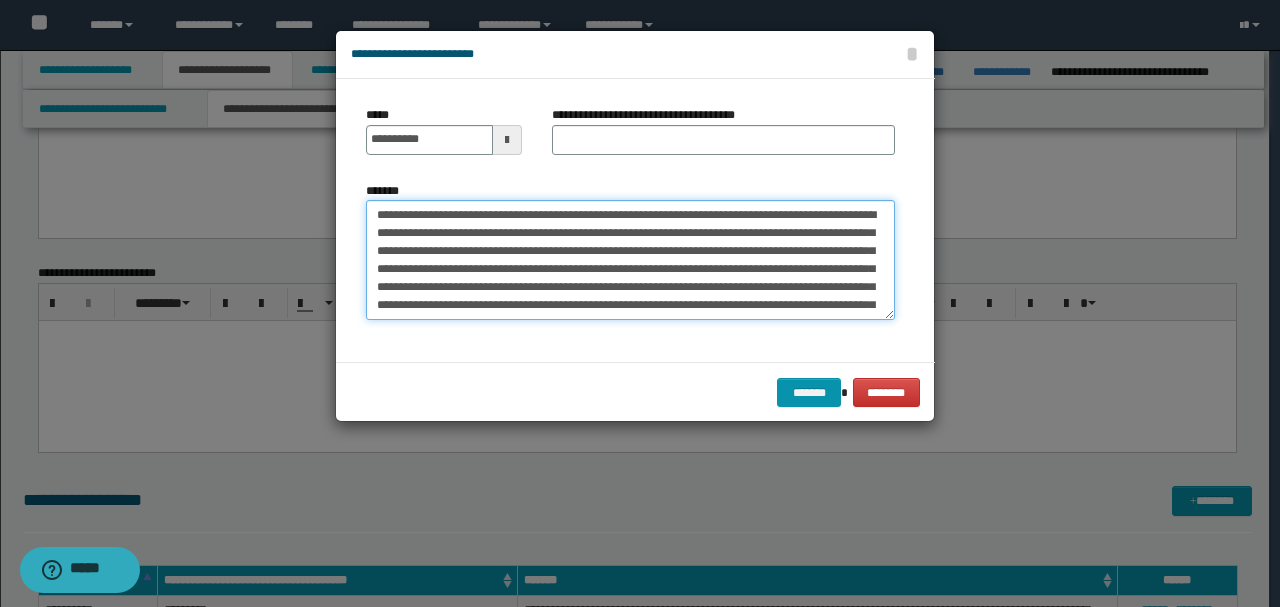 drag, startPoint x: 472, startPoint y: 212, endPoint x: 280, endPoint y: 188, distance: 193.49419 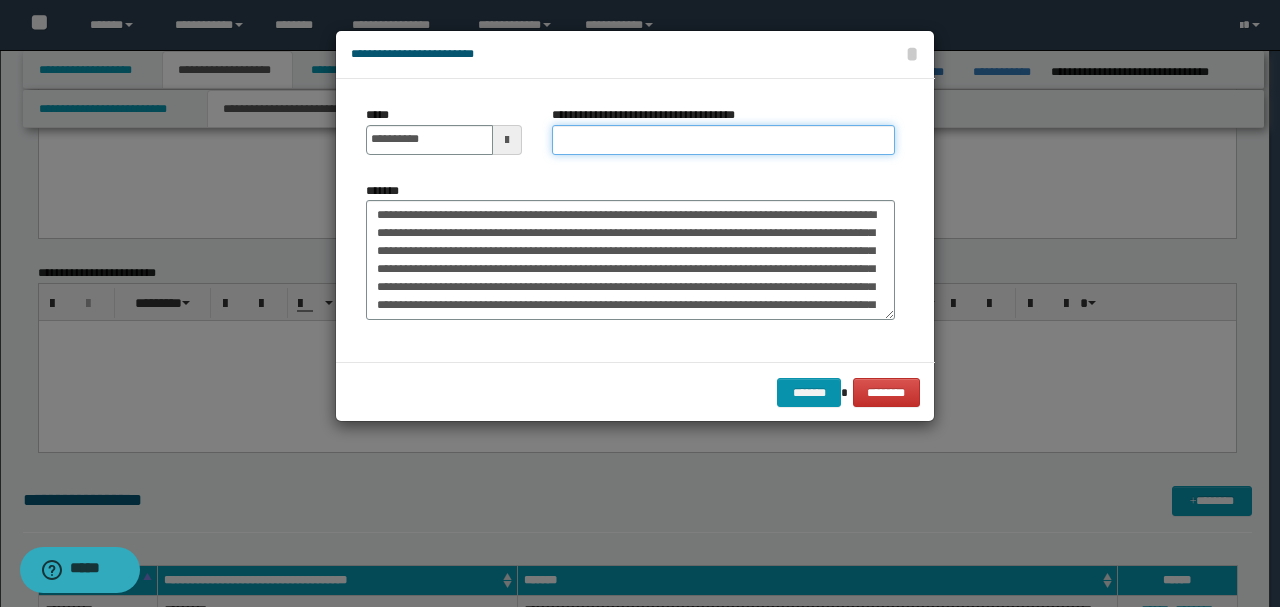 click on "**********" at bounding box center [723, 140] 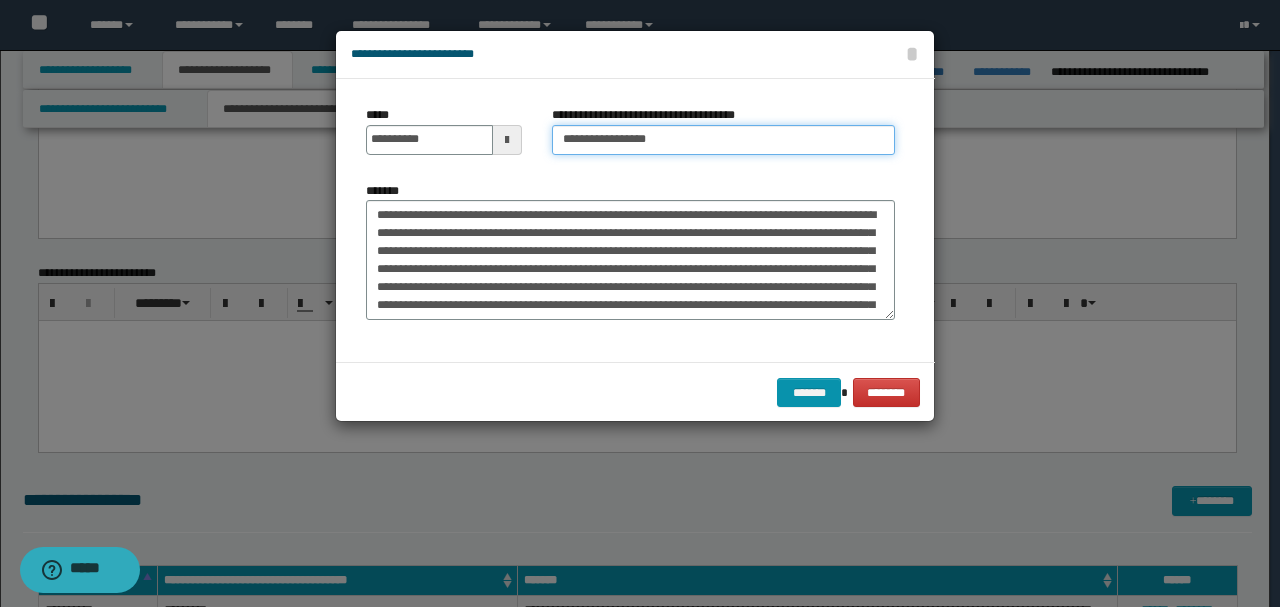 type on "**********" 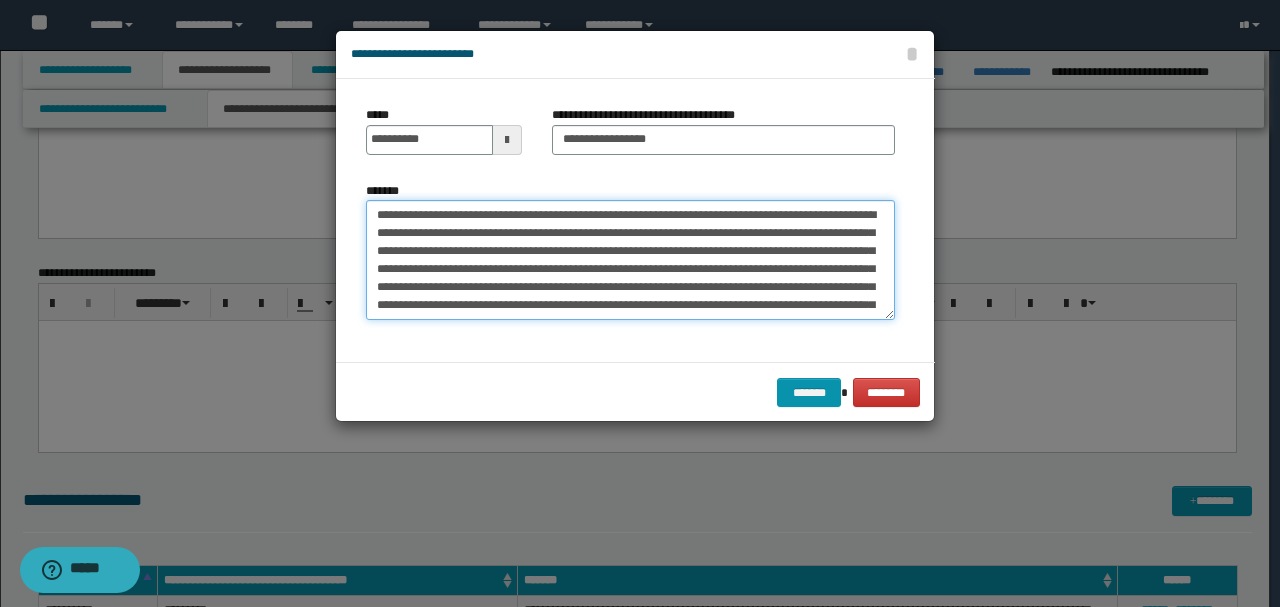 click on "*******" at bounding box center [630, 259] 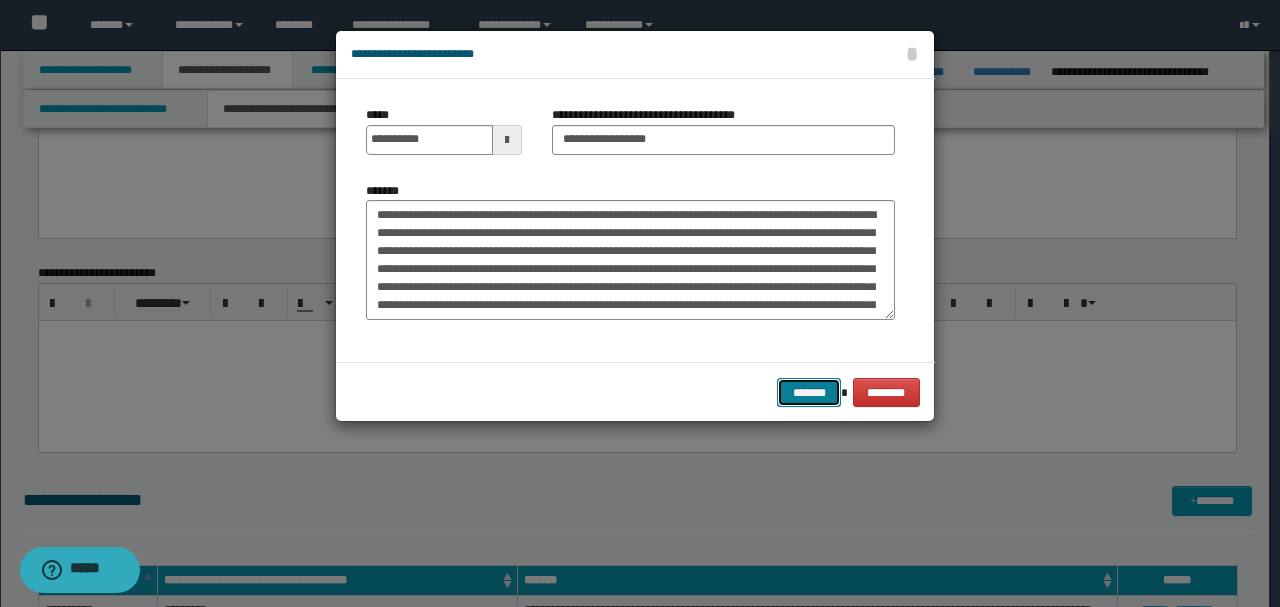 click on "*******" at bounding box center [809, 392] 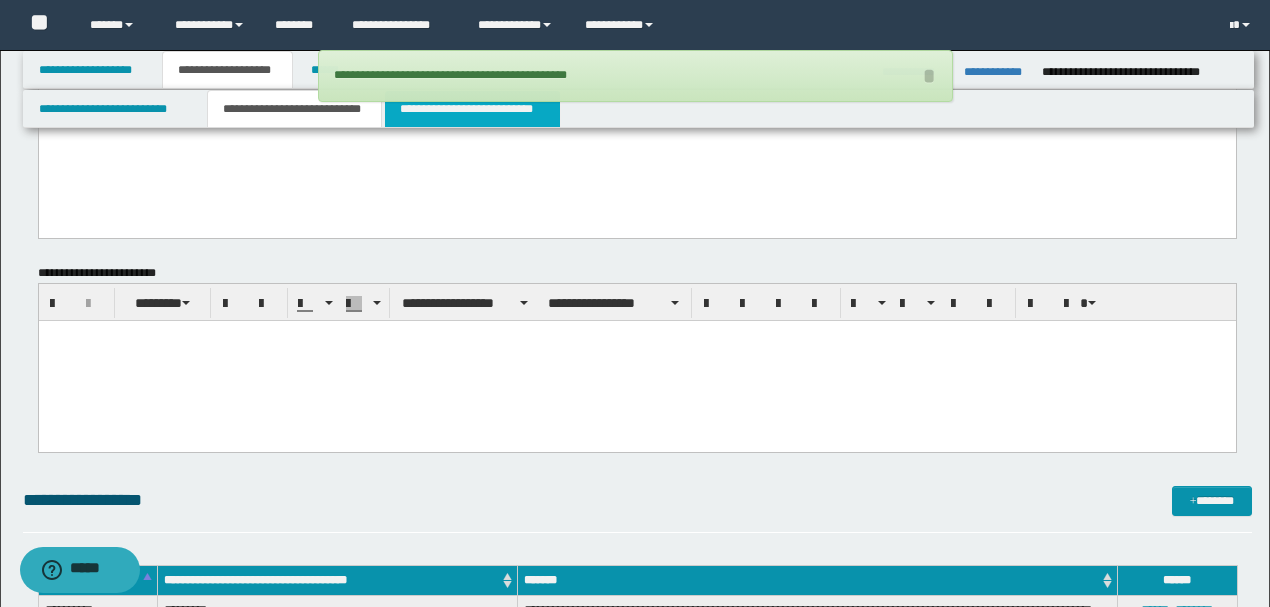 click on "**********" at bounding box center (472, 109) 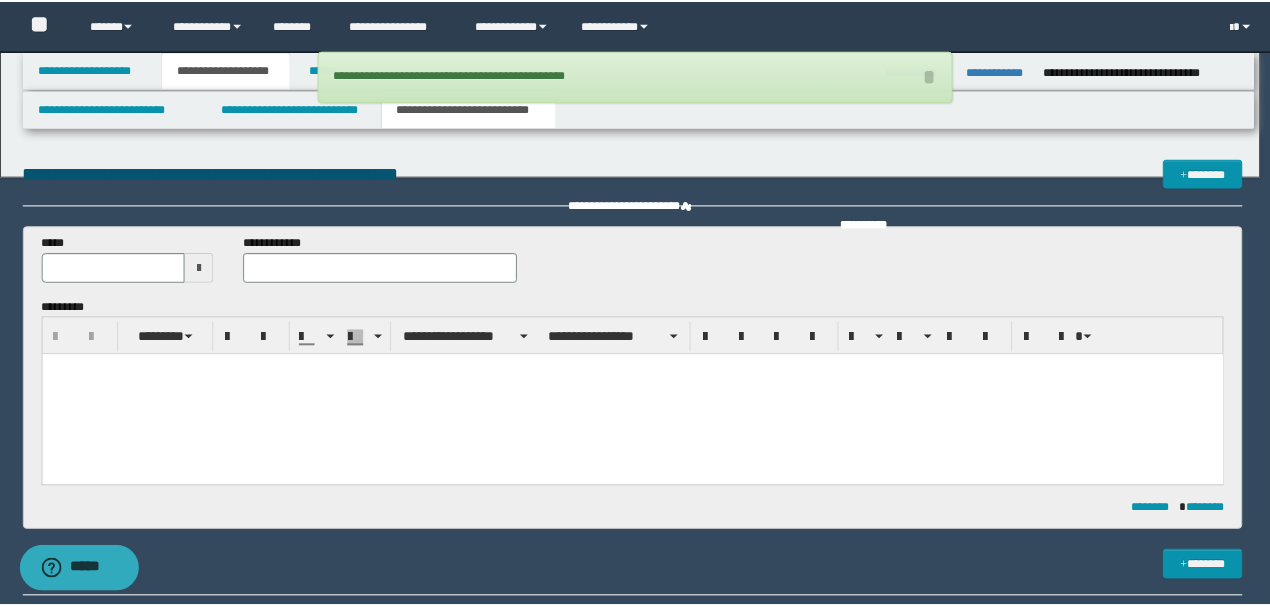scroll, scrollTop: 0, scrollLeft: 0, axis: both 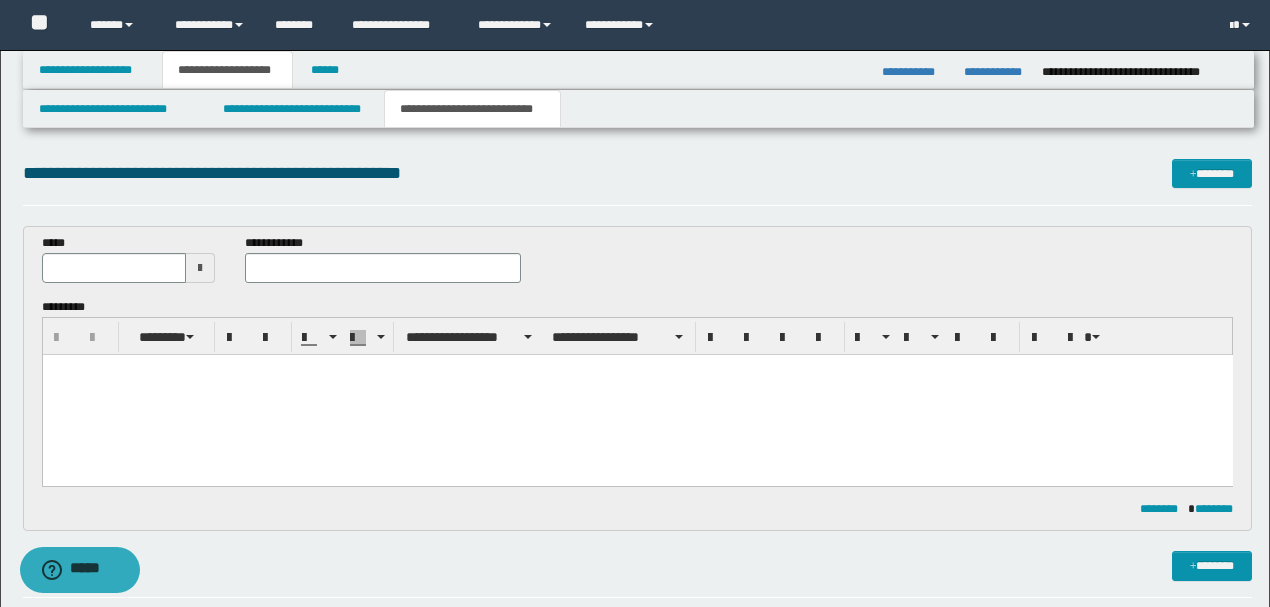 click at bounding box center (200, 268) 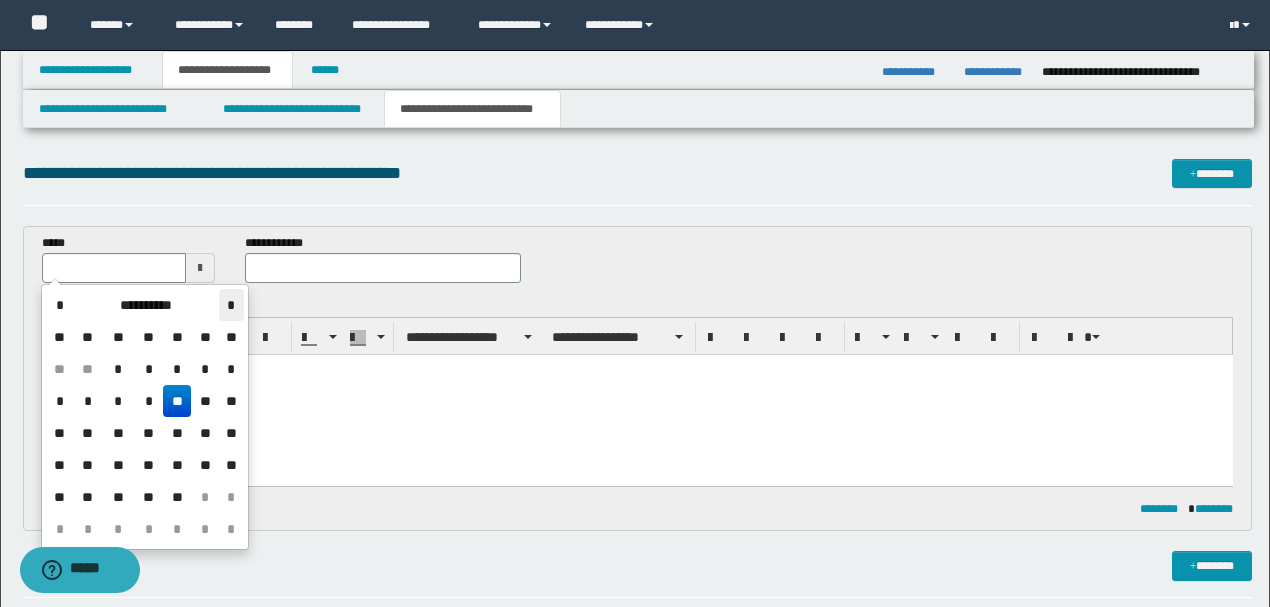 click on "*" at bounding box center (231, 305) 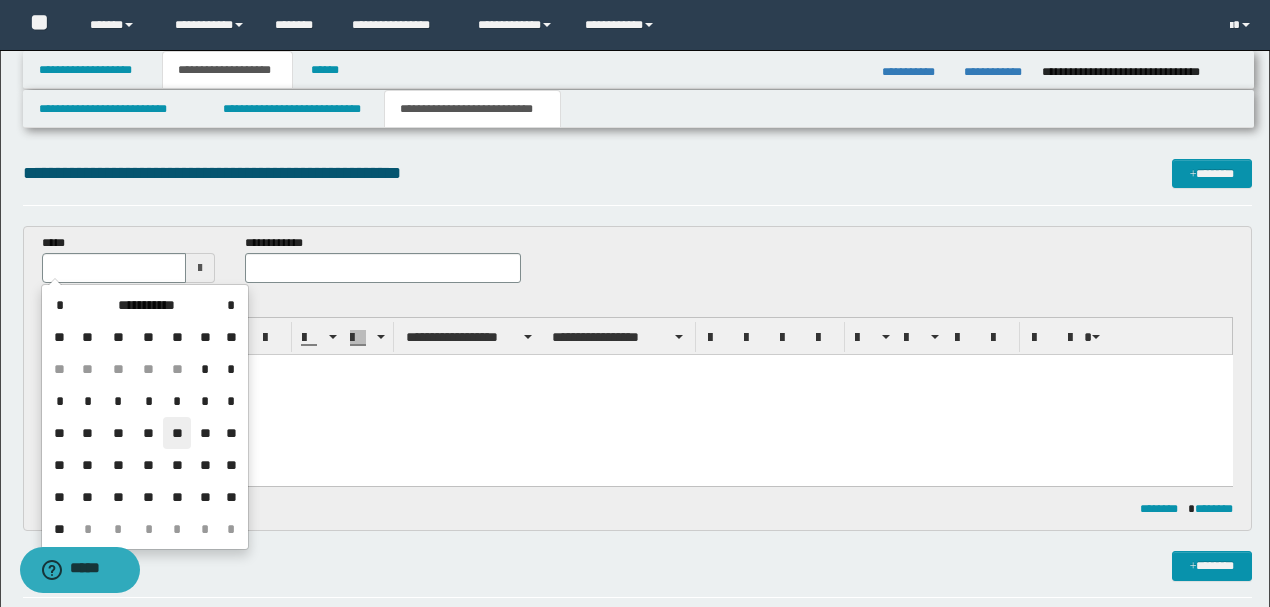click on "**" at bounding box center [177, 433] 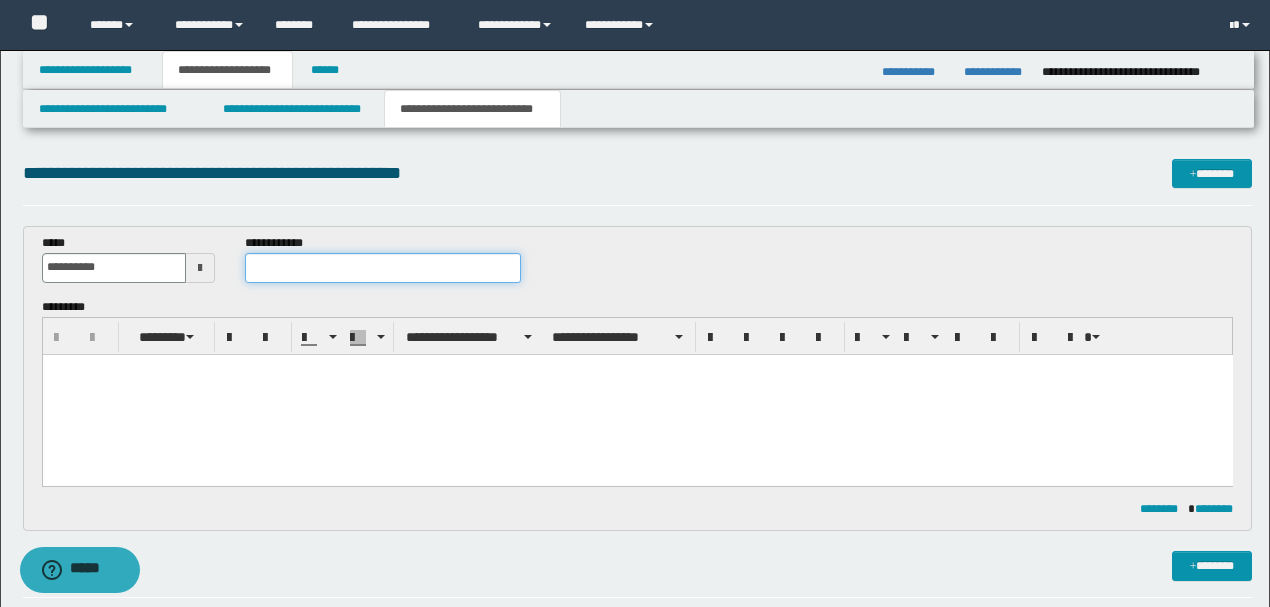 click at bounding box center (382, 268) 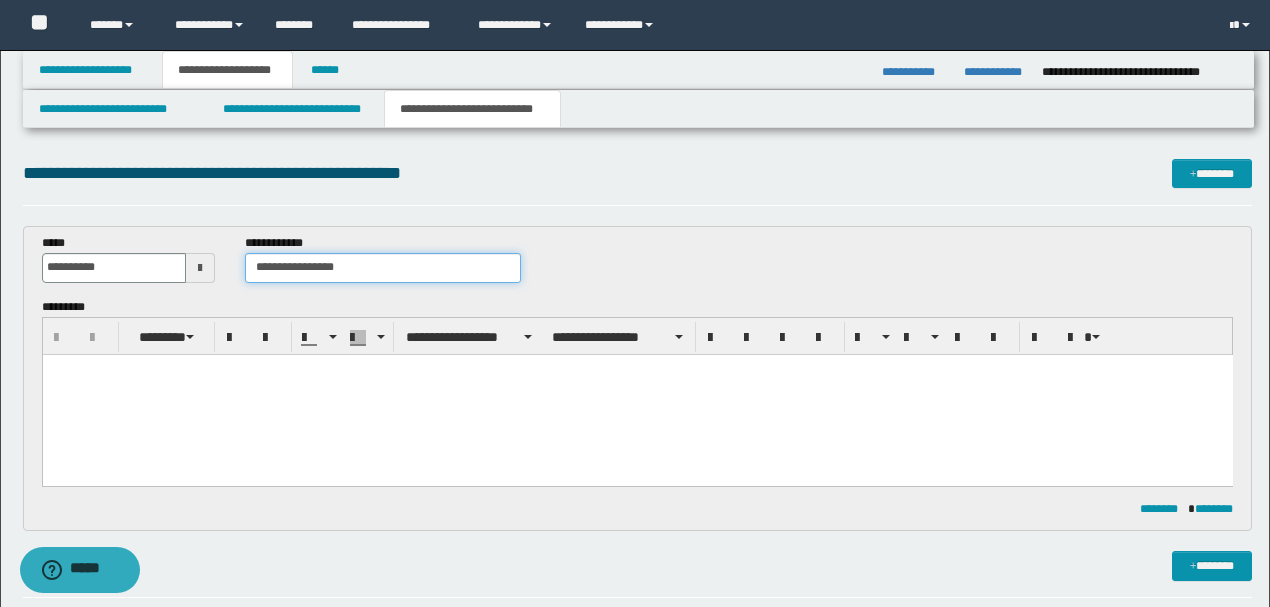 click on "**********" at bounding box center [382, 268] 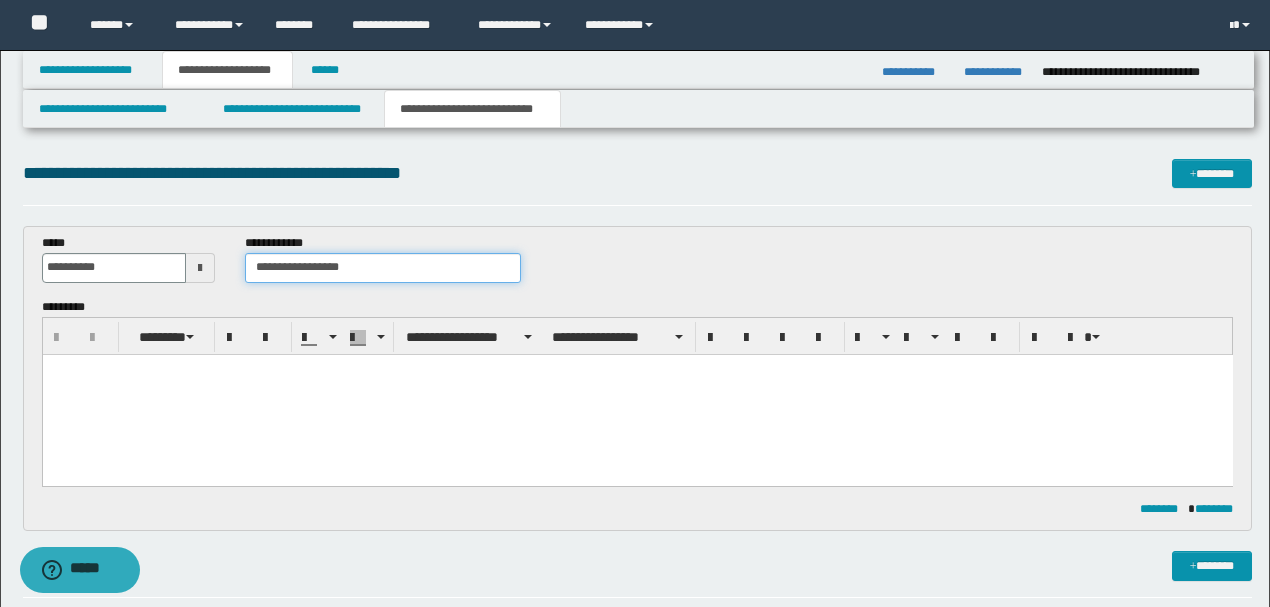 type on "**********" 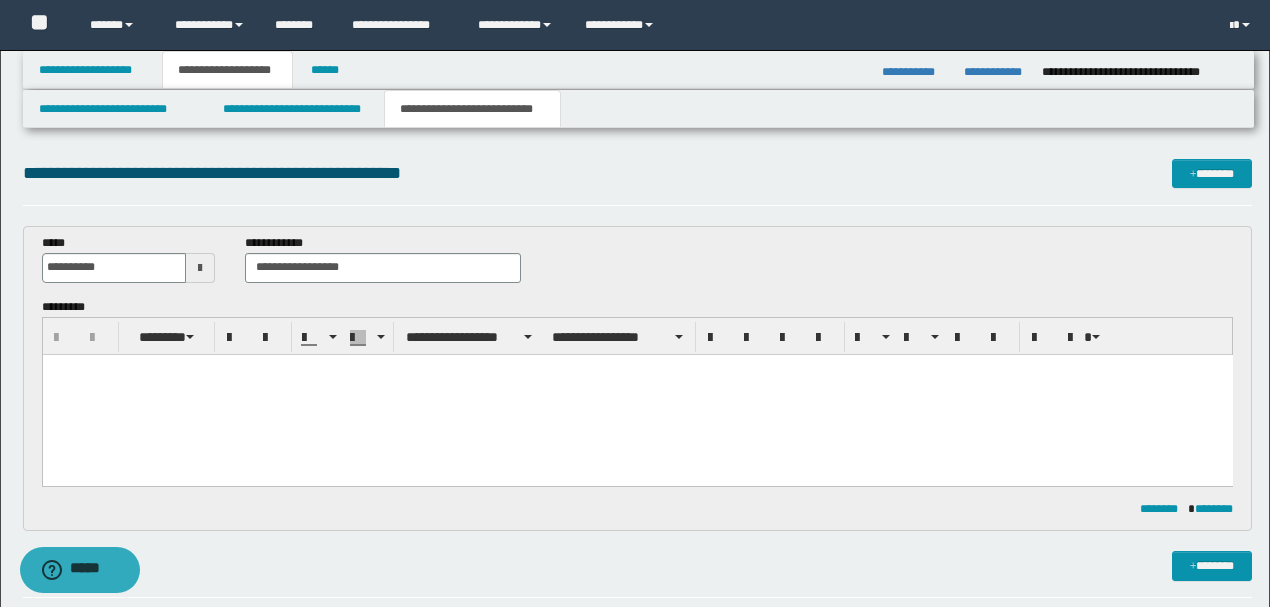 click at bounding box center [637, 394] 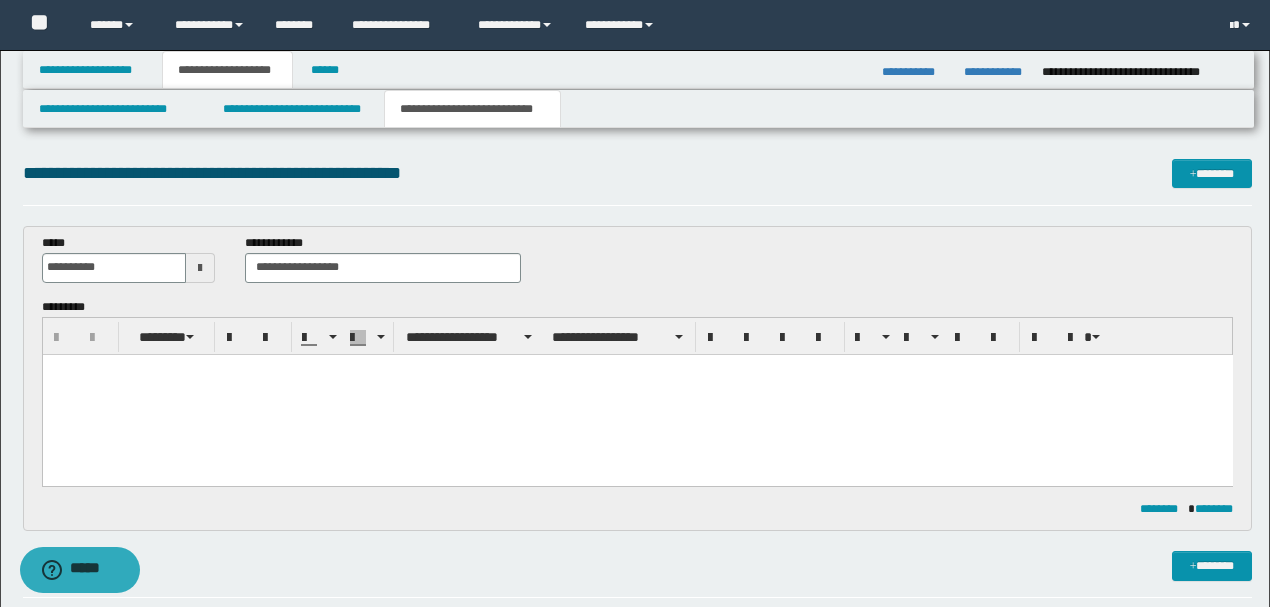 click at bounding box center [637, 369] 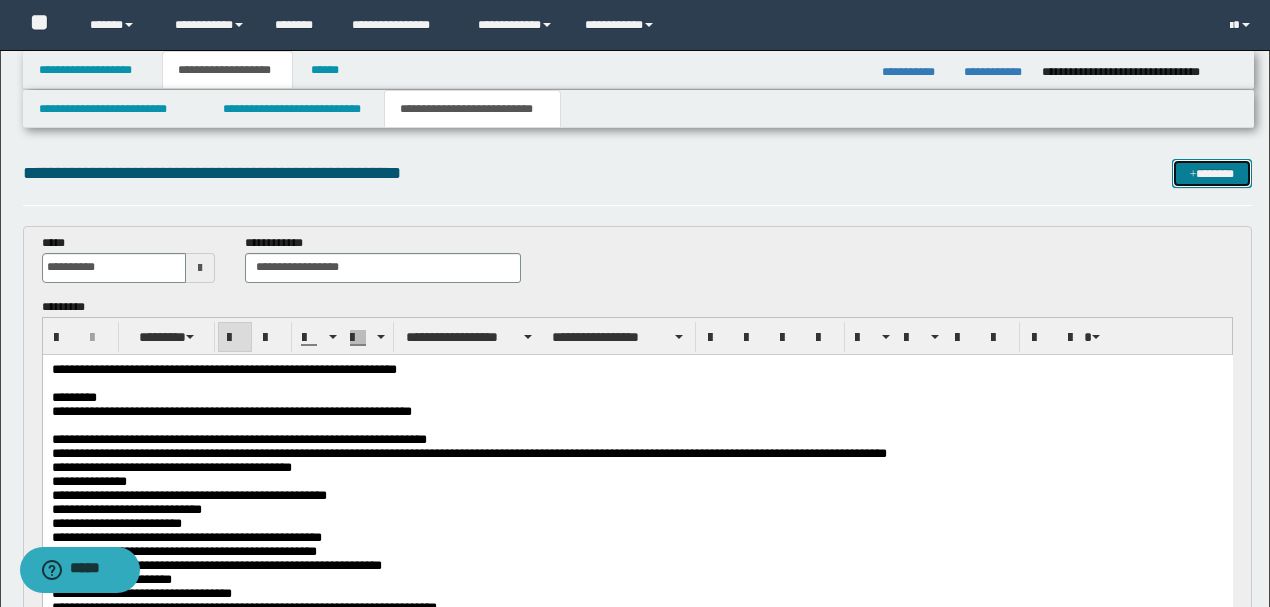 click on "*******" at bounding box center (1211, 173) 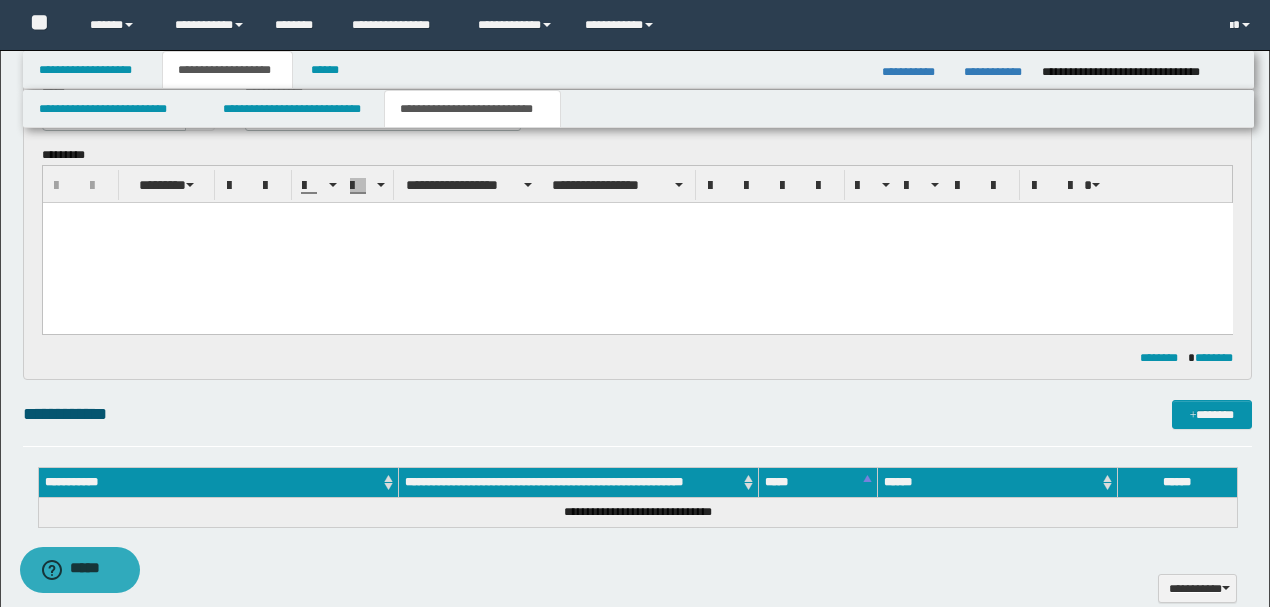 scroll, scrollTop: 676, scrollLeft: 0, axis: vertical 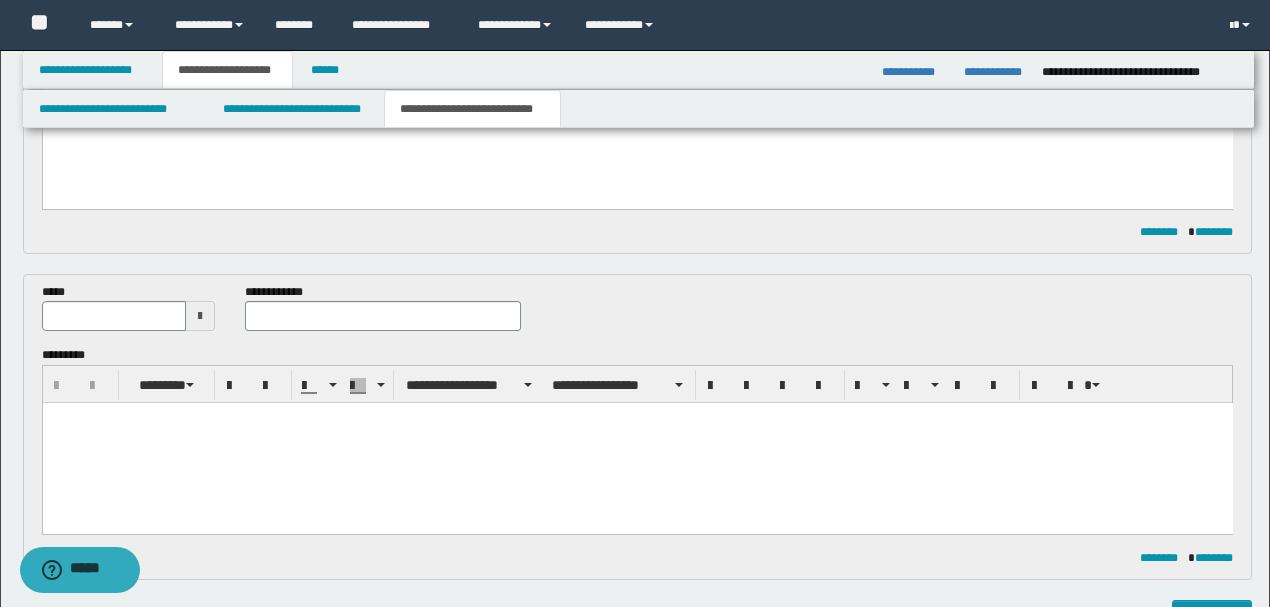 click at bounding box center (200, 316) 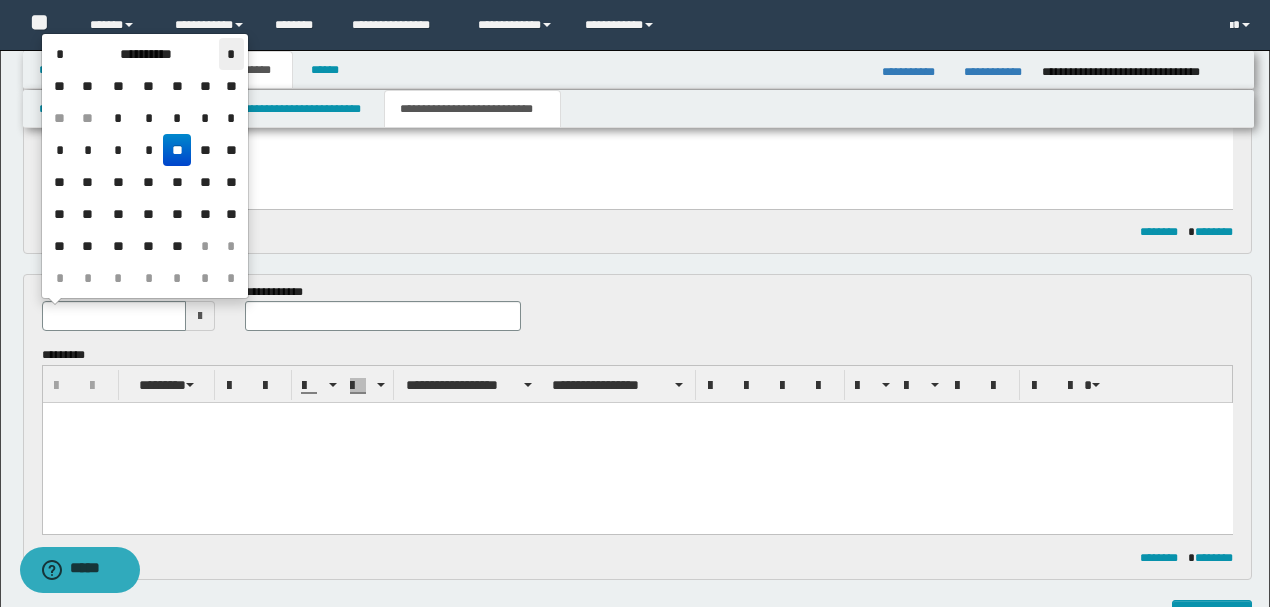 click on "*" at bounding box center (231, 54) 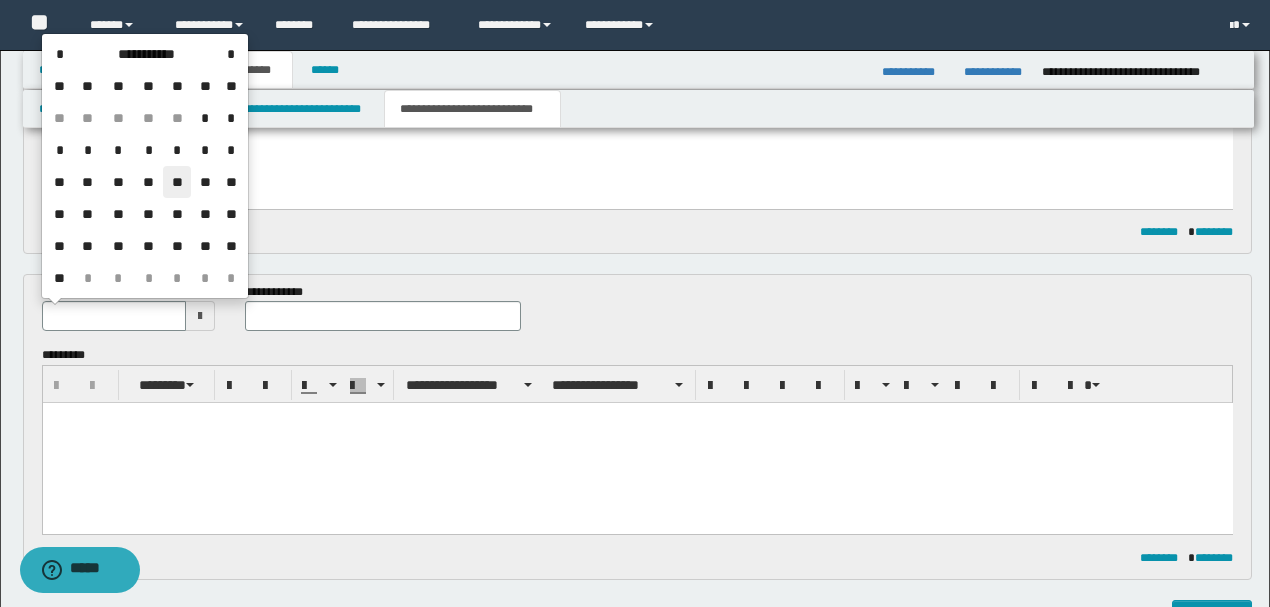 drag, startPoint x: 180, startPoint y: 179, endPoint x: 145, endPoint y: 522, distance: 344.7811 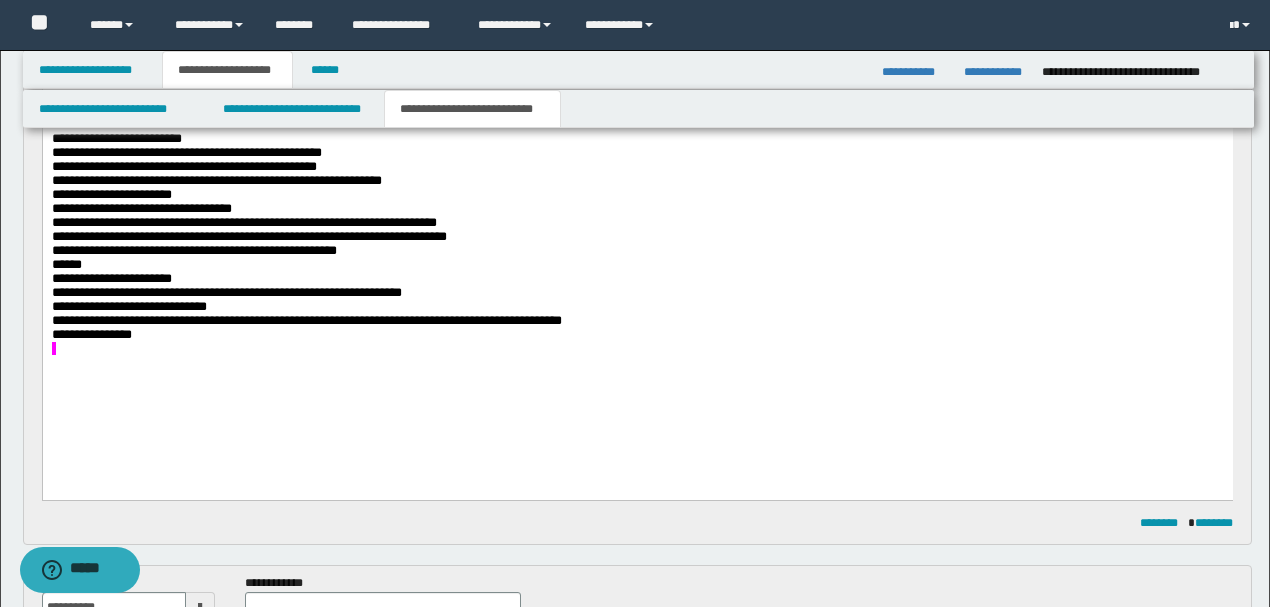 scroll, scrollTop: 400, scrollLeft: 0, axis: vertical 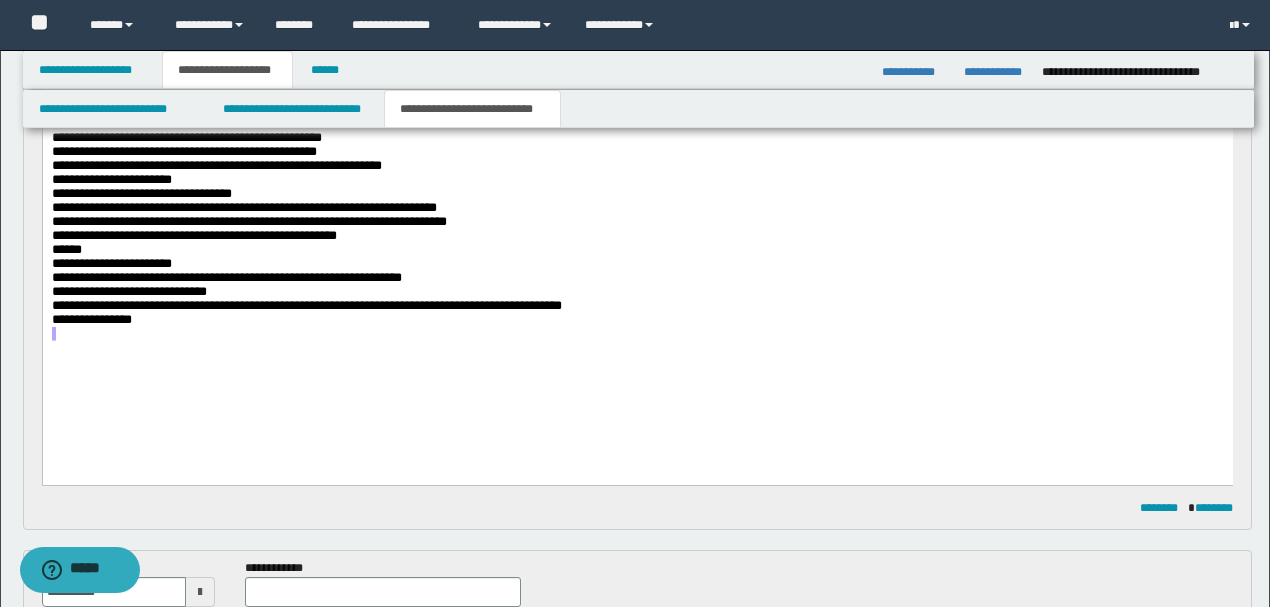 drag, startPoint x: 83, startPoint y: 371, endPoint x: 24, endPoint y: 366, distance: 59.211487 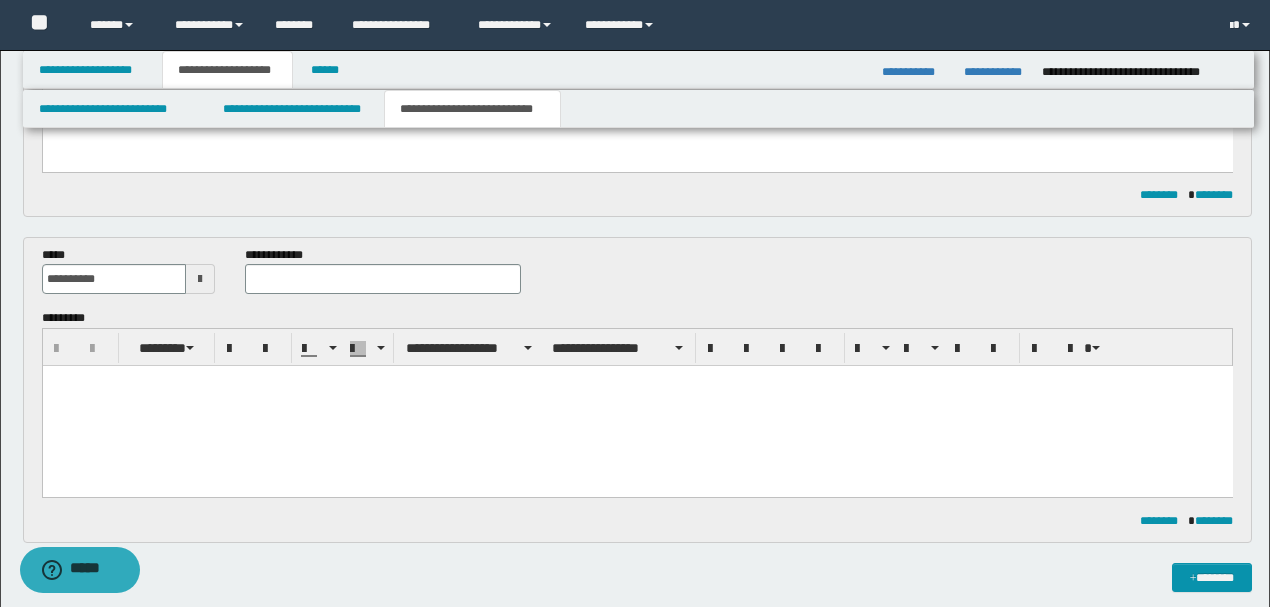 scroll, scrollTop: 733, scrollLeft: 0, axis: vertical 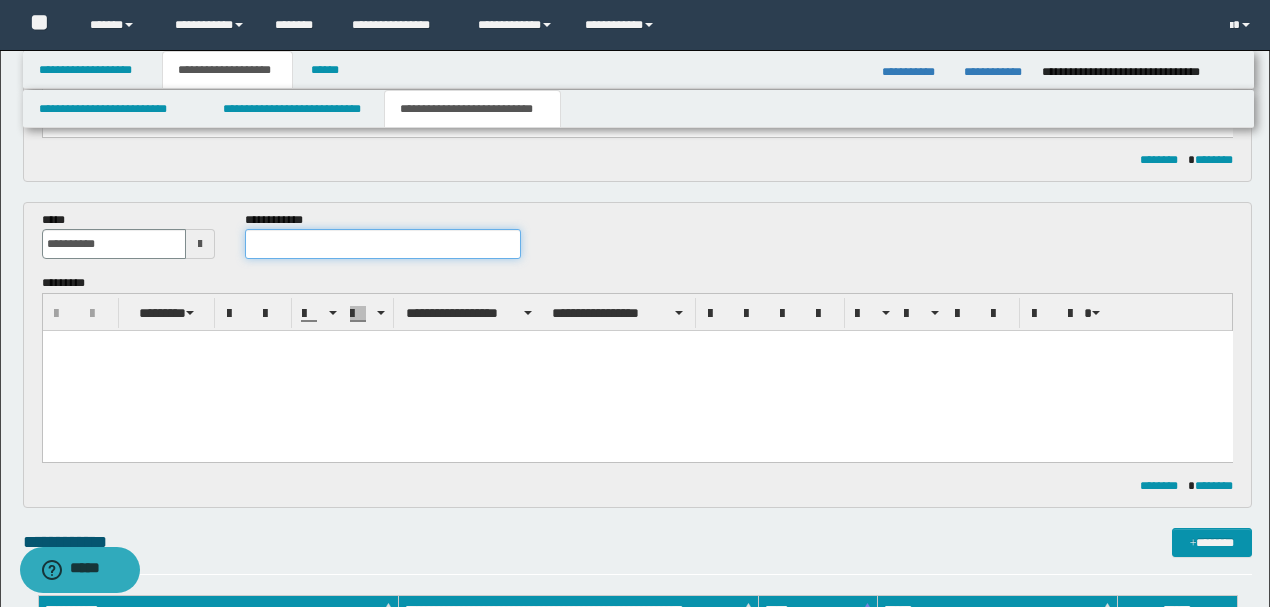 click at bounding box center [382, 244] 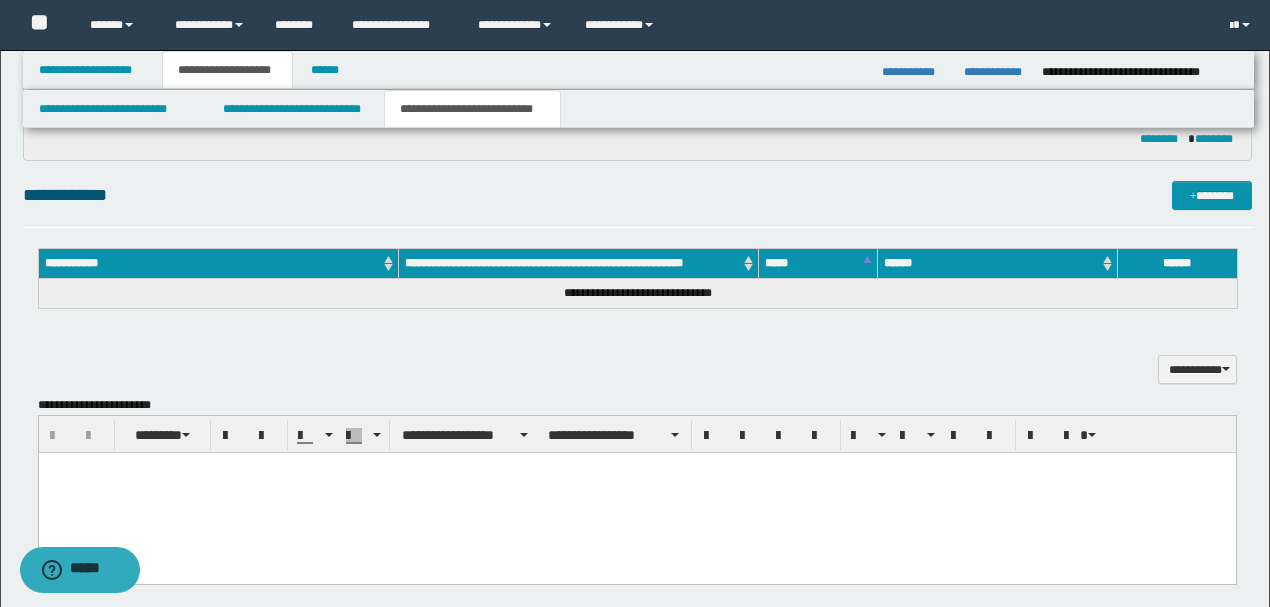scroll, scrollTop: 1266, scrollLeft: 0, axis: vertical 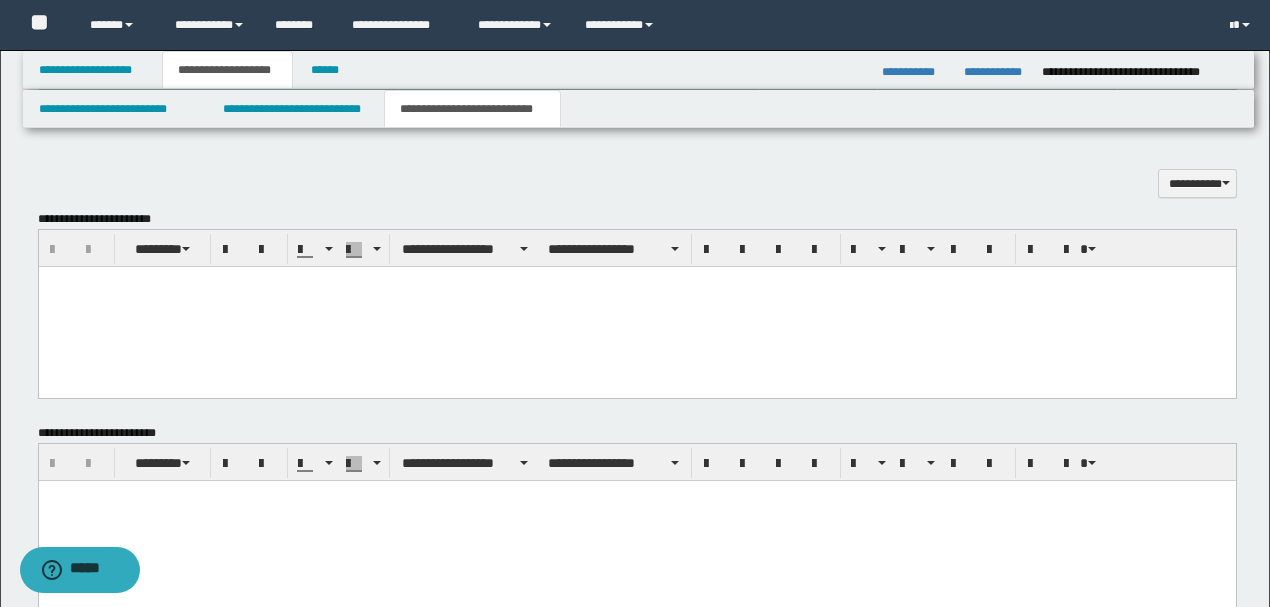 type on "**********" 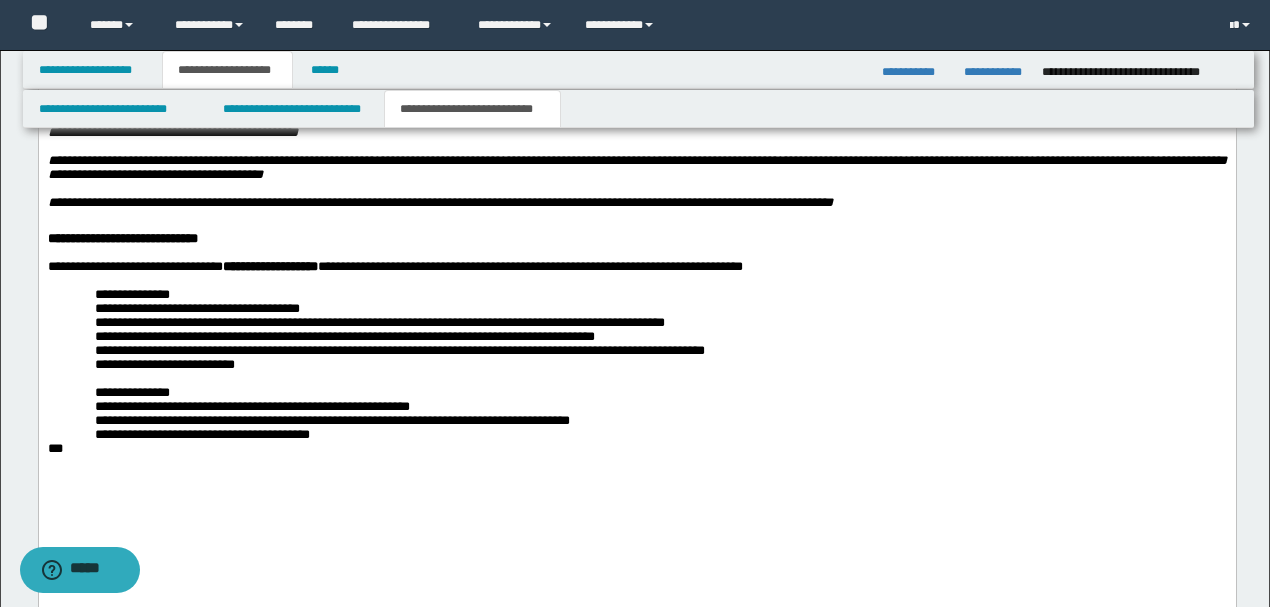 scroll, scrollTop: 3400, scrollLeft: 0, axis: vertical 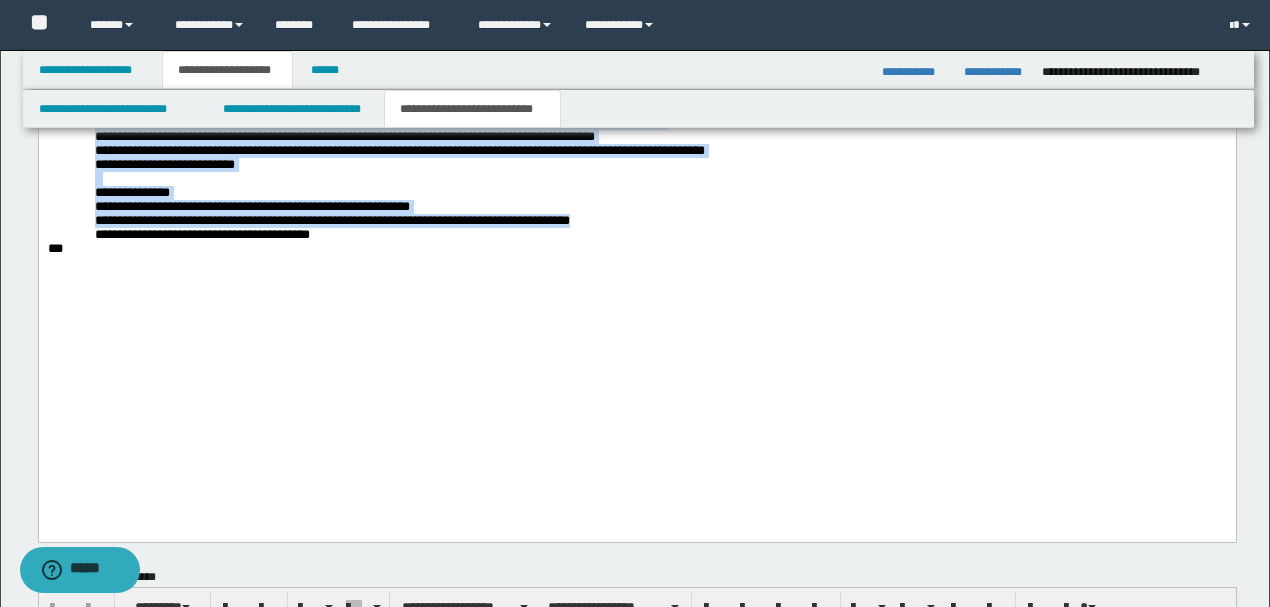 drag, startPoint x: 641, startPoint y: 398, endPoint x: 103, endPoint y: 274, distance: 552.10504 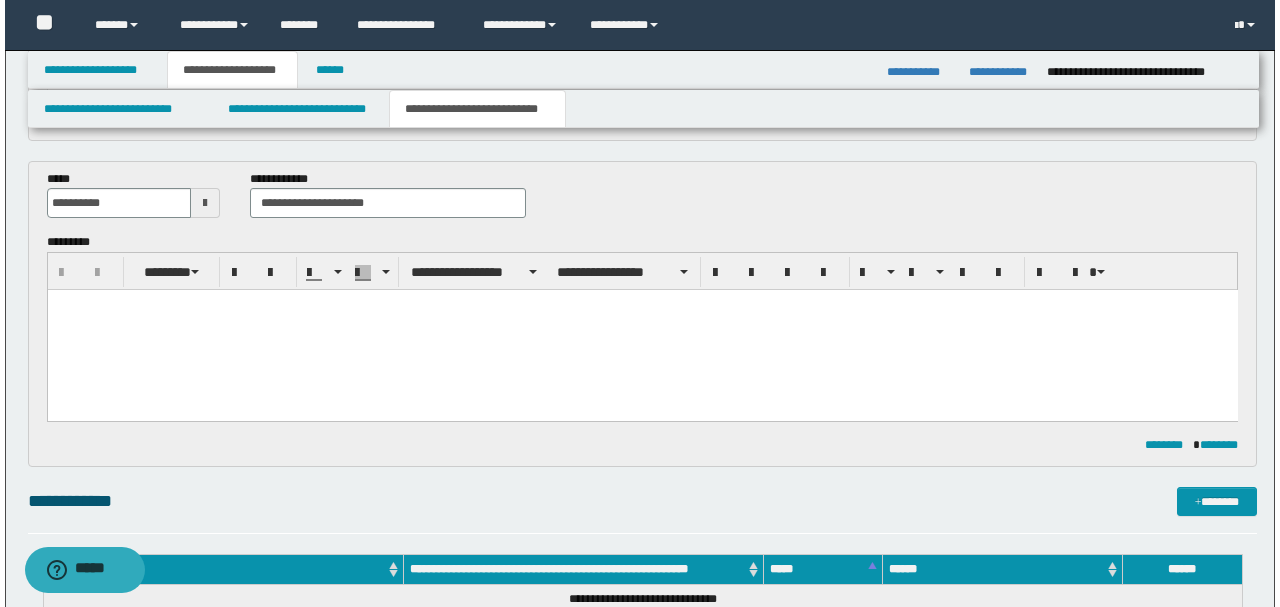 scroll, scrollTop: 1066, scrollLeft: 0, axis: vertical 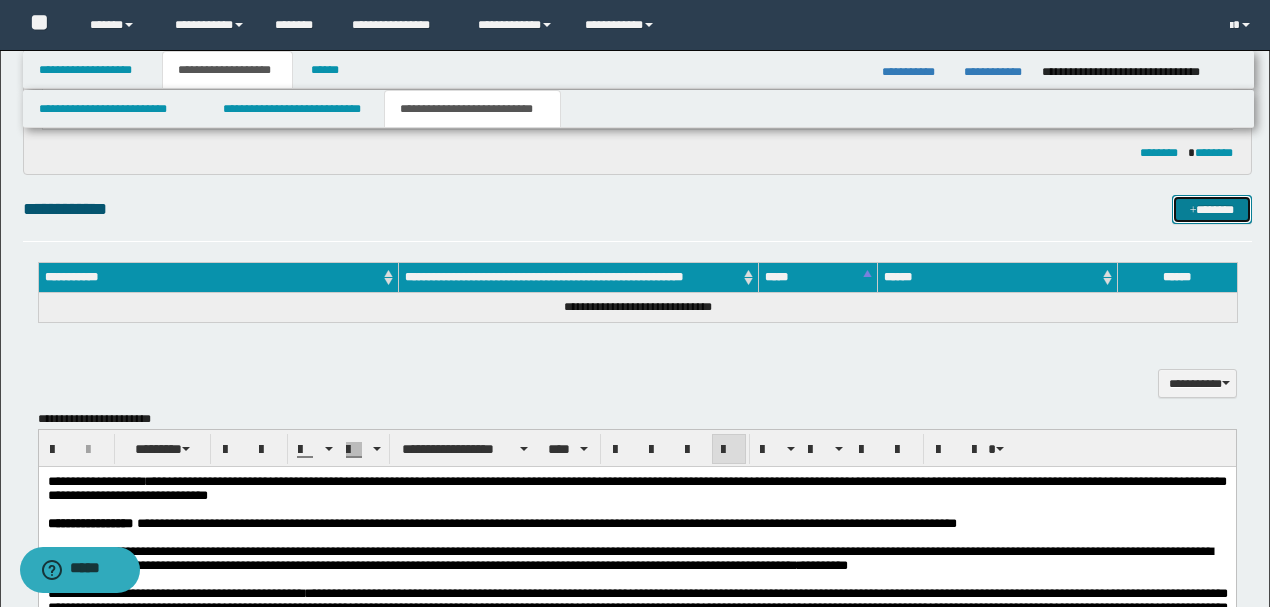 click on "*******" at bounding box center [1211, 209] 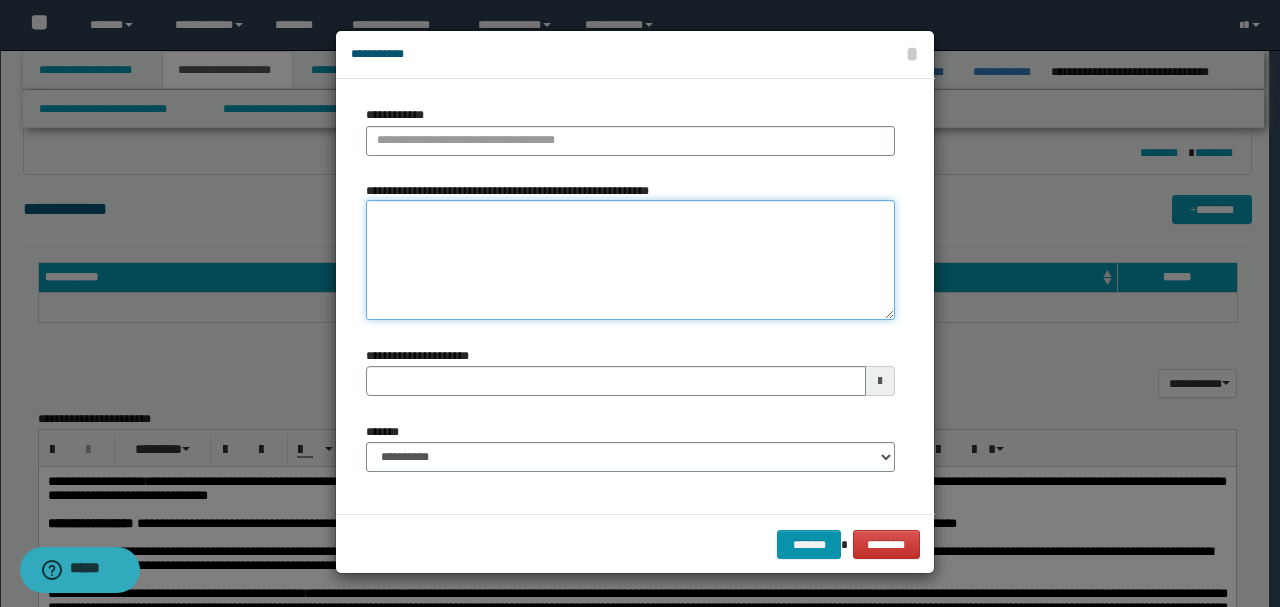 click on "**********" at bounding box center (630, 260) 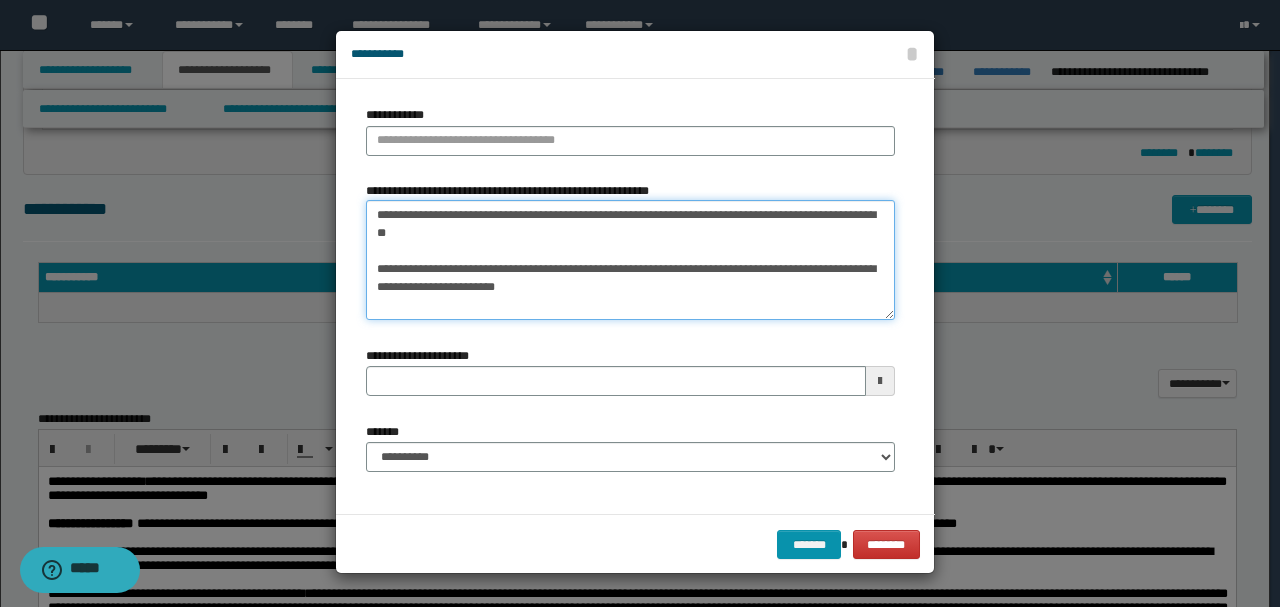 scroll, scrollTop: 0, scrollLeft: 0, axis: both 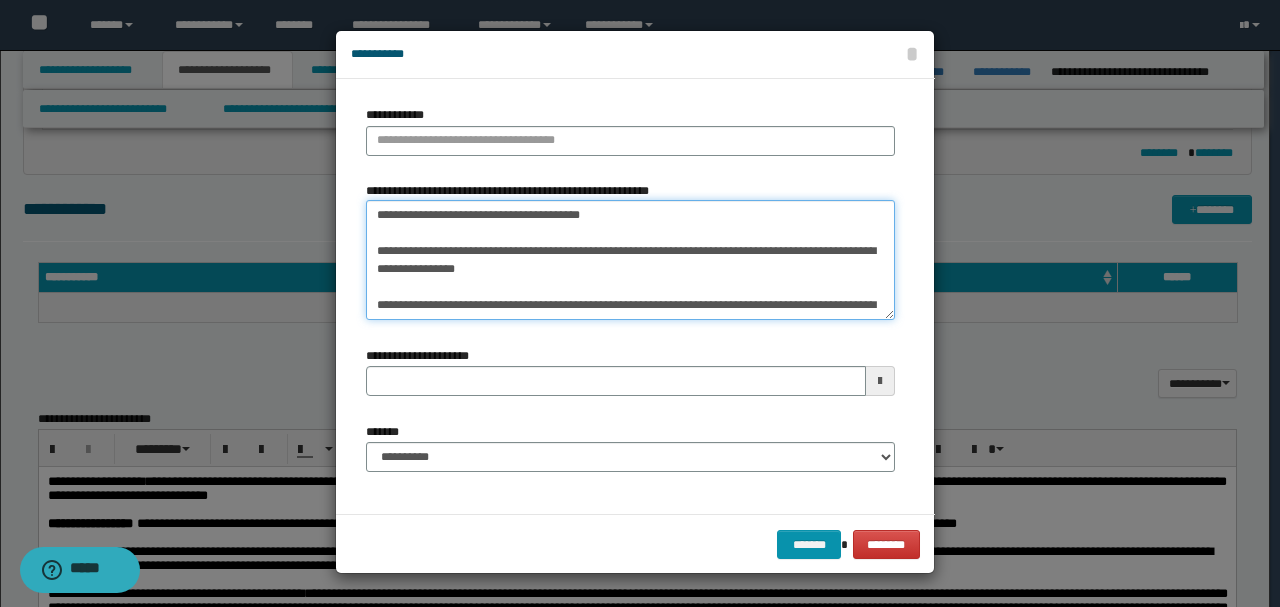 drag, startPoint x: 375, startPoint y: 211, endPoint x: 491, endPoint y: 211, distance: 116 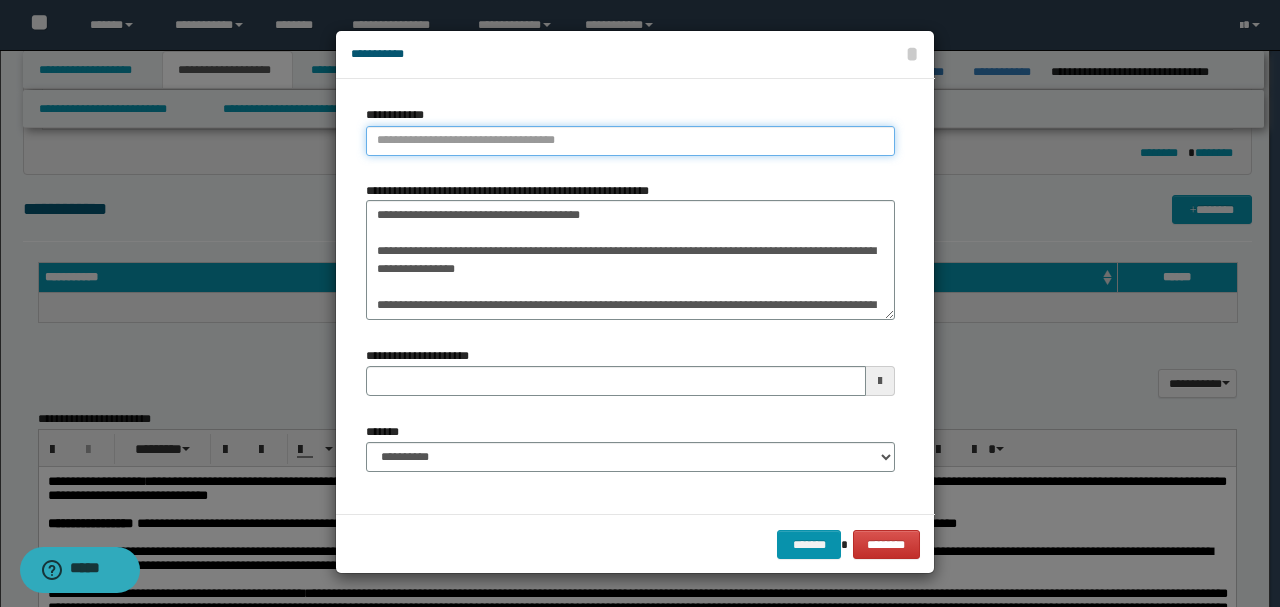 click on "**********" at bounding box center (630, 141) 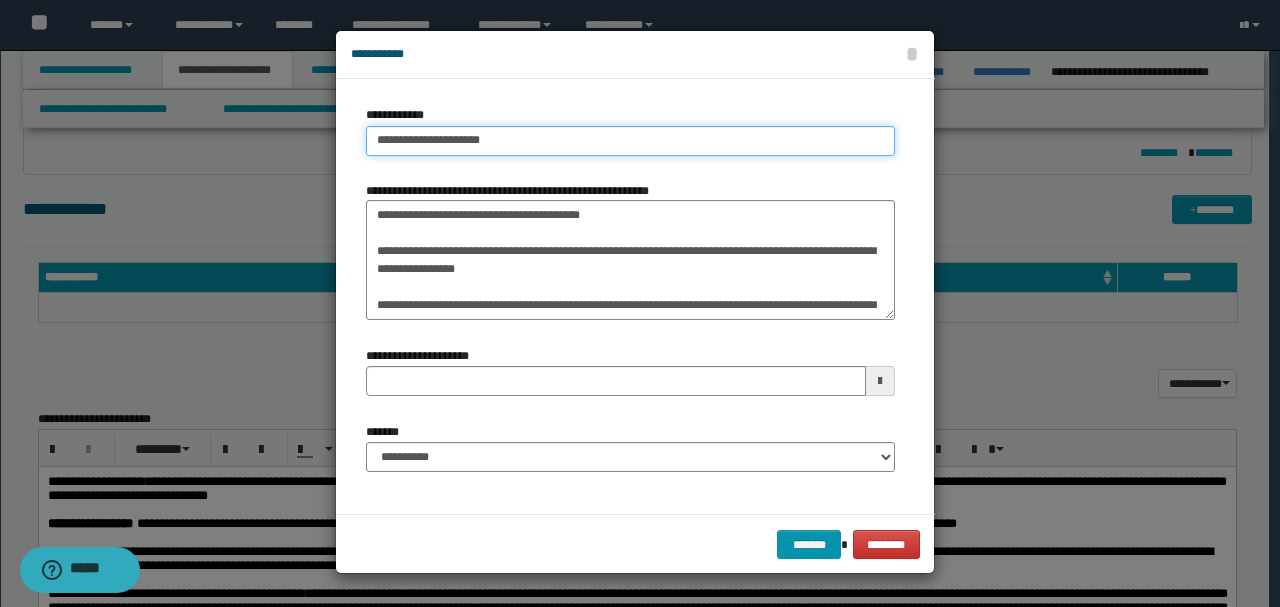 type on "**********" 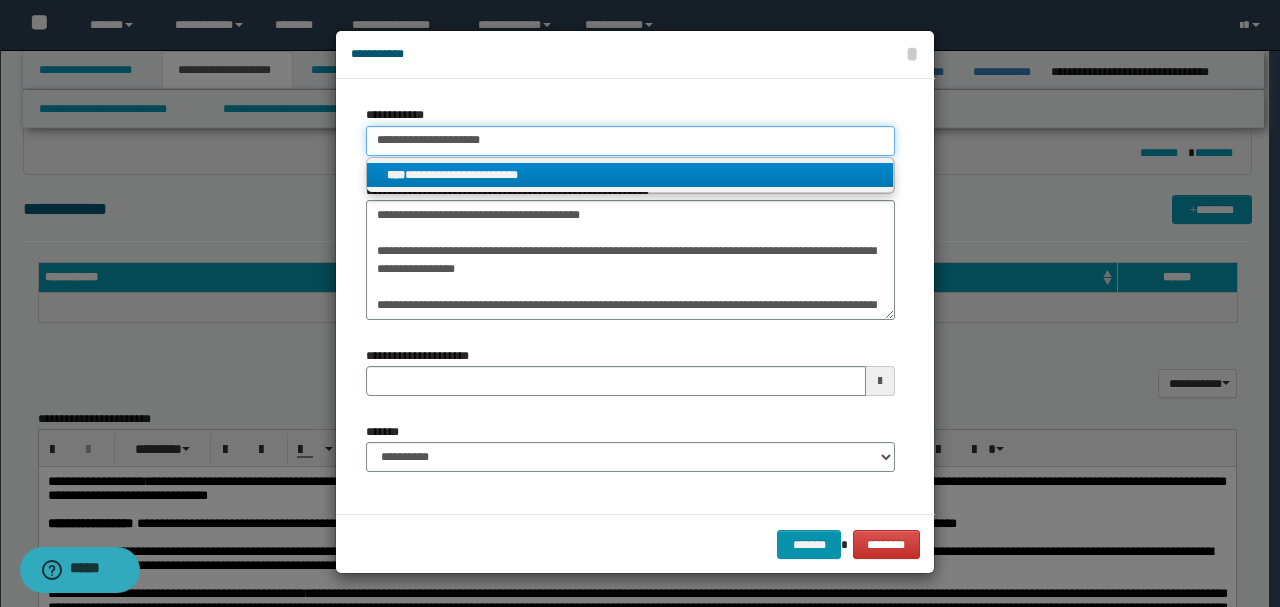 type on "**********" 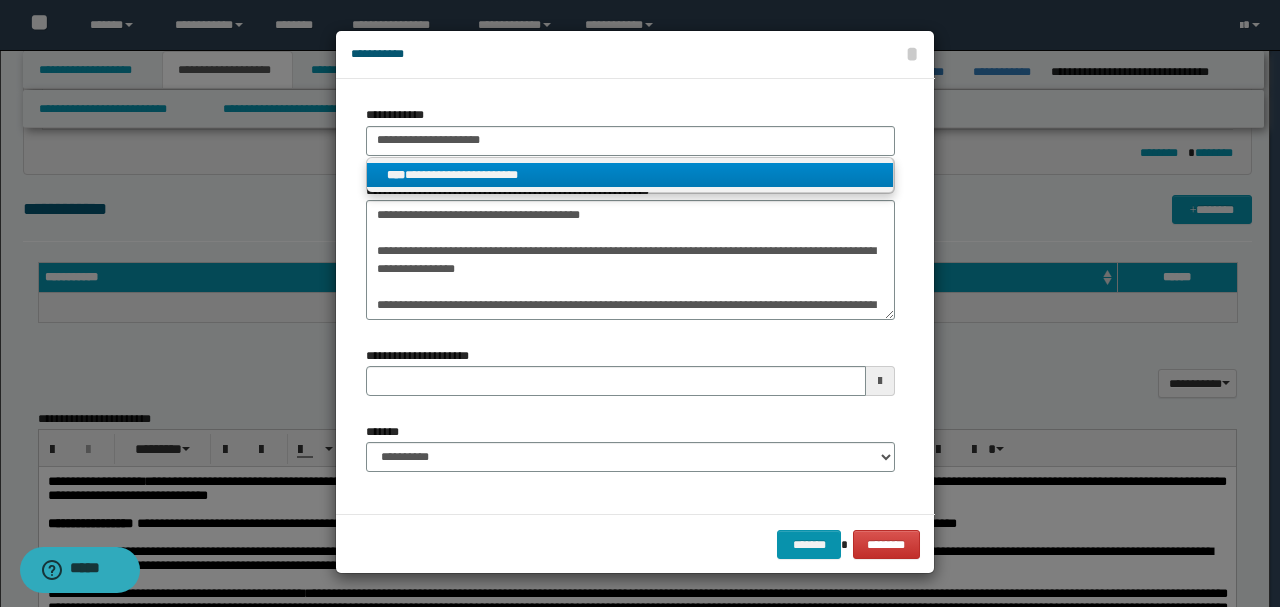 click on "**********" at bounding box center [630, 175] 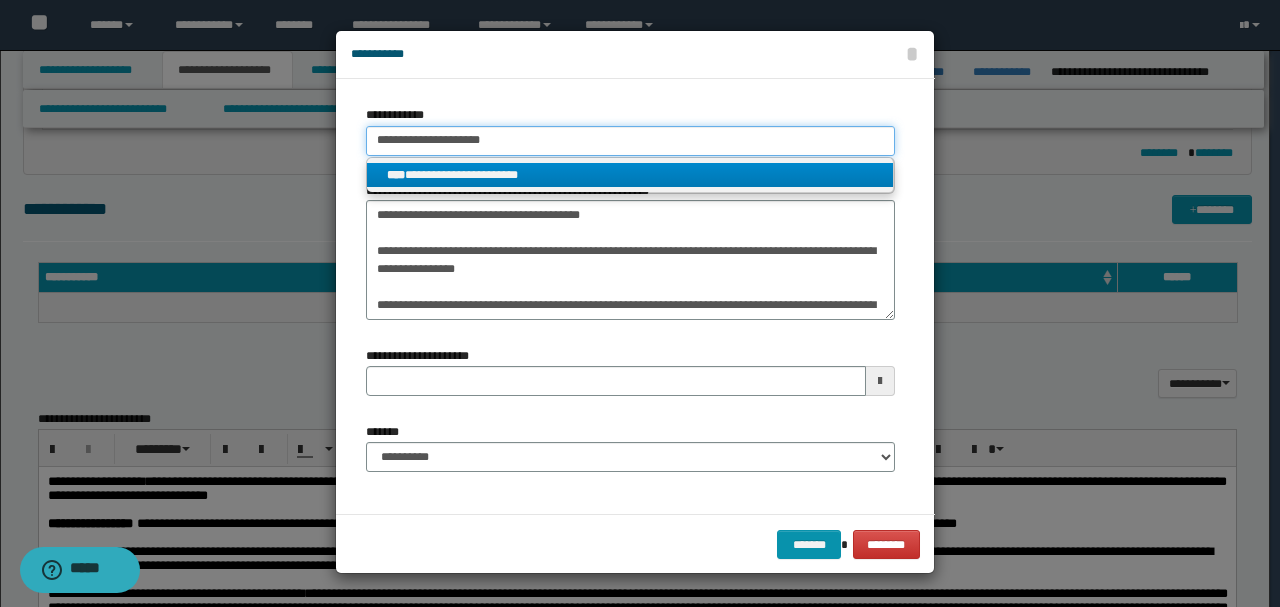 type 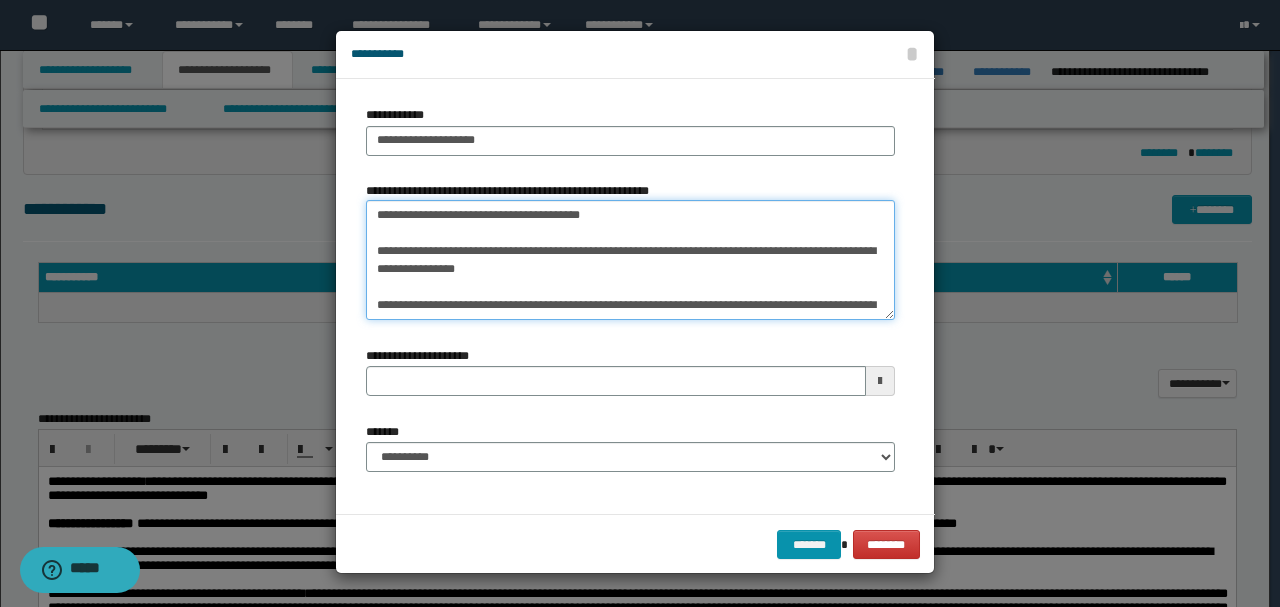 scroll, scrollTop: 270, scrollLeft: 0, axis: vertical 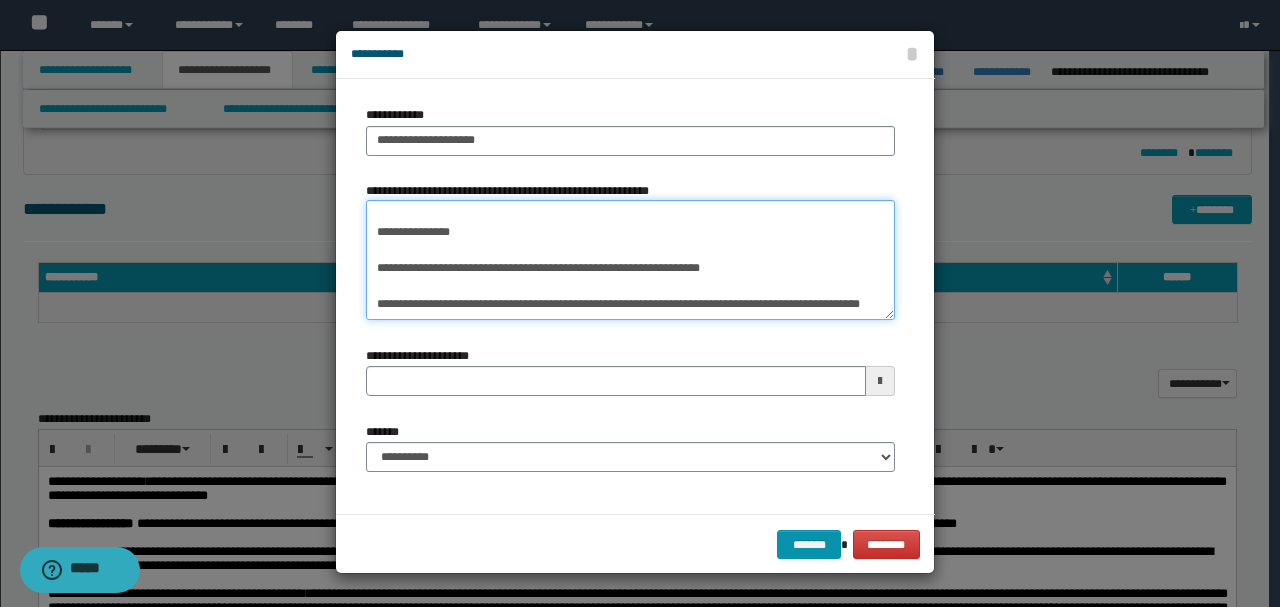 drag, startPoint x: 382, startPoint y: 249, endPoint x: 743, endPoint y: 490, distance: 434.05298 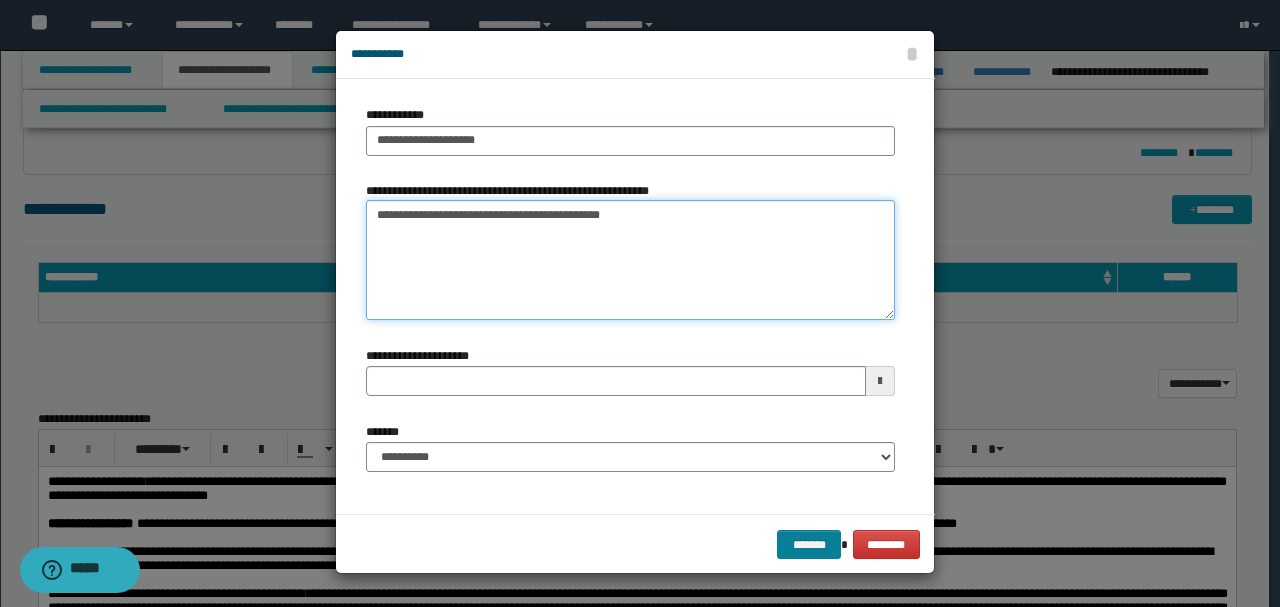 scroll, scrollTop: 0, scrollLeft: 0, axis: both 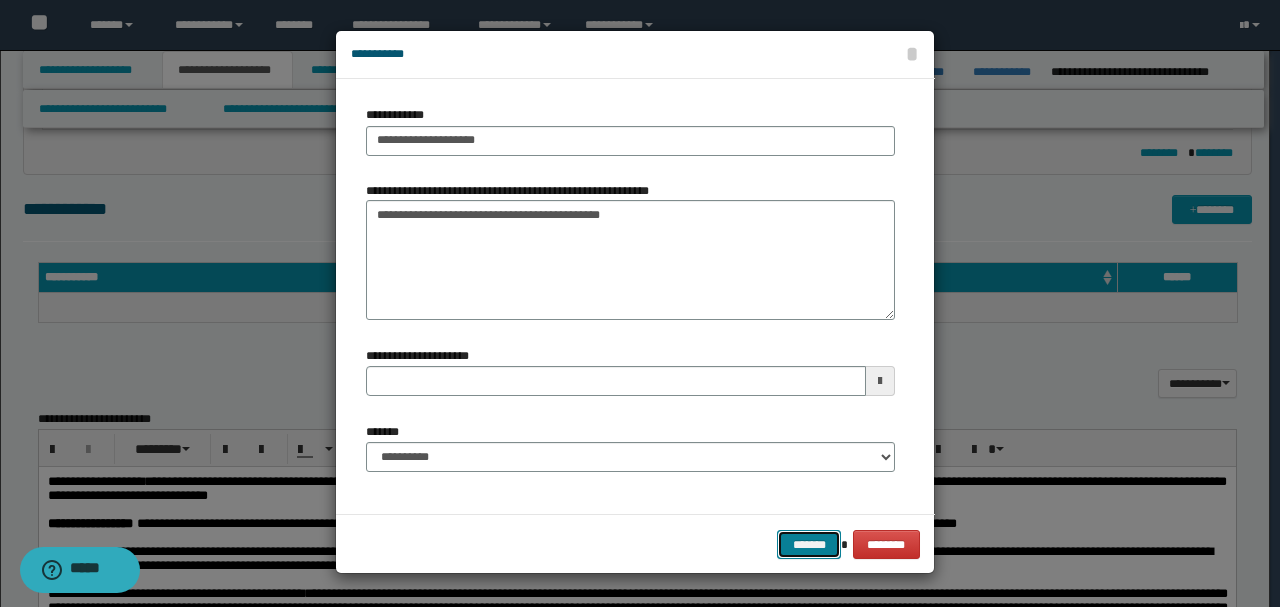 click on "*******" at bounding box center [809, 544] 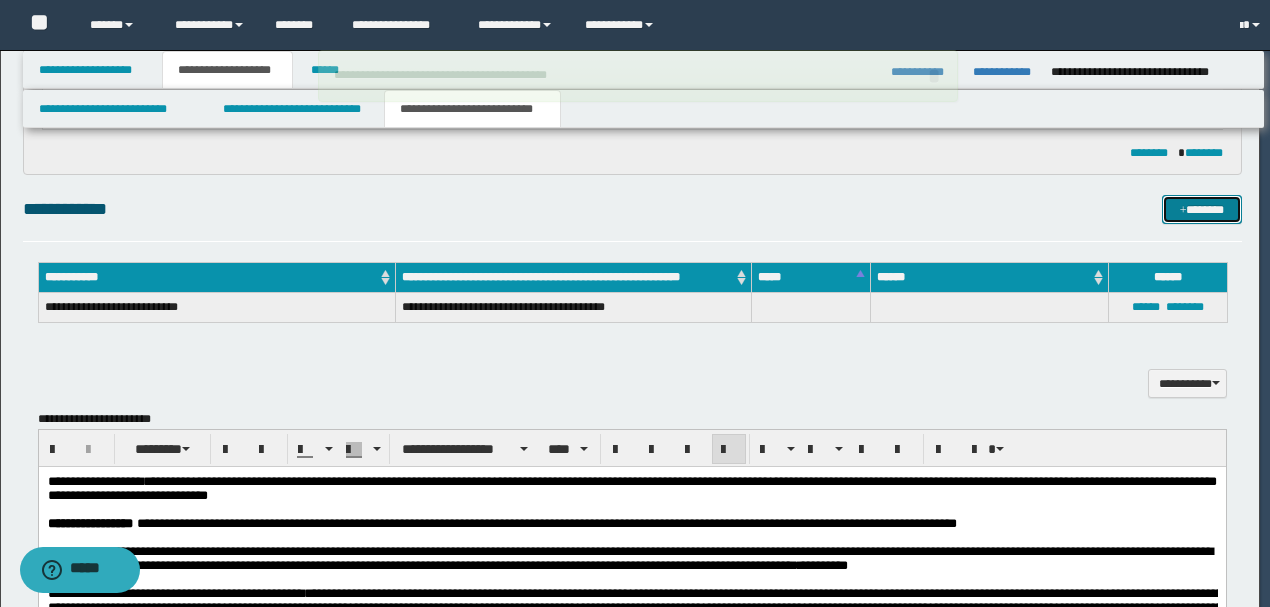 type 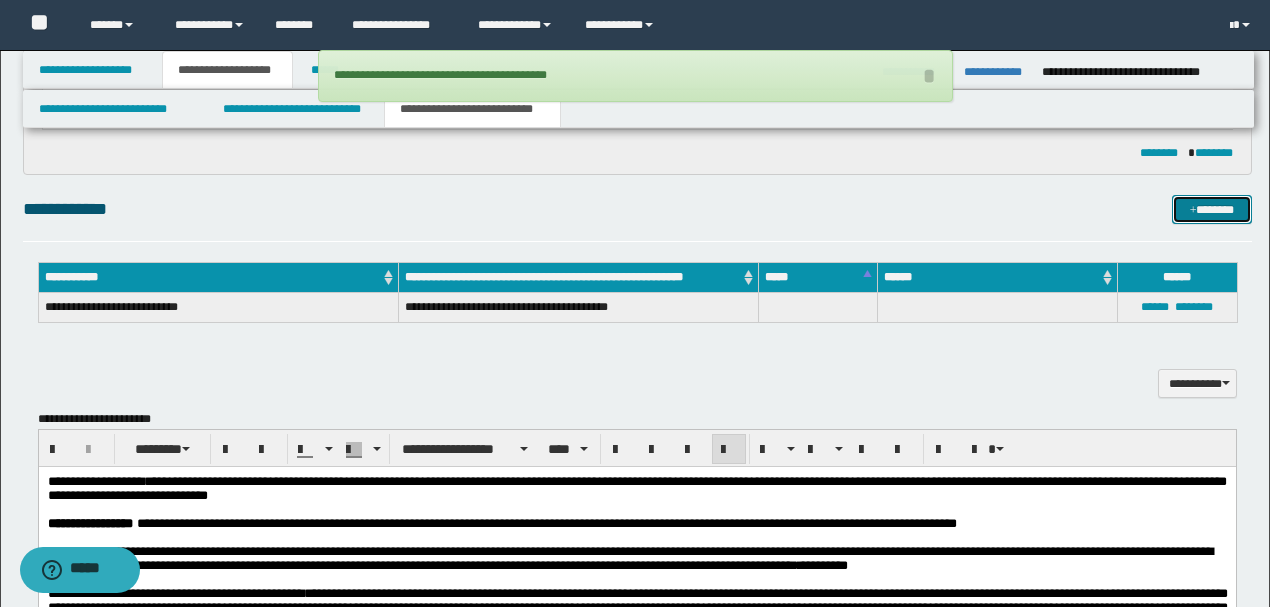 click on "*******" at bounding box center (1211, 209) 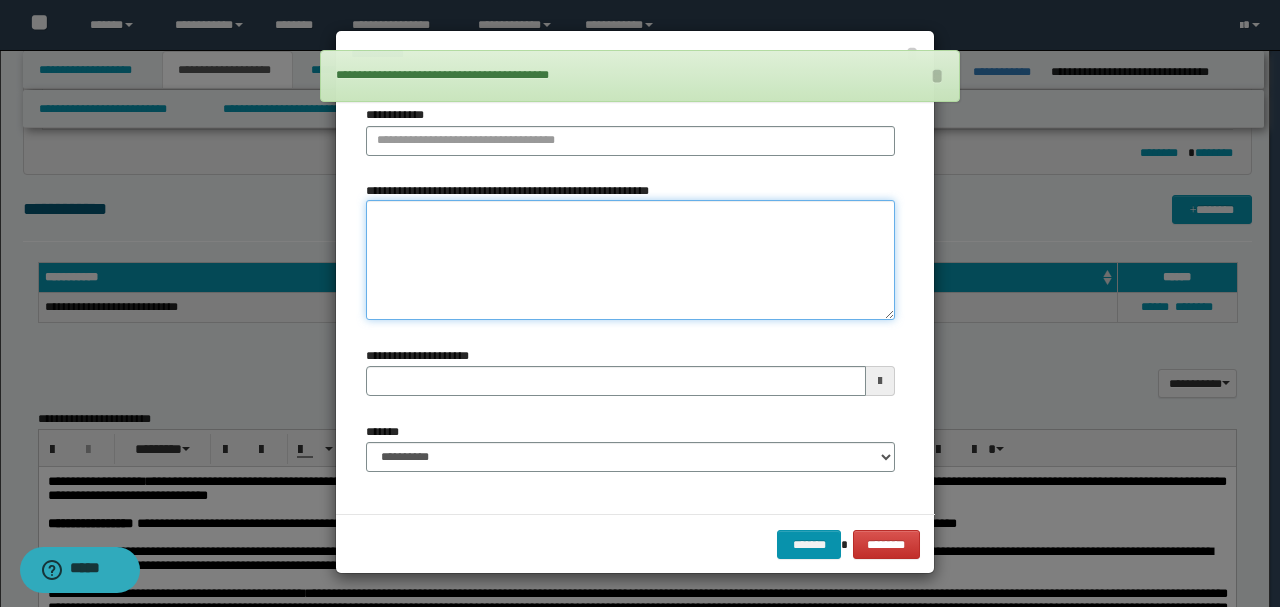 click on "**********" at bounding box center (630, 259) 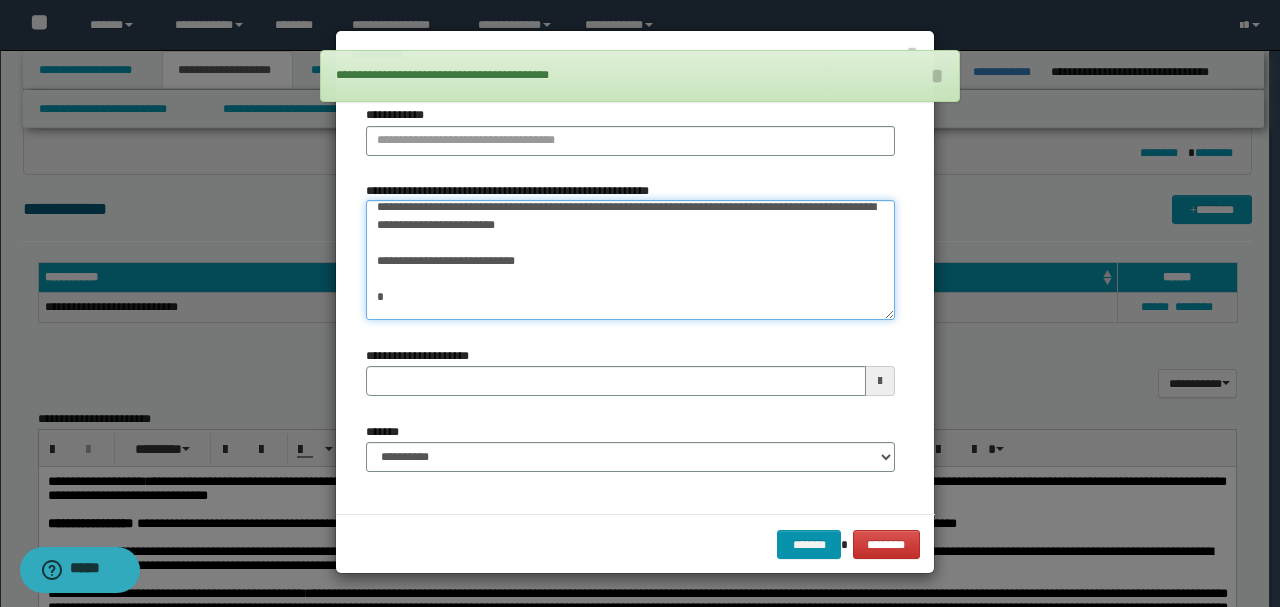 scroll, scrollTop: 0, scrollLeft: 0, axis: both 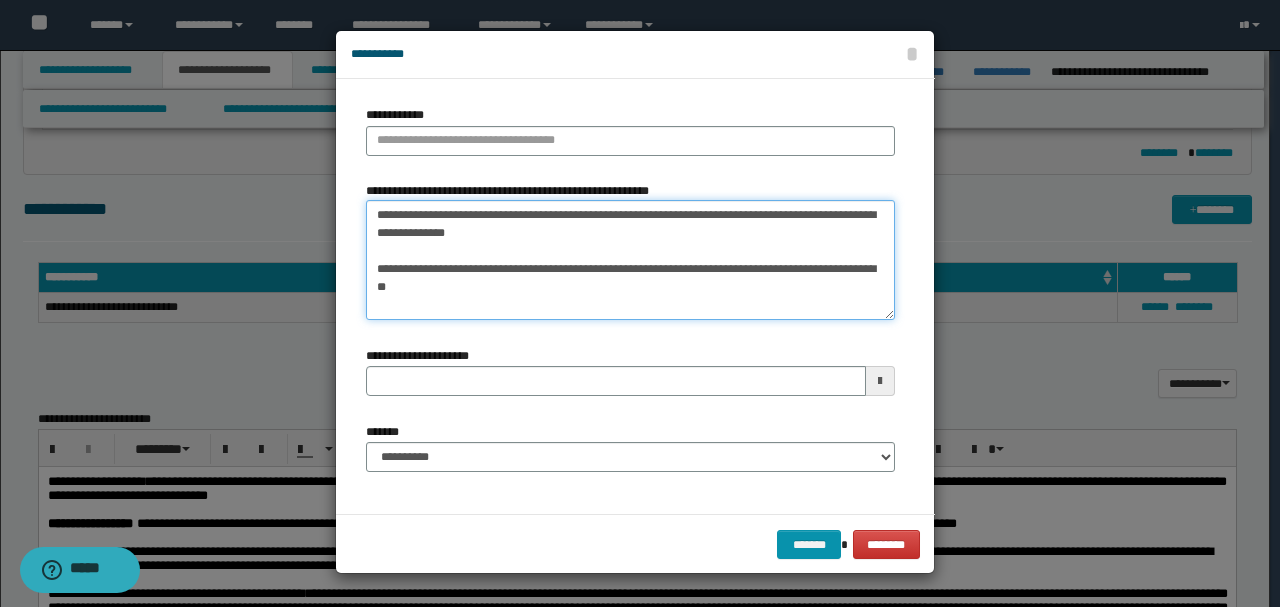 drag, startPoint x: 376, startPoint y: 214, endPoint x: 655, endPoint y: 214, distance: 279 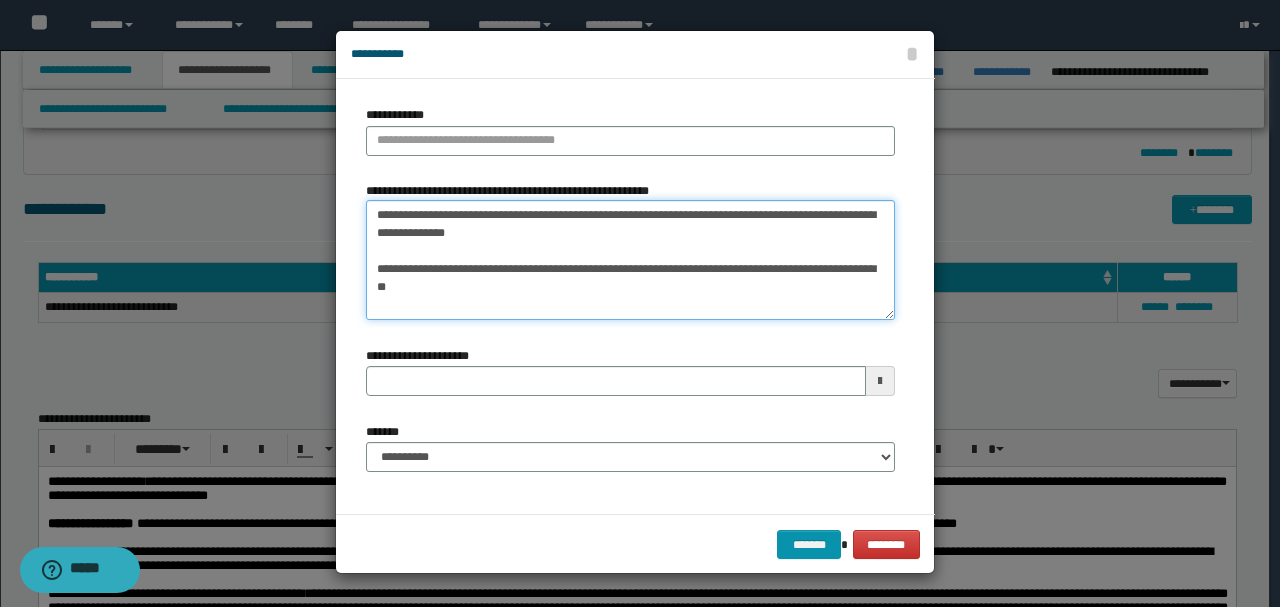 type on "**********" 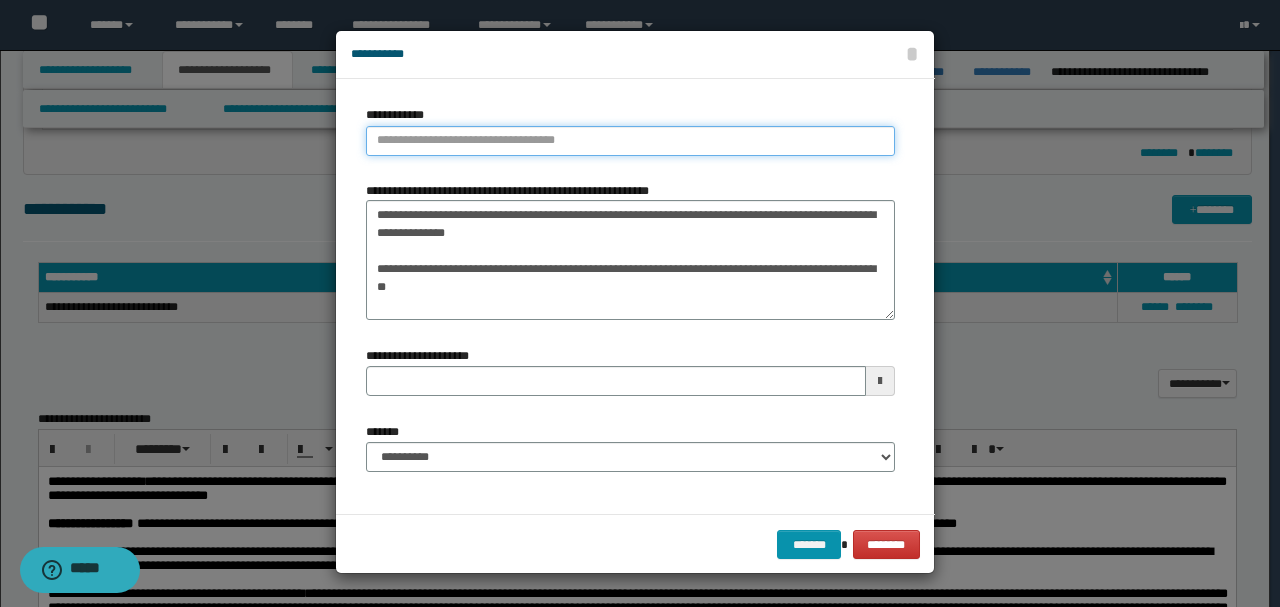 type on "**********" 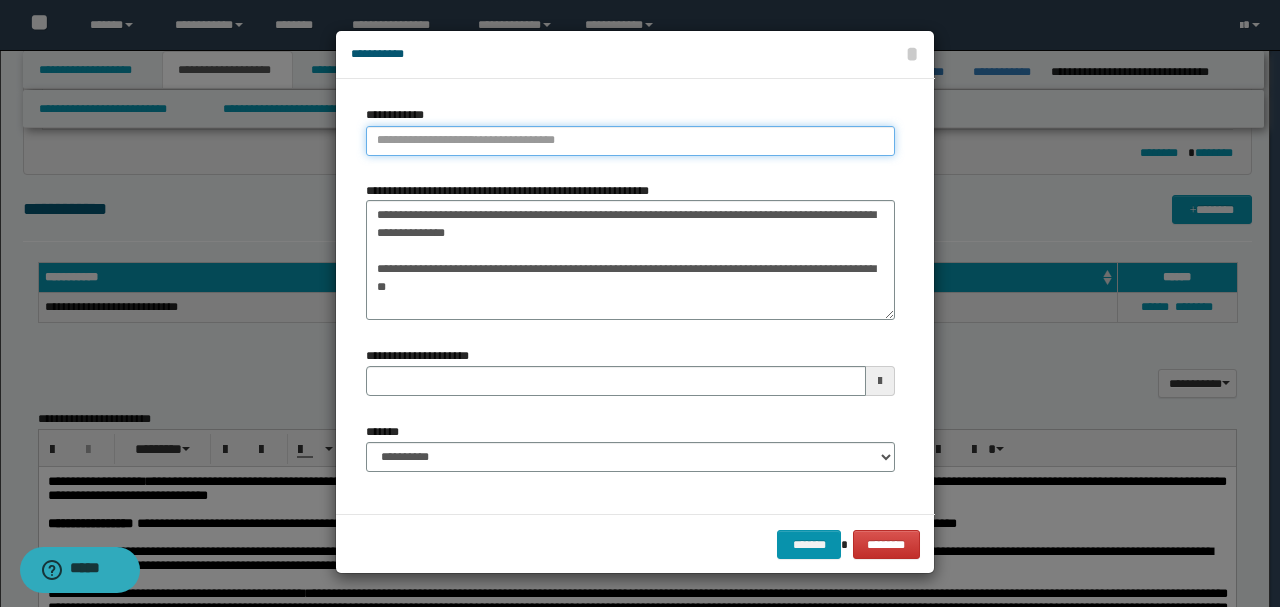 click on "**********" at bounding box center (630, 141) 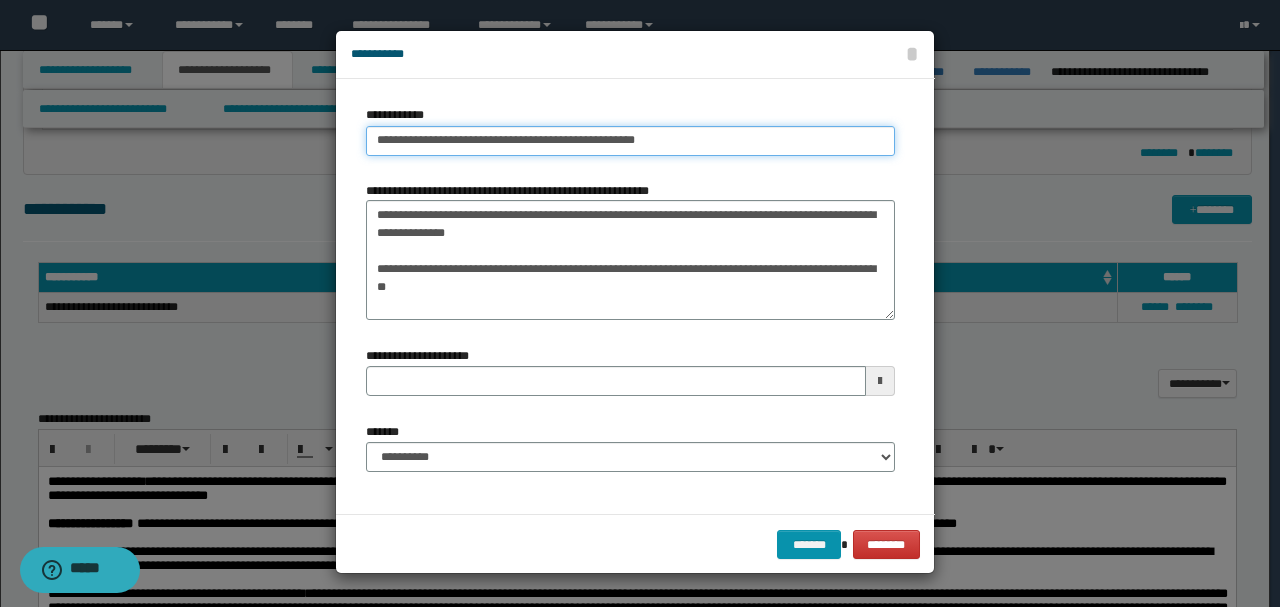 type on "**********" 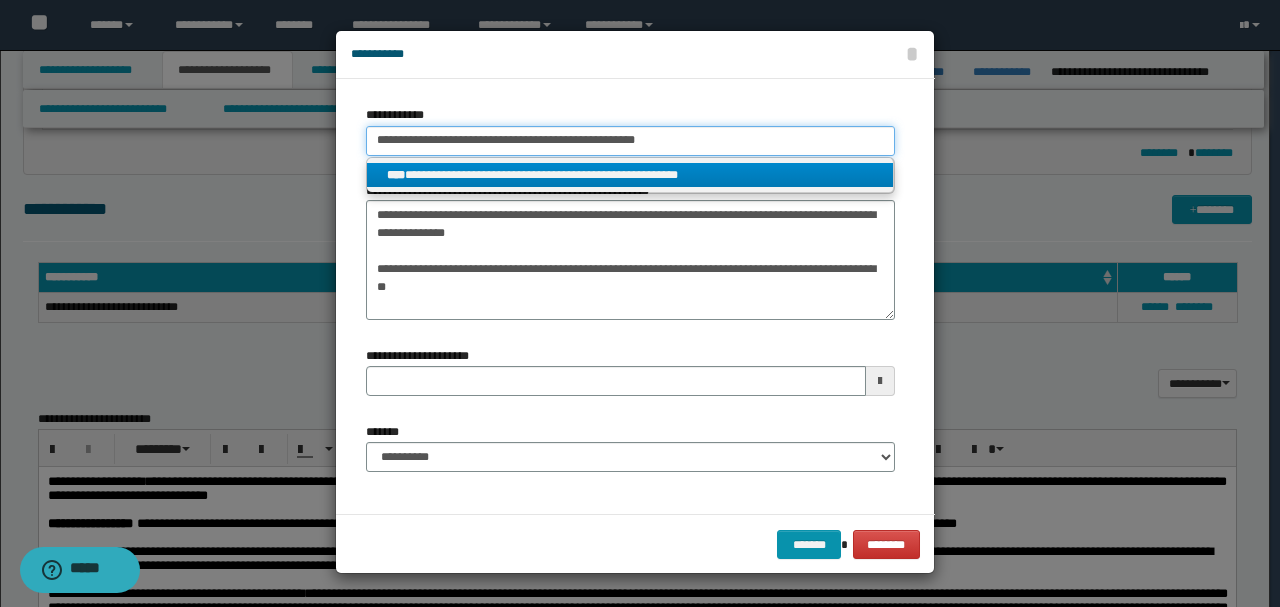 type on "**********" 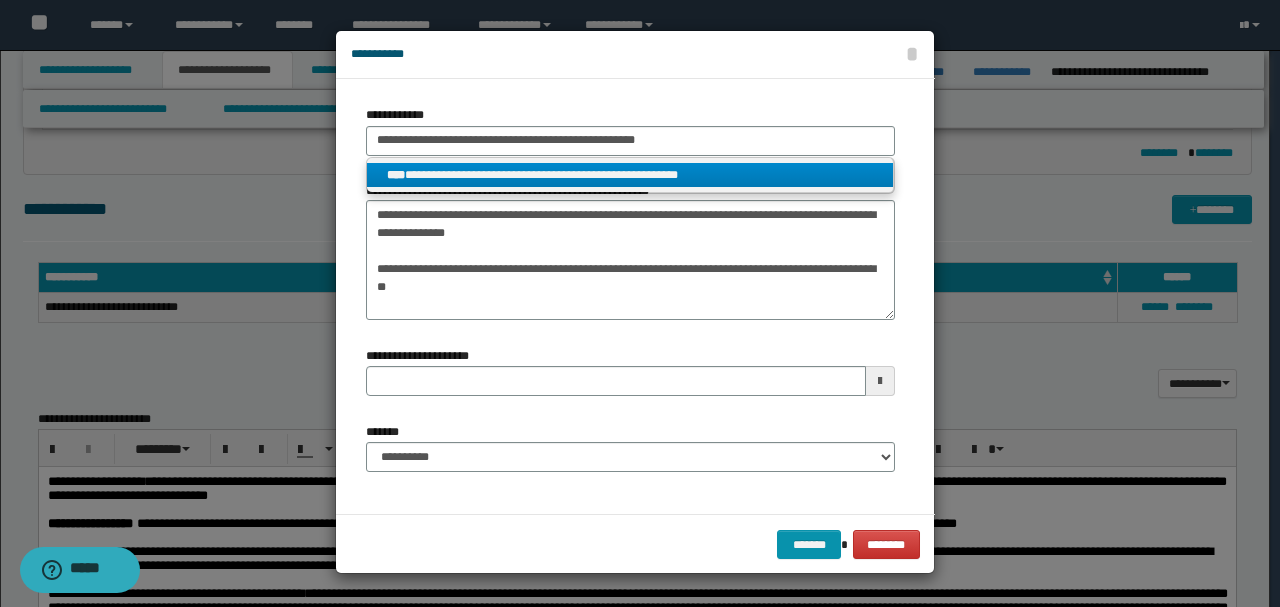 click on "**********" at bounding box center [630, 175] 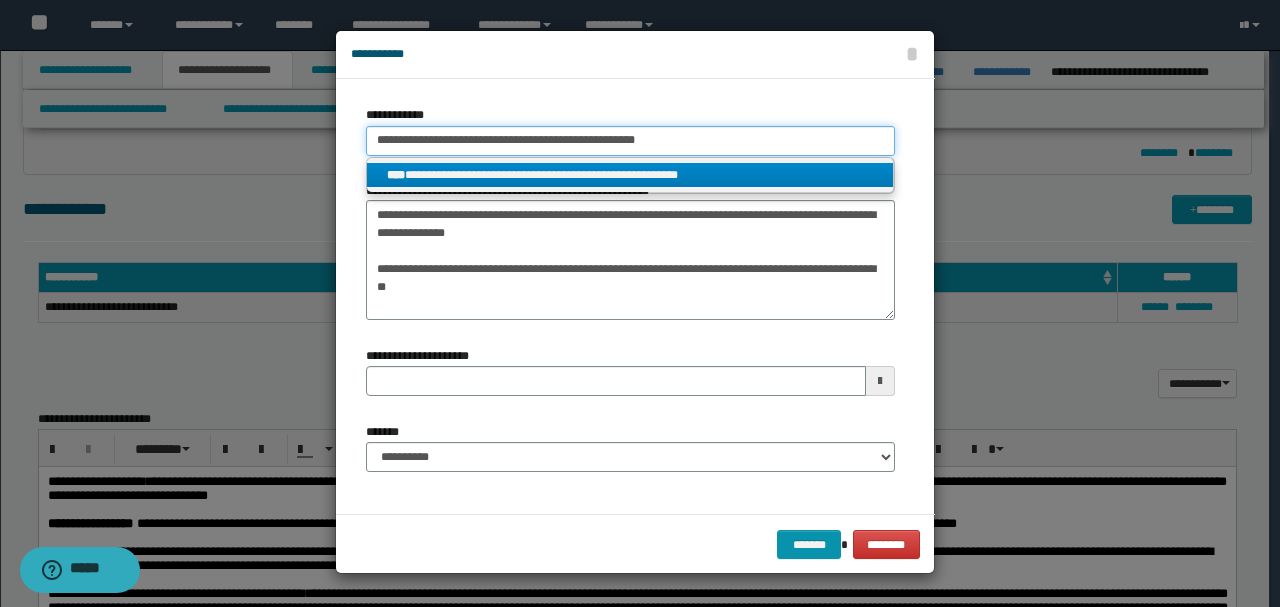 type 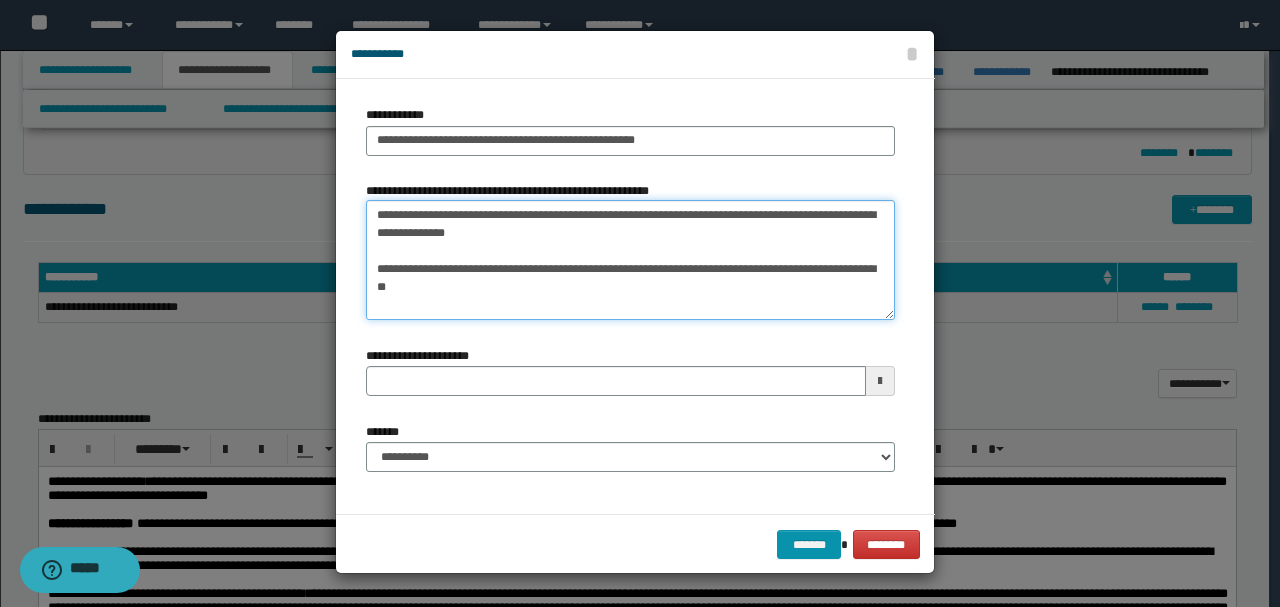 type 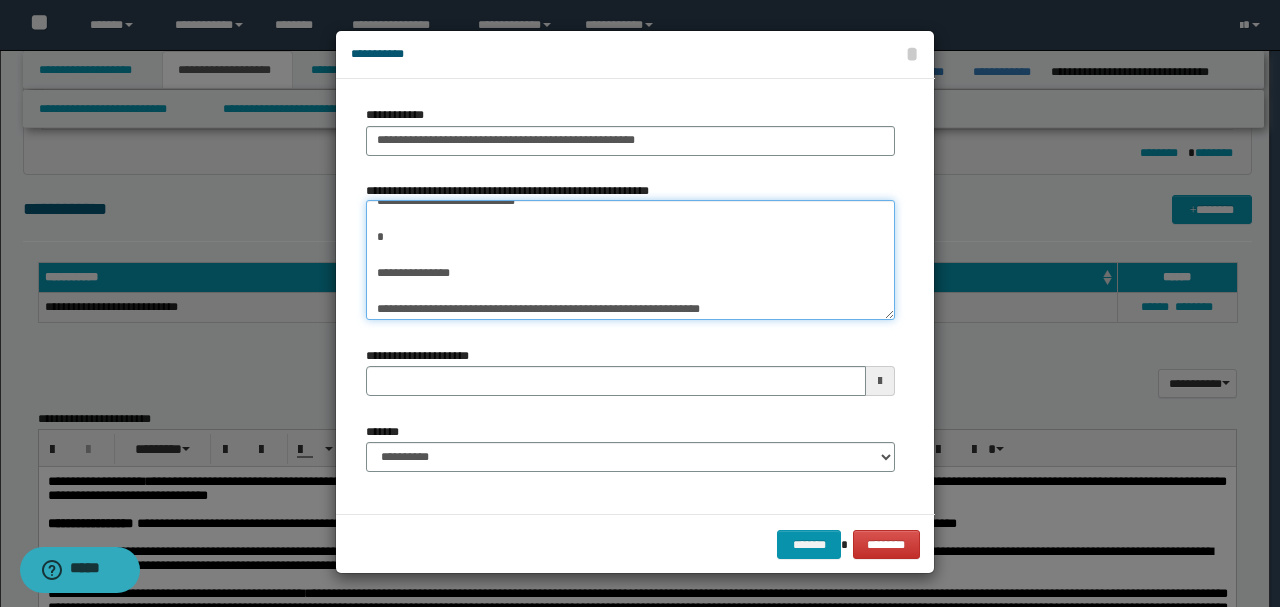 scroll, scrollTop: 234, scrollLeft: 0, axis: vertical 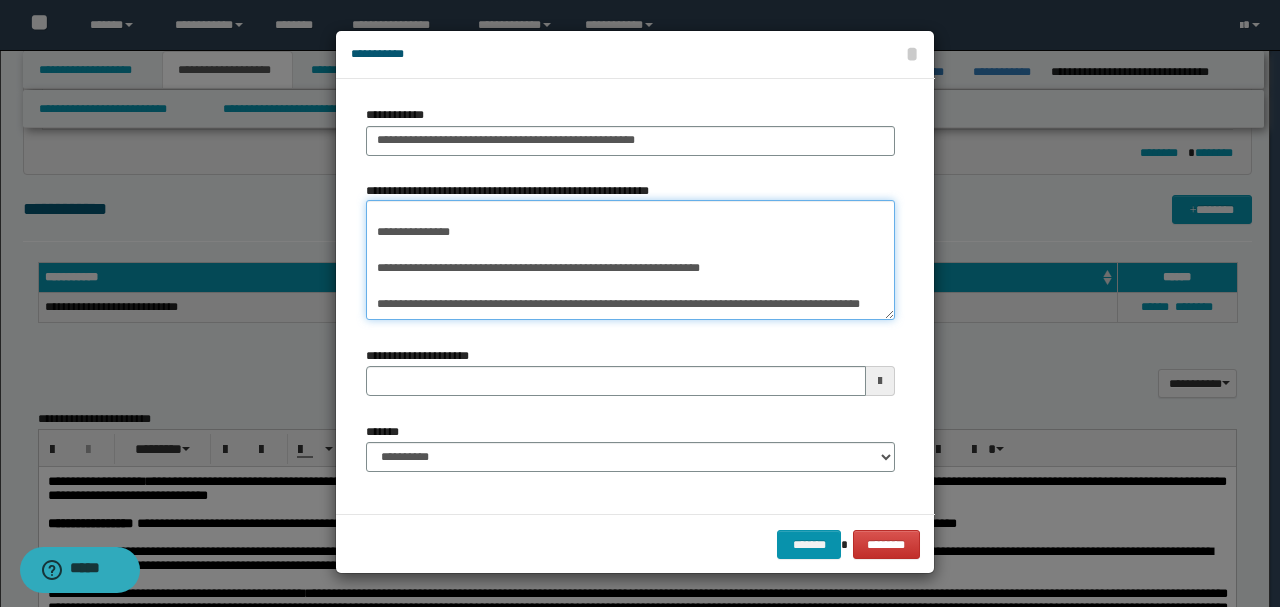 drag, startPoint x: 440, startPoint y: 311, endPoint x: 632, endPoint y: 442, distance: 232.43279 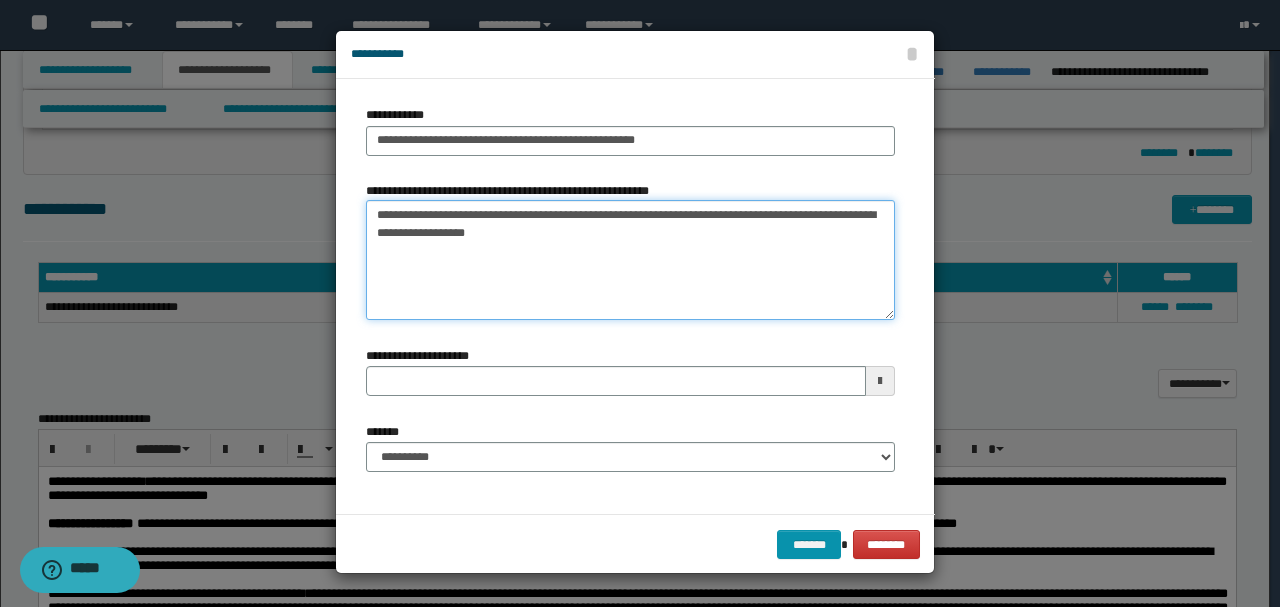 scroll, scrollTop: 0, scrollLeft: 0, axis: both 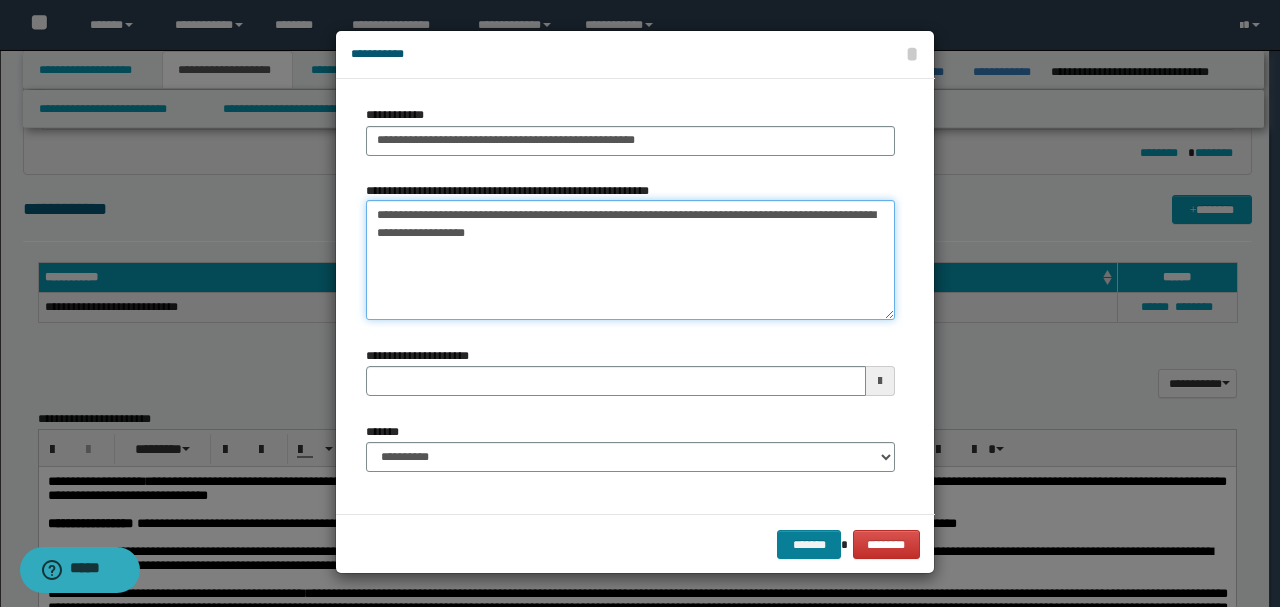 type on "**********" 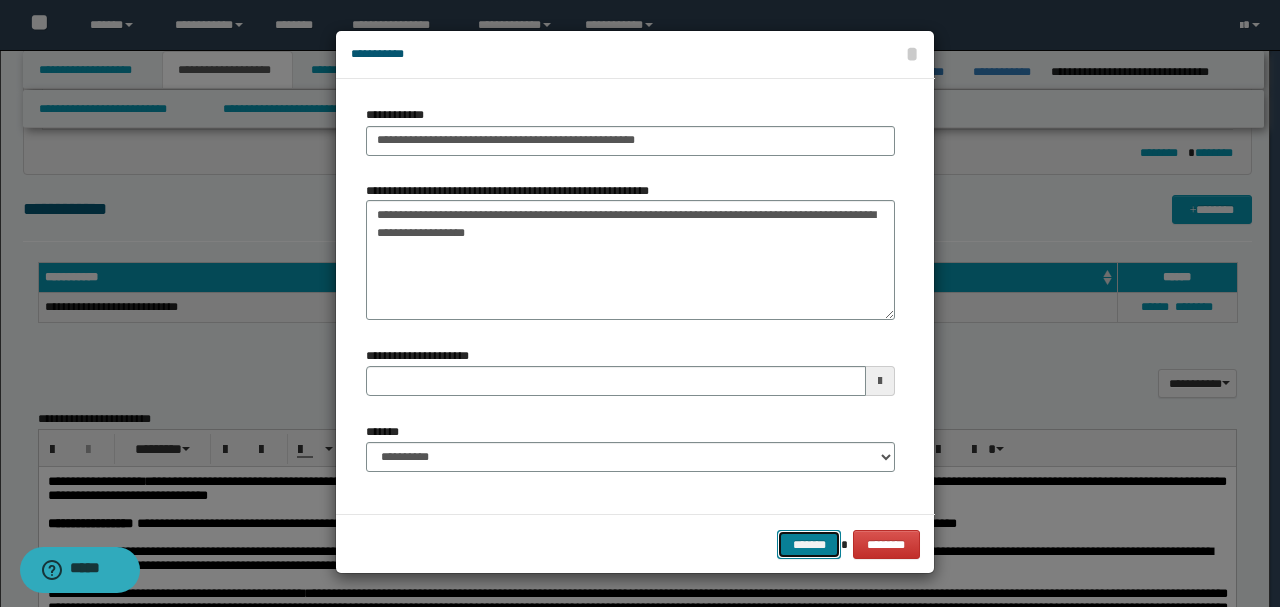 click on "*******" at bounding box center (809, 544) 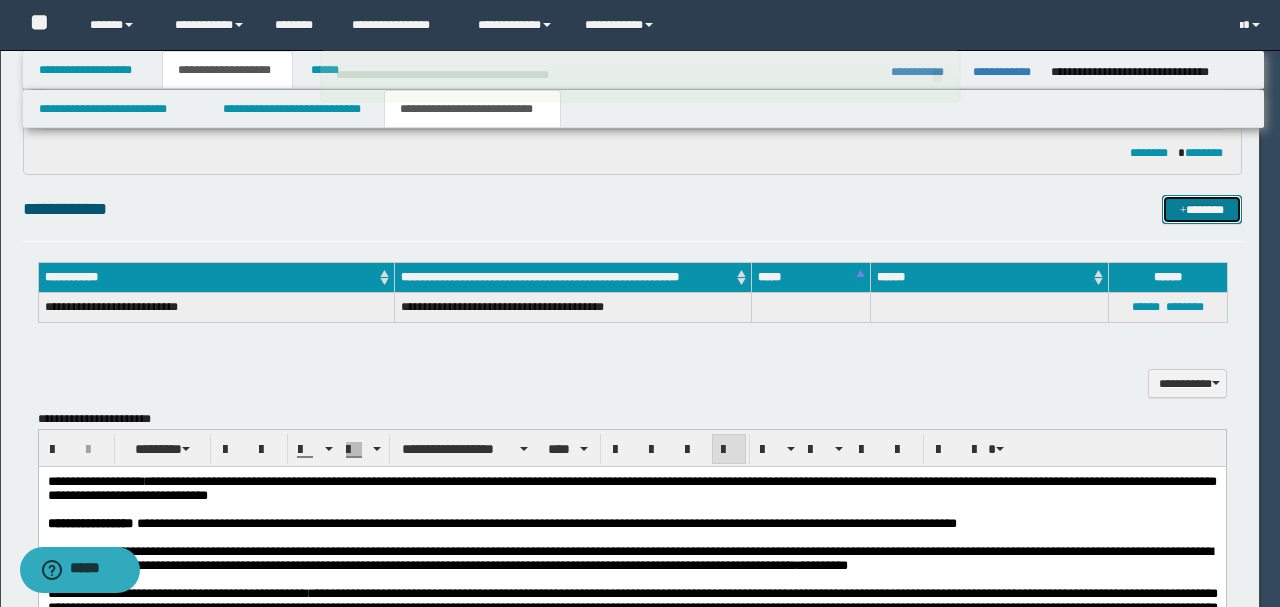 type 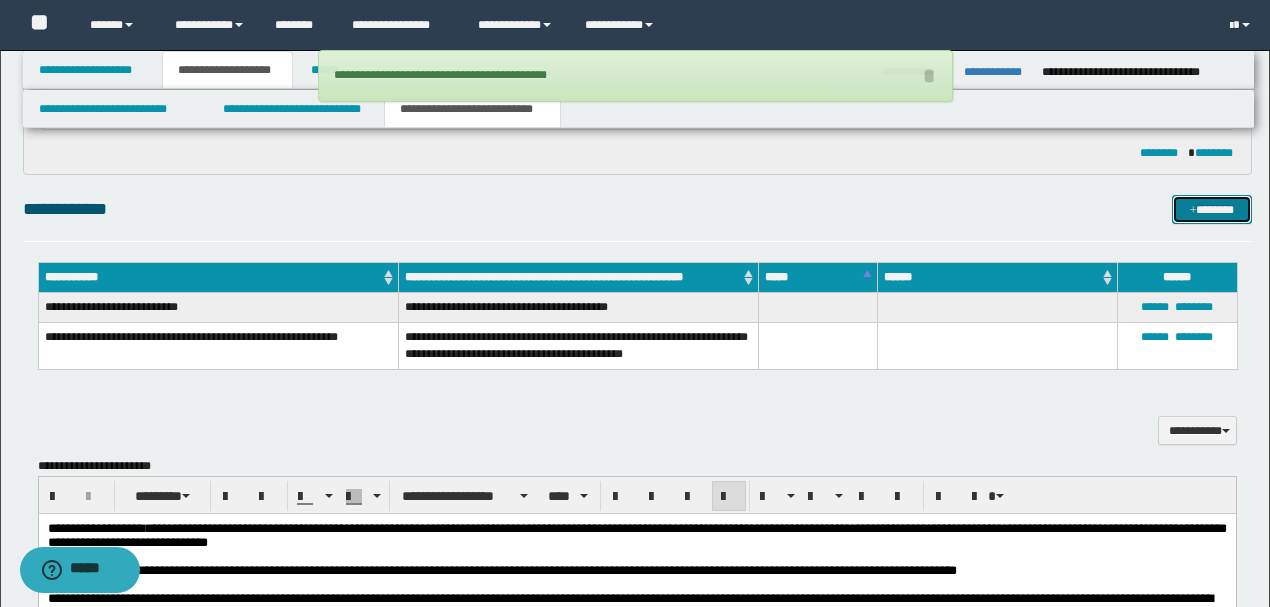 click at bounding box center [1193, 211] 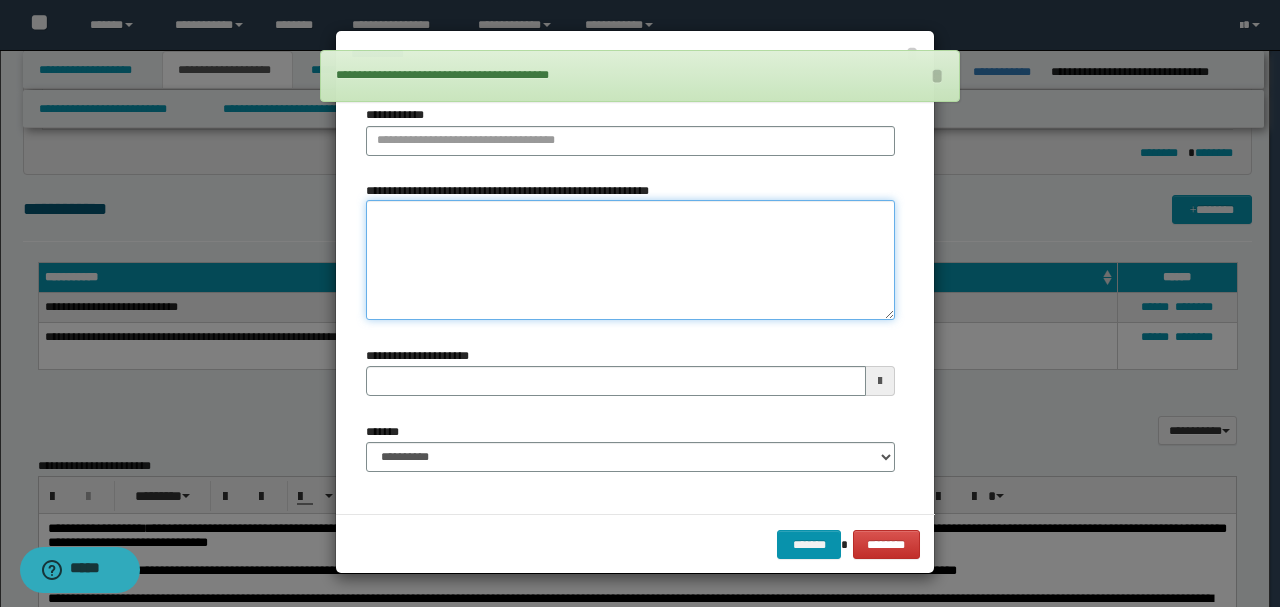click on "**********" at bounding box center (630, 259) 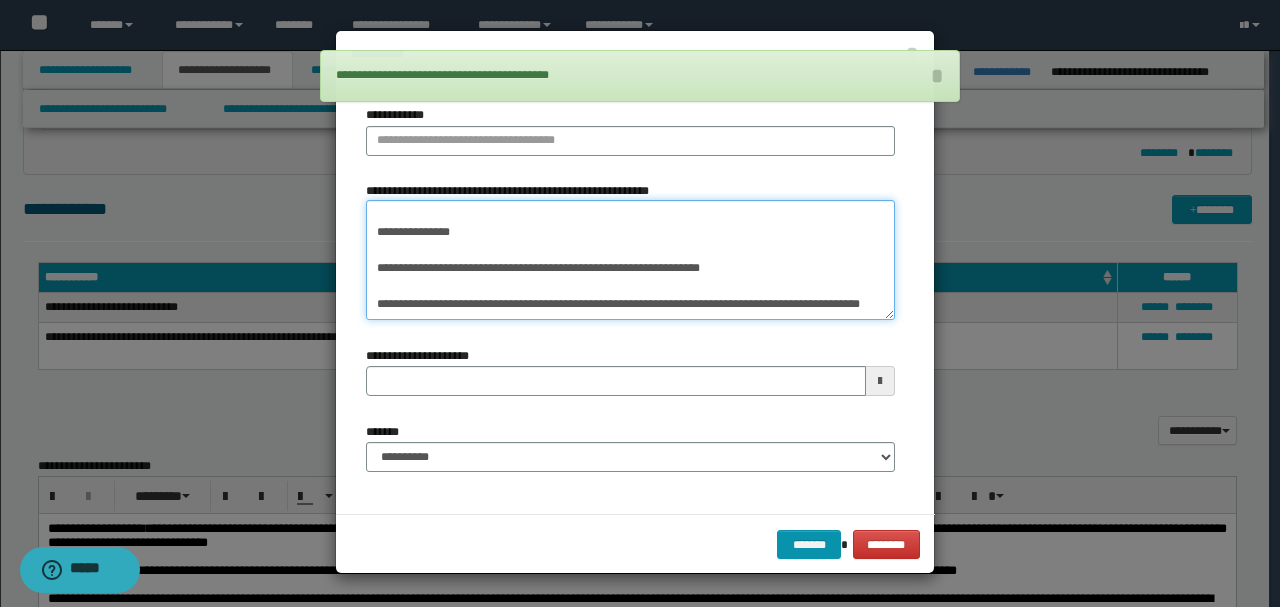 scroll, scrollTop: 0, scrollLeft: 0, axis: both 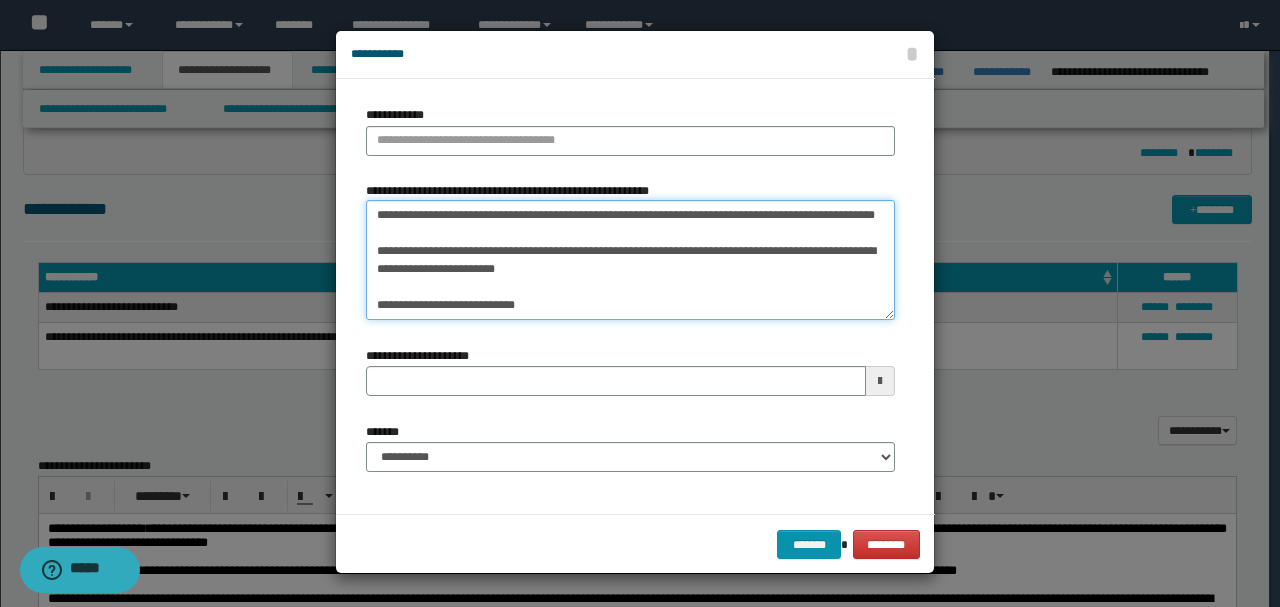 drag, startPoint x: 375, startPoint y: 218, endPoint x: 579, endPoint y: 219, distance: 204.00246 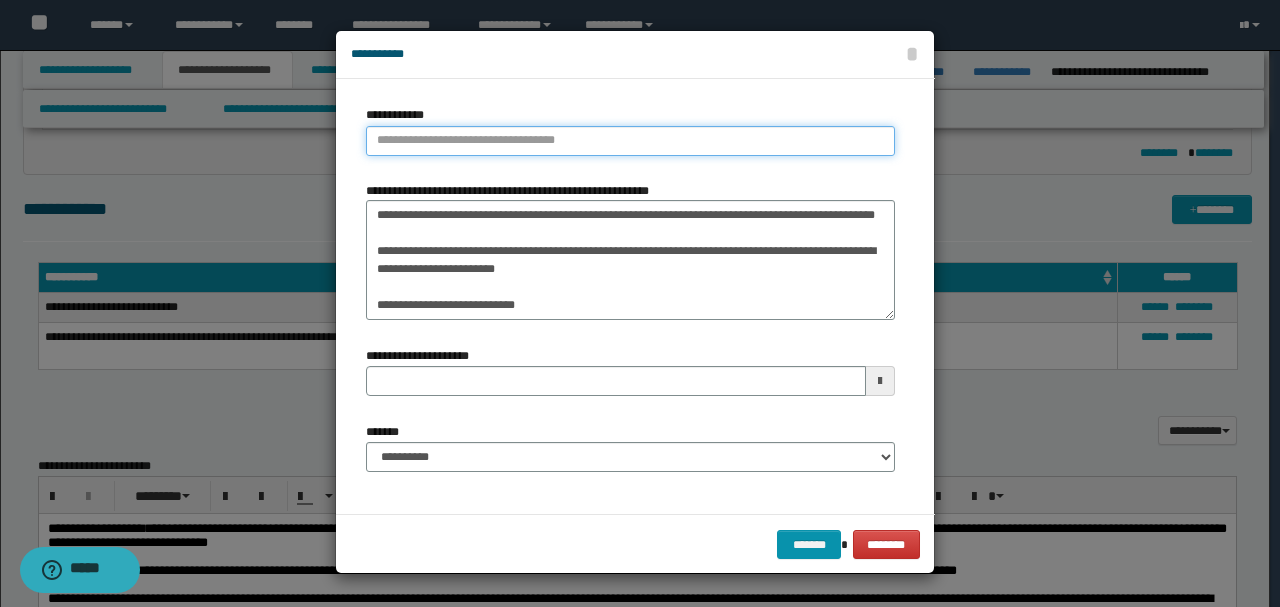 type on "**********" 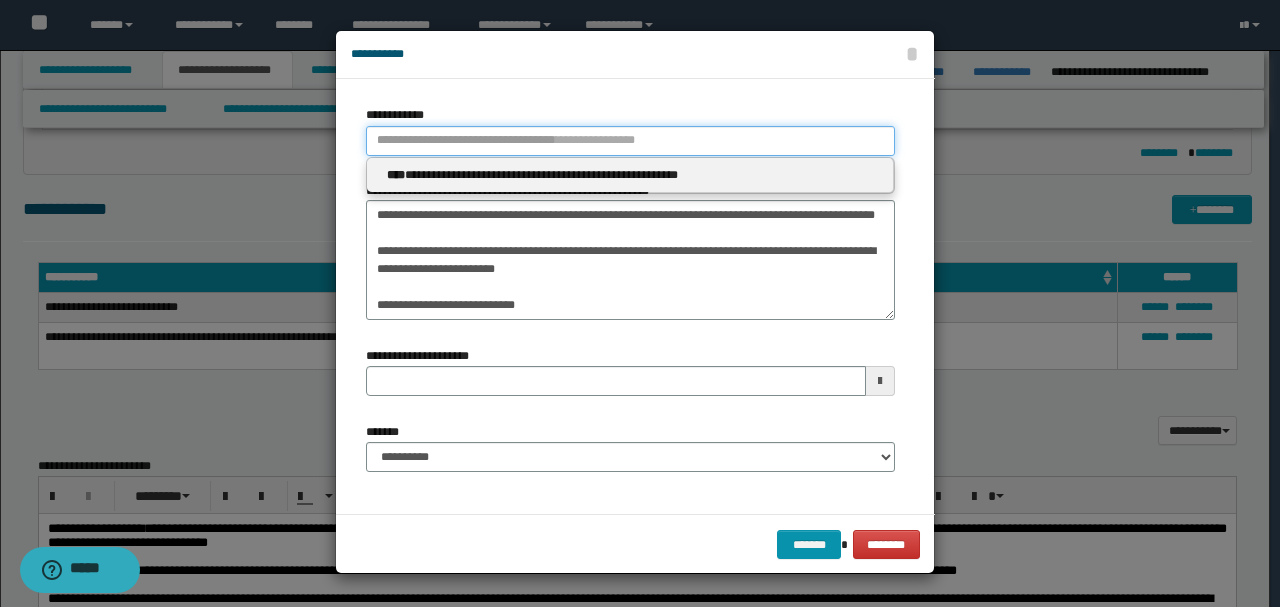 paste on "**********" 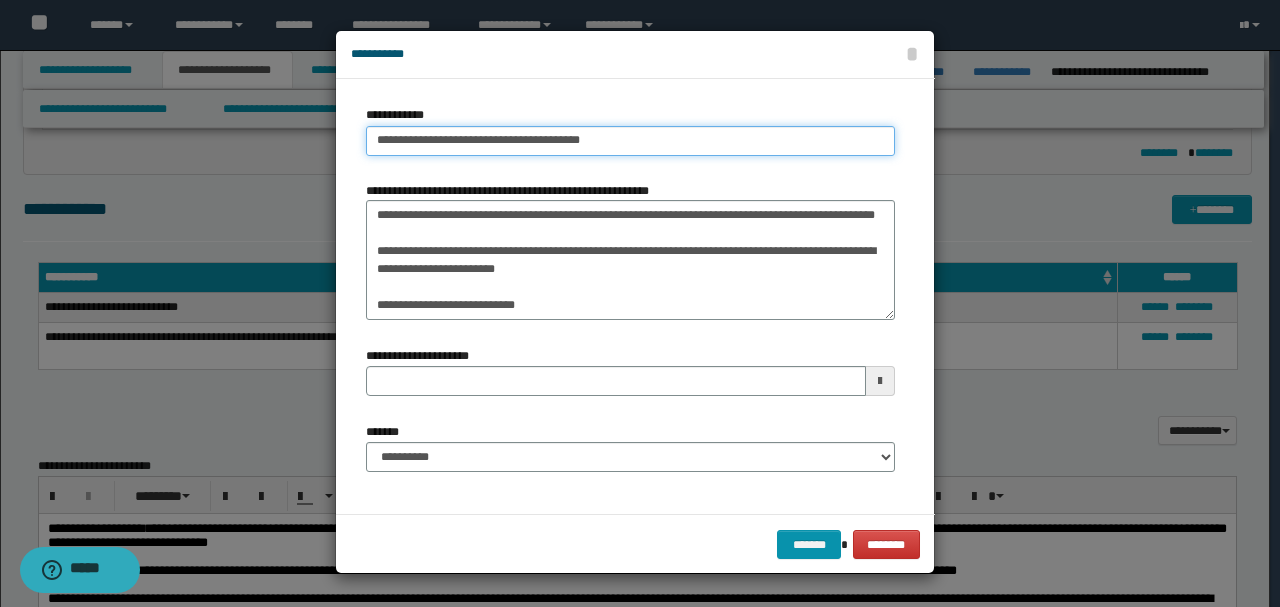 type on "**********" 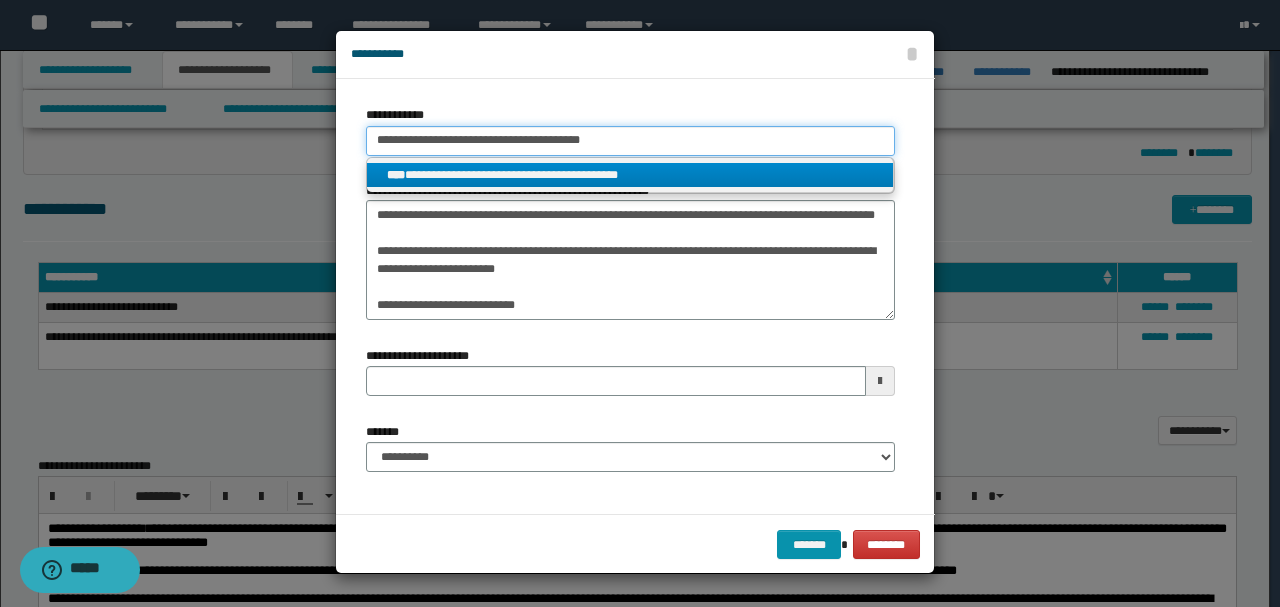 type on "**********" 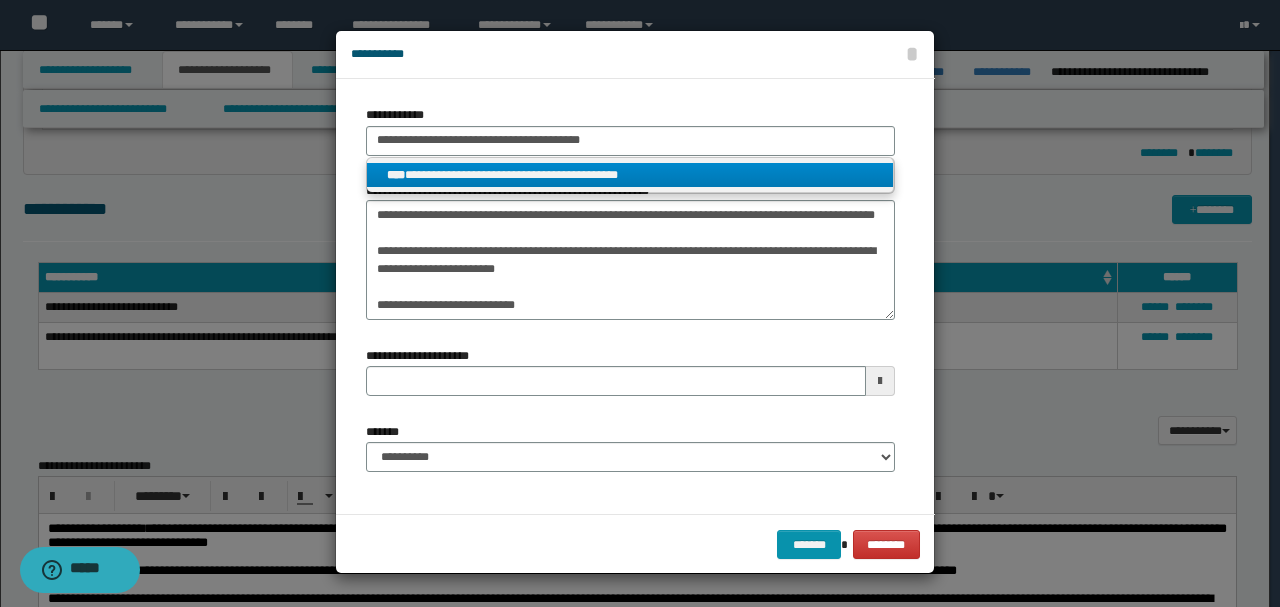 click on "**********" at bounding box center (630, 175) 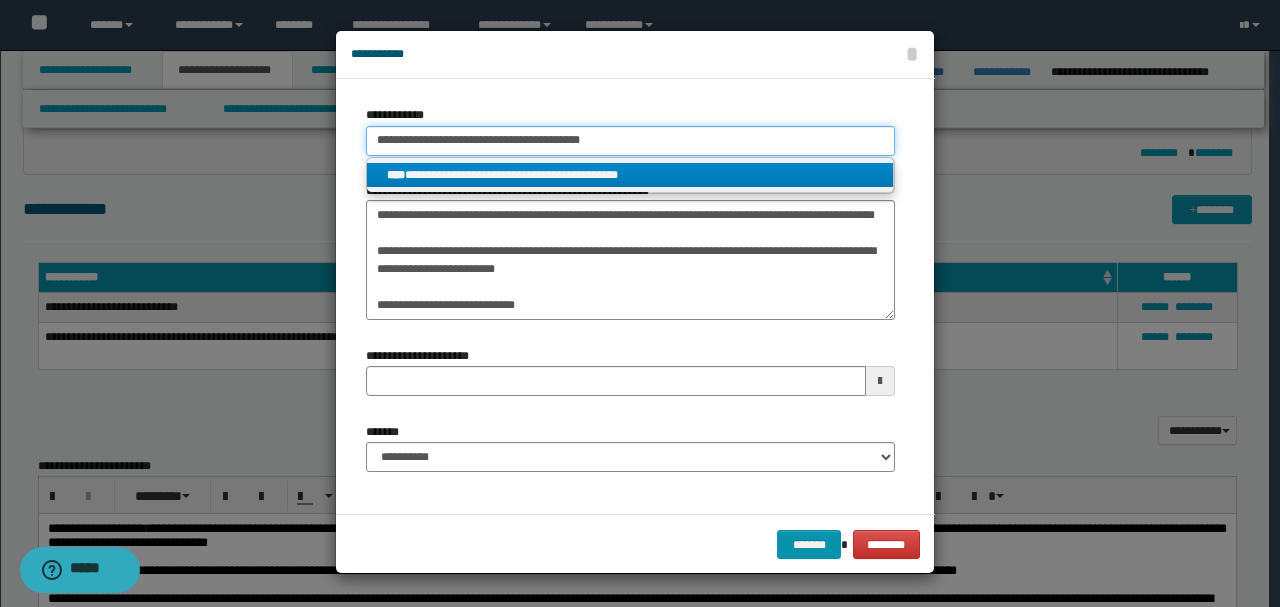 type 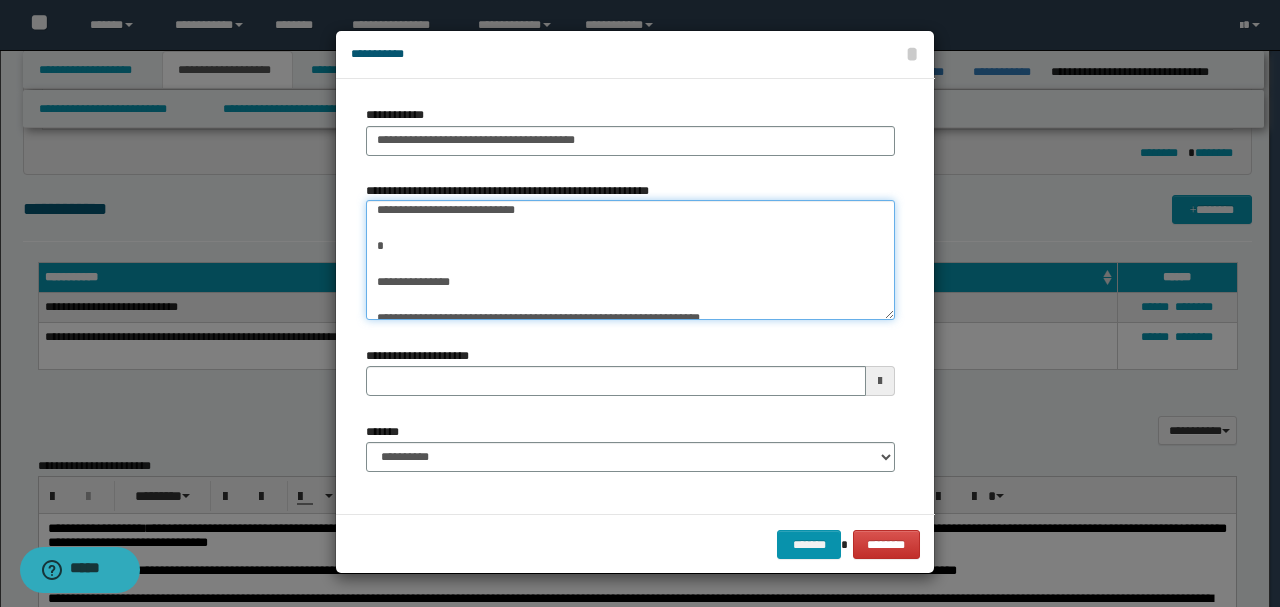 type 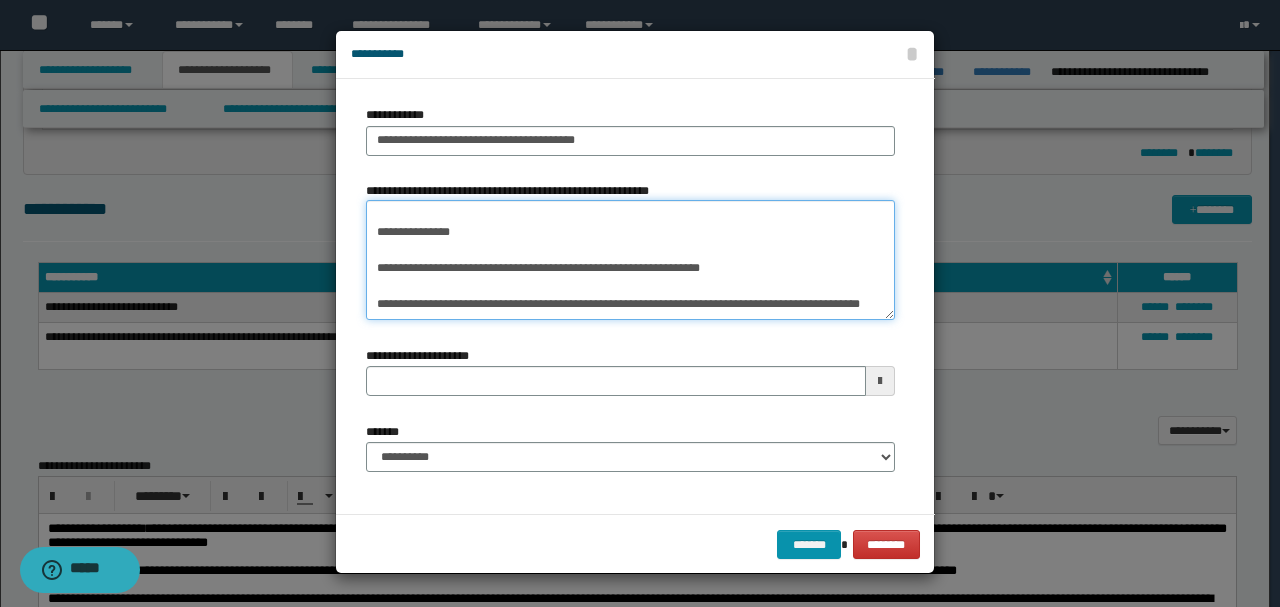 drag, startPoint x: 385, startPoint y: 264, endPoint x: 655, endPoint y: 394, distance: 299.66647 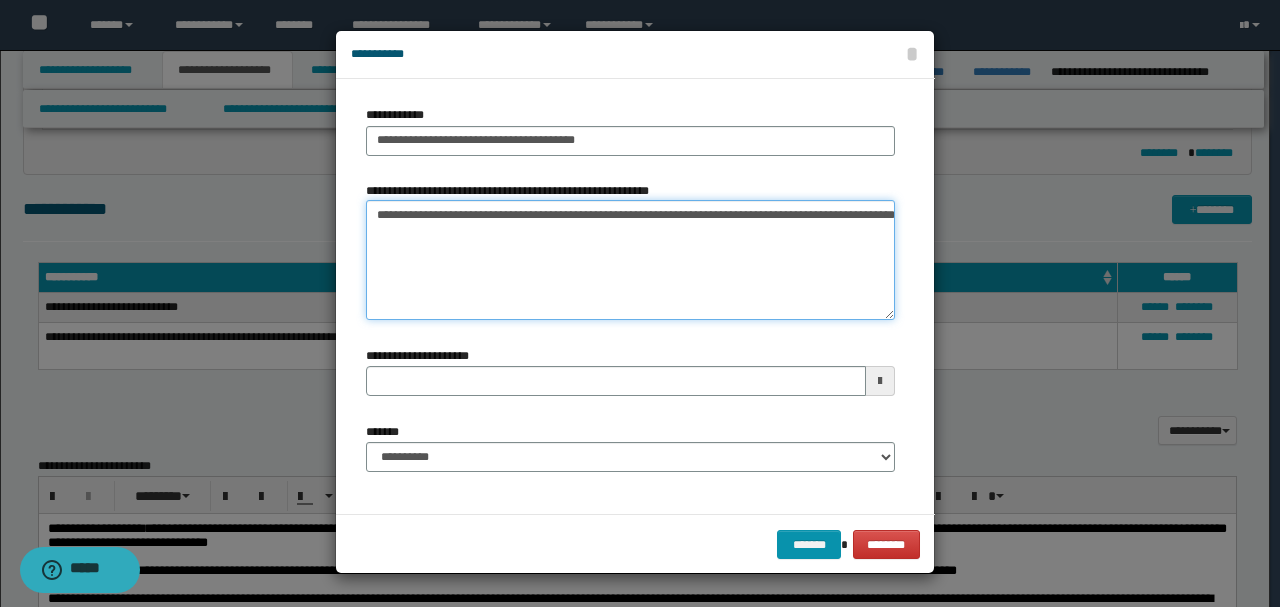 scroll, scrollTop: 0, scrollLeft: 0, axis: both 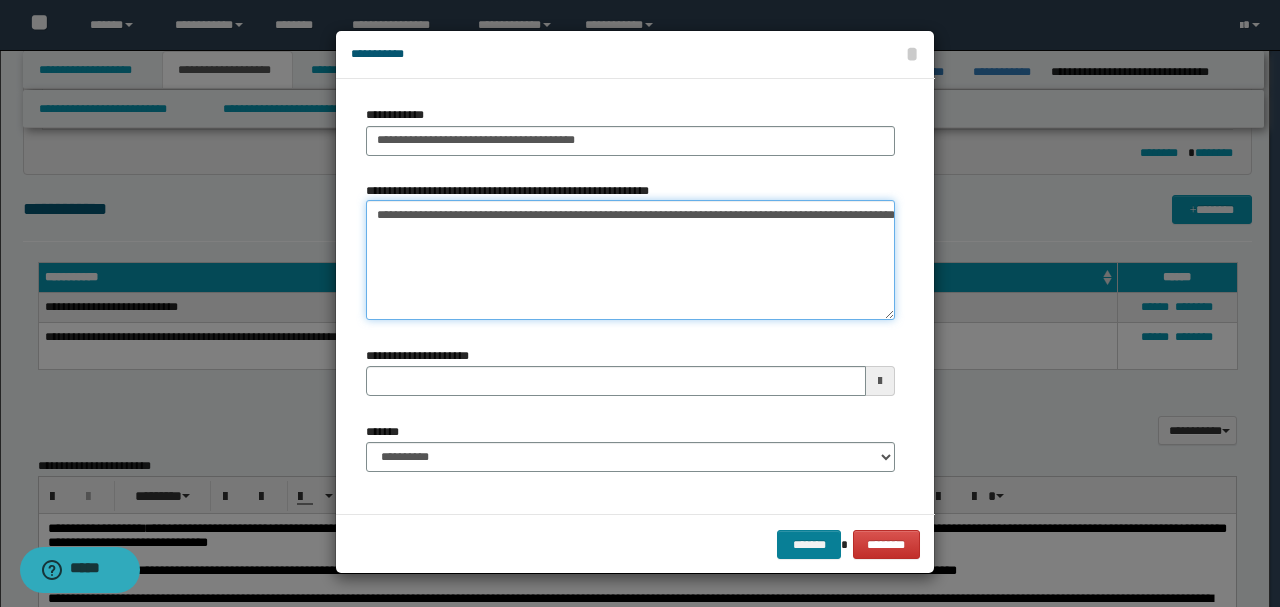 type on "**********" 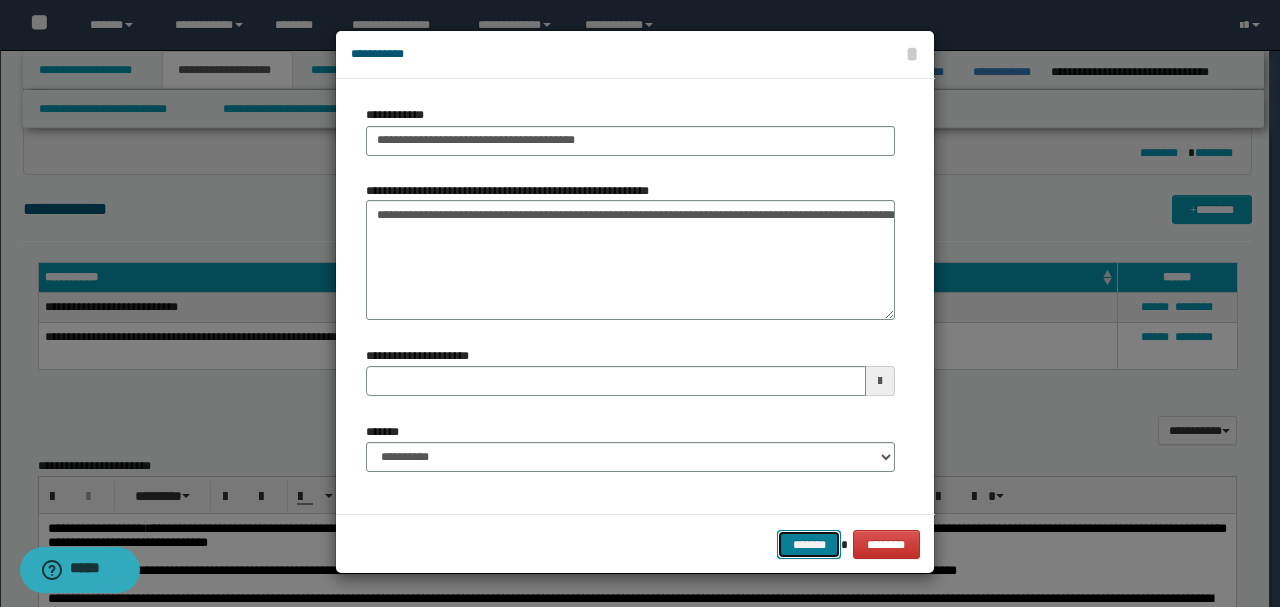 click on "*******" at bounding box center [809, 544] 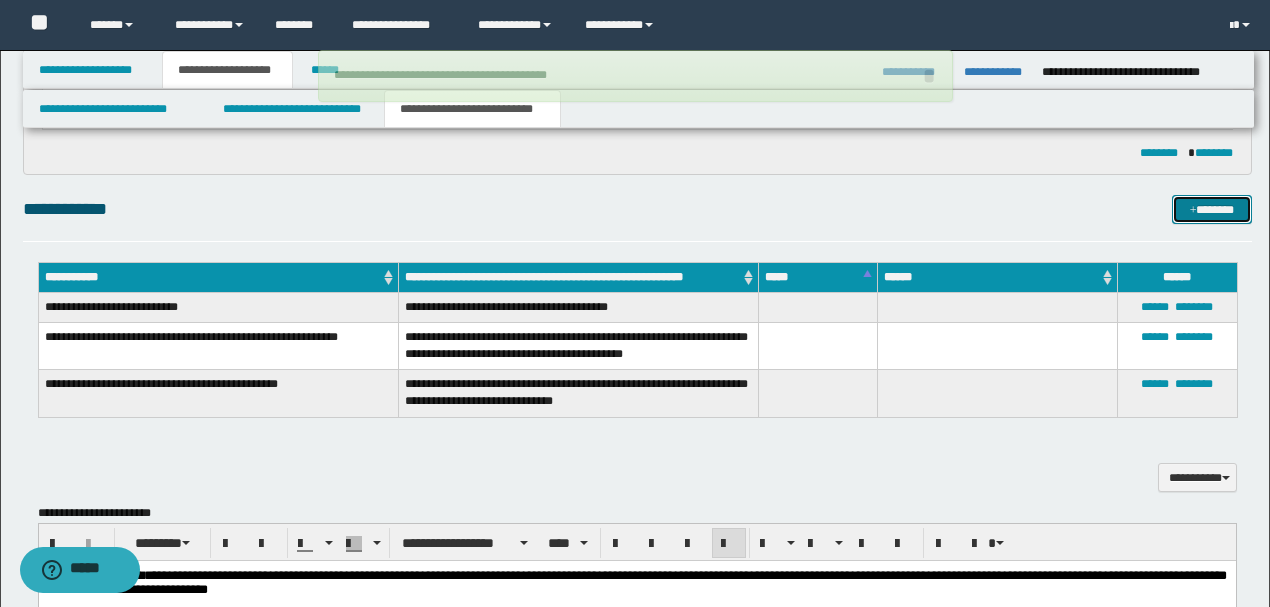 type 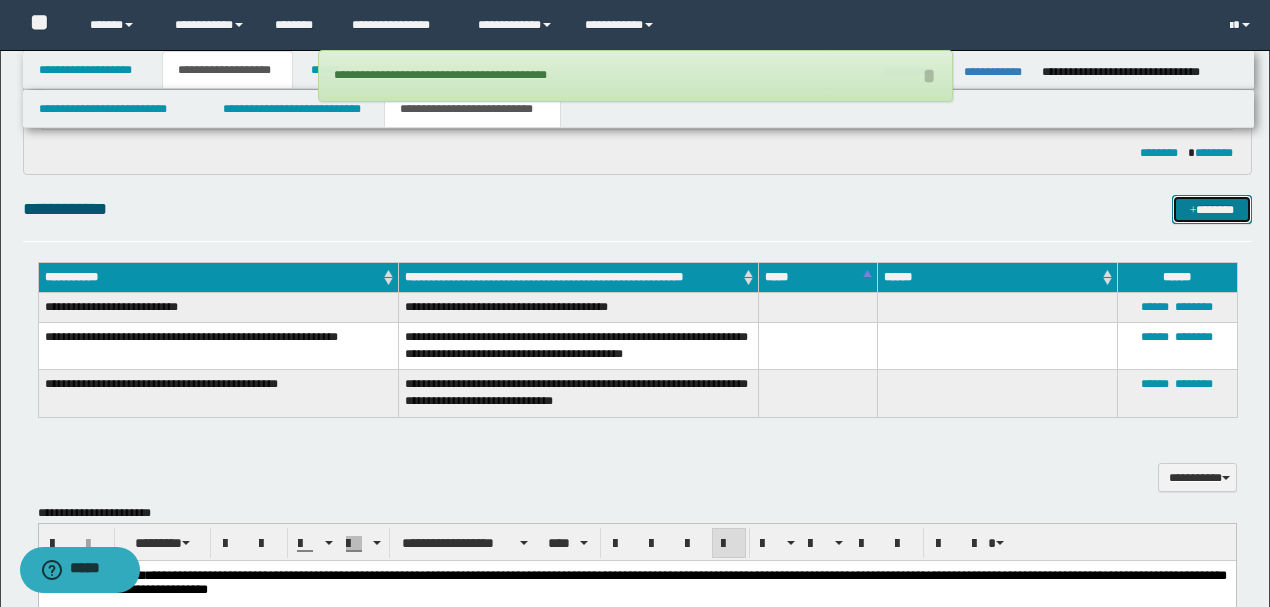 click at bounding box center [1193, 211] 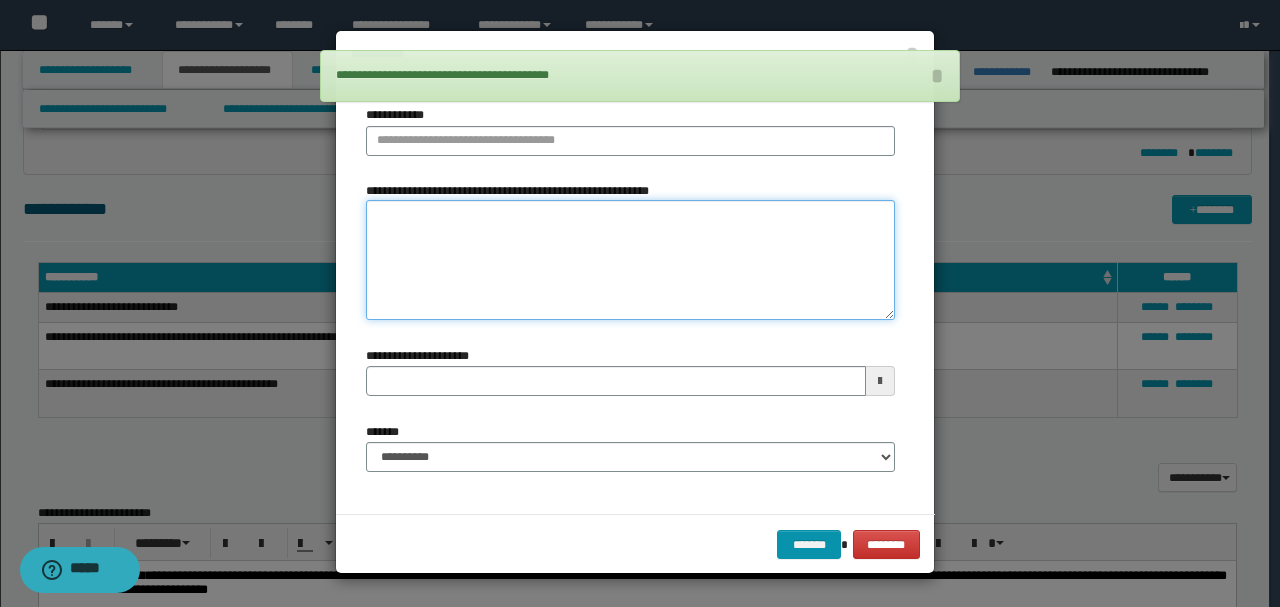 click on "**********" at bounding box center (630, 259) 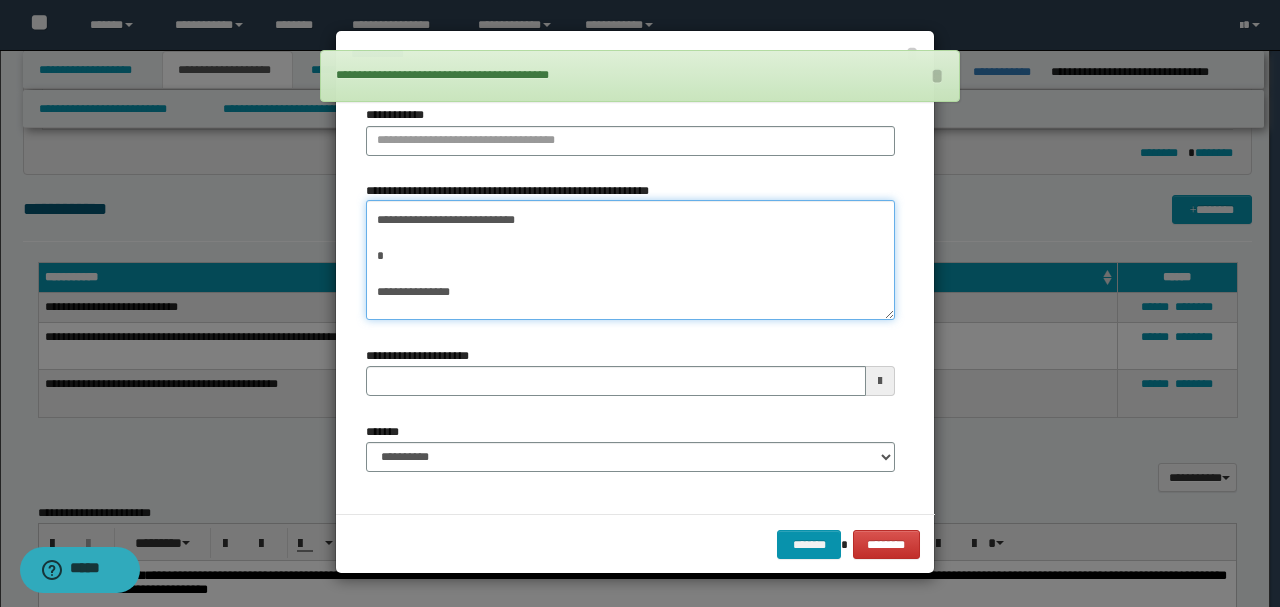 scroll, scrollTop: 0, scrollLeft: 0, axis: both 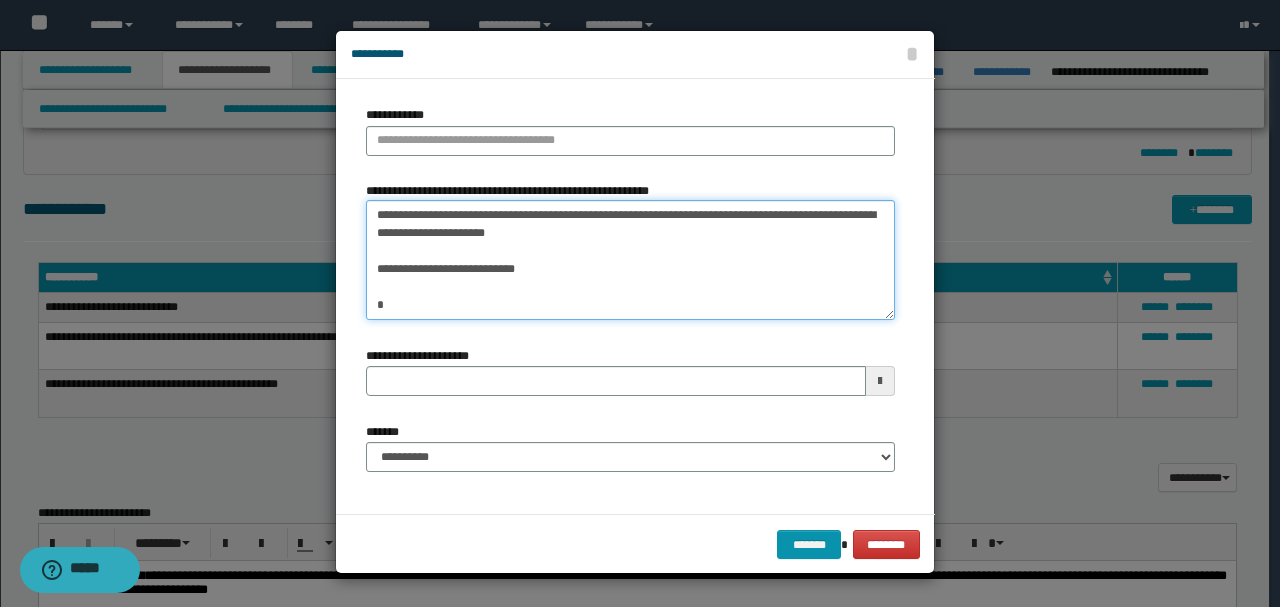 drag, startPoint x: 376, startPoint y: 210, endPoint x: 629, endPoint y: 214, distance: 253.03162 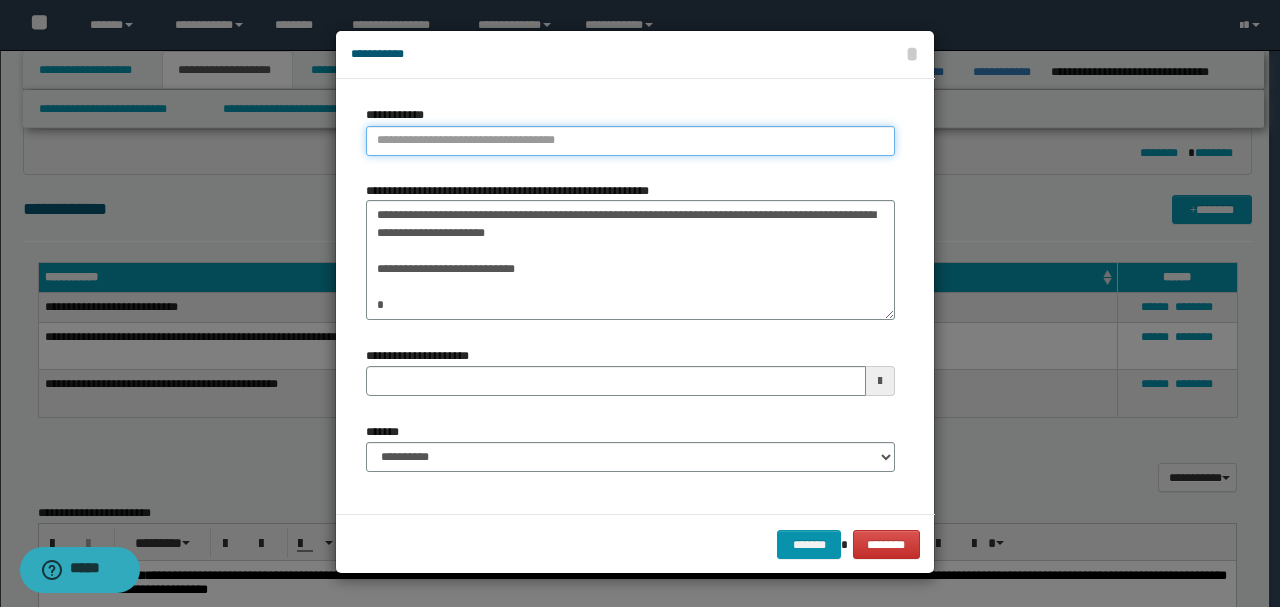 type on "**********" 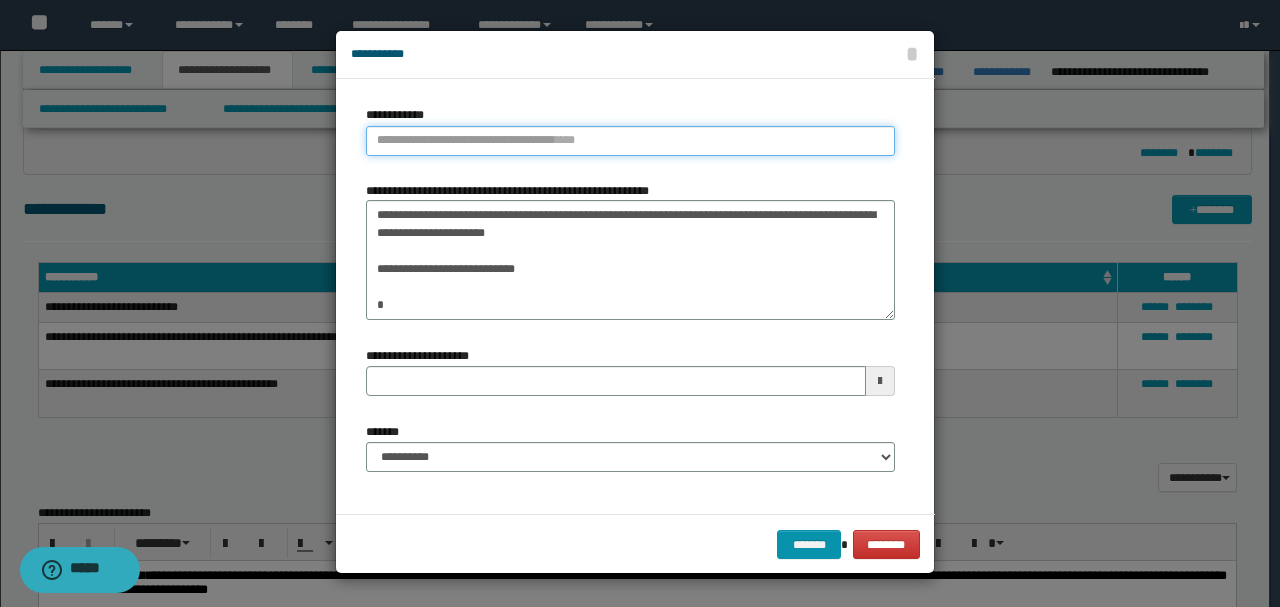 paste on "**********" 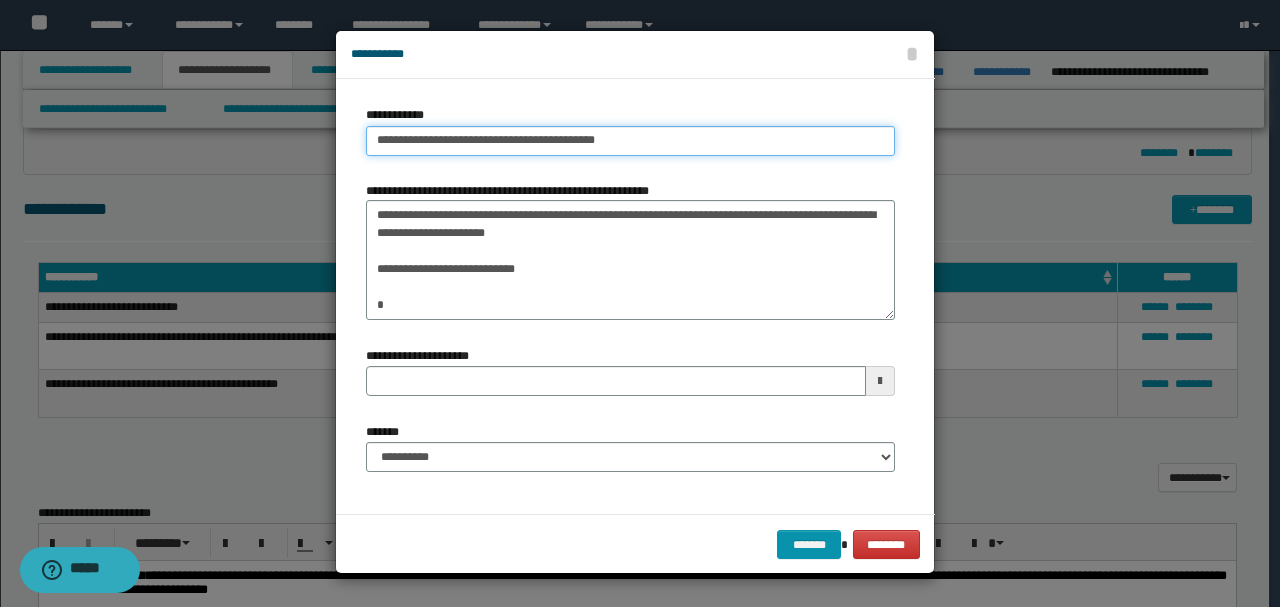 type on "**********" 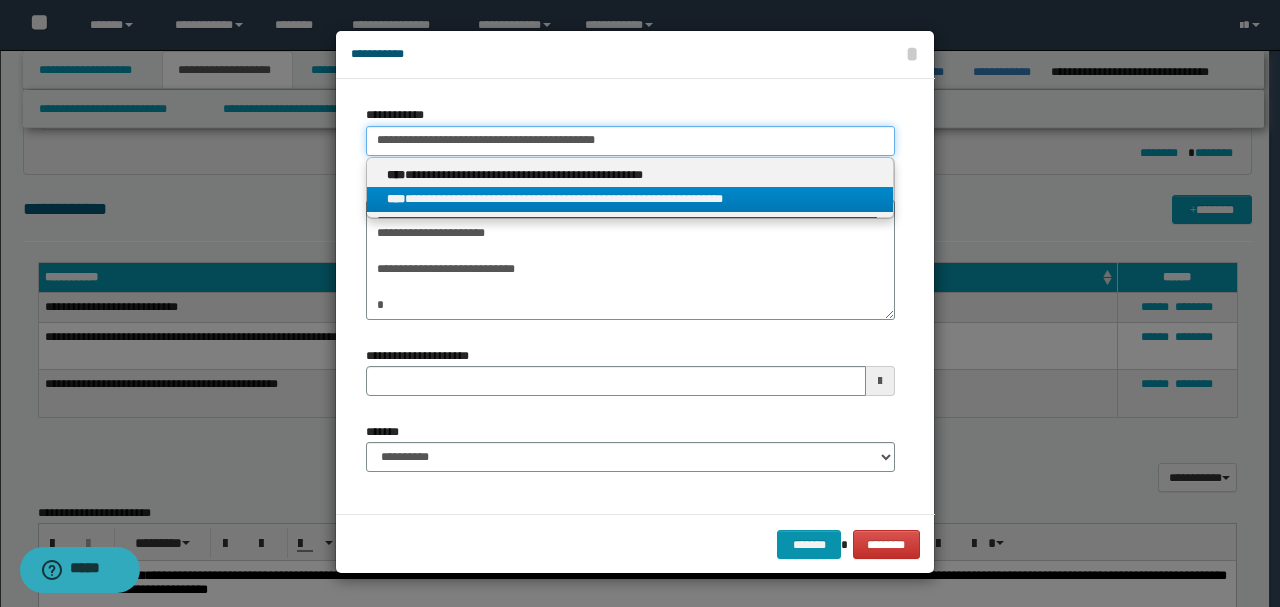 type on "**********" 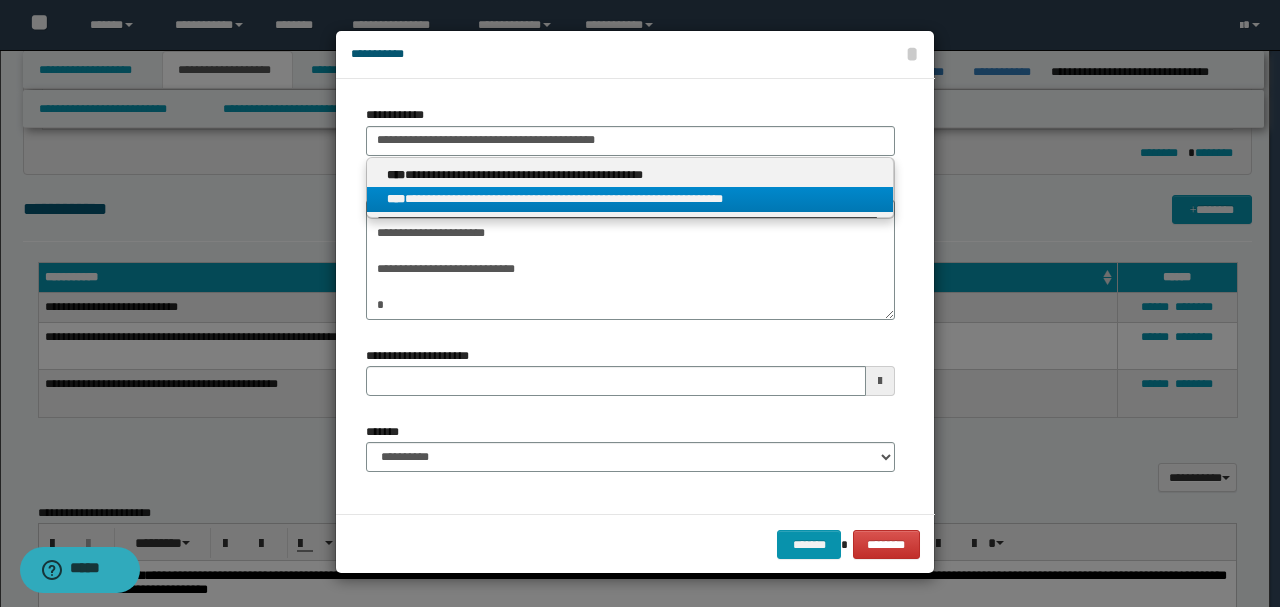 click on "**********" at bounding box center (630, 199) 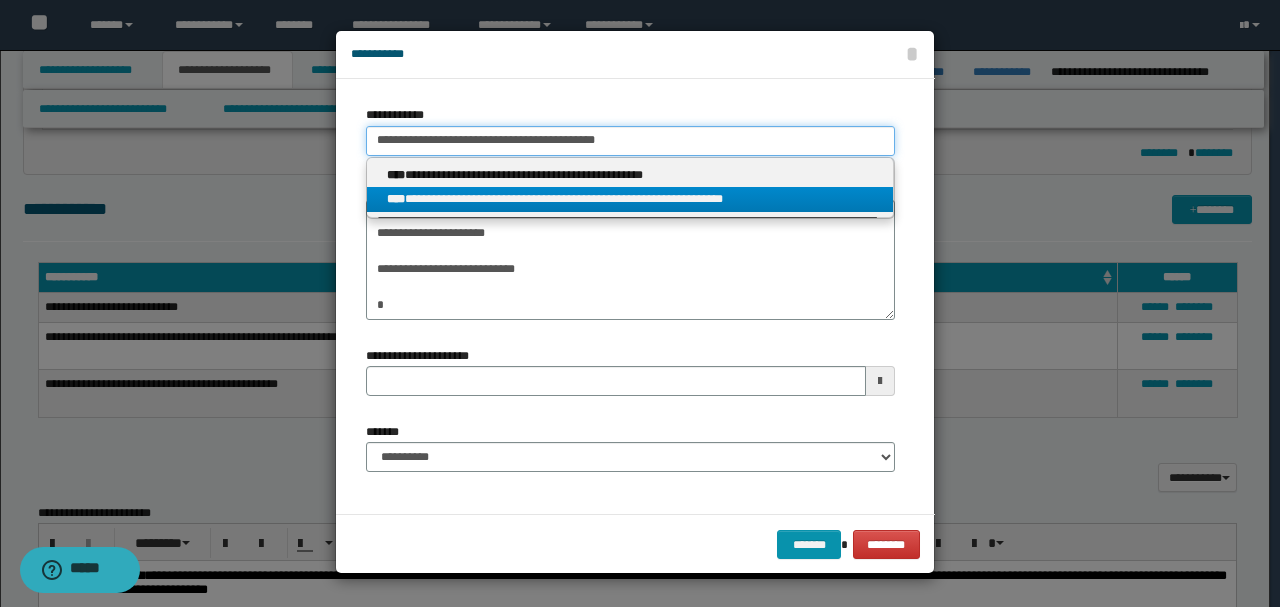 type 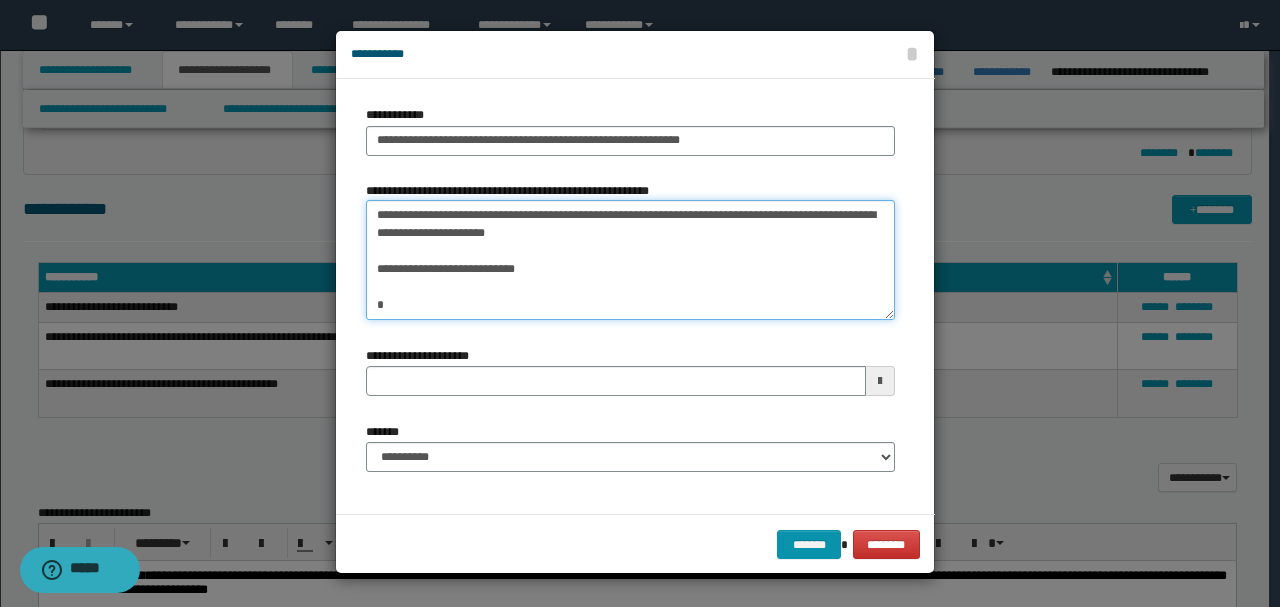 drag, startPoint x: 376, startPoint y: 268, endPoint x: 586, endPoint y: 275, distance: 210.11664 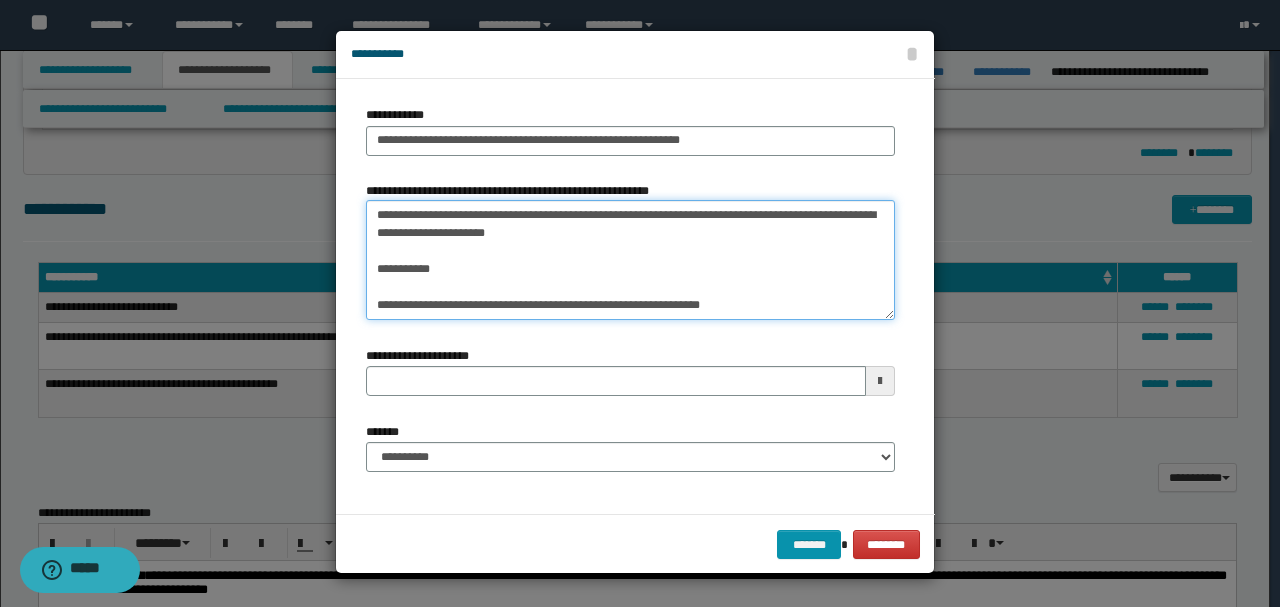 drag, startPoint x: 373, startPoint y: 270, endPoint x: 382, endPoint y: 300, distance: 31.320919 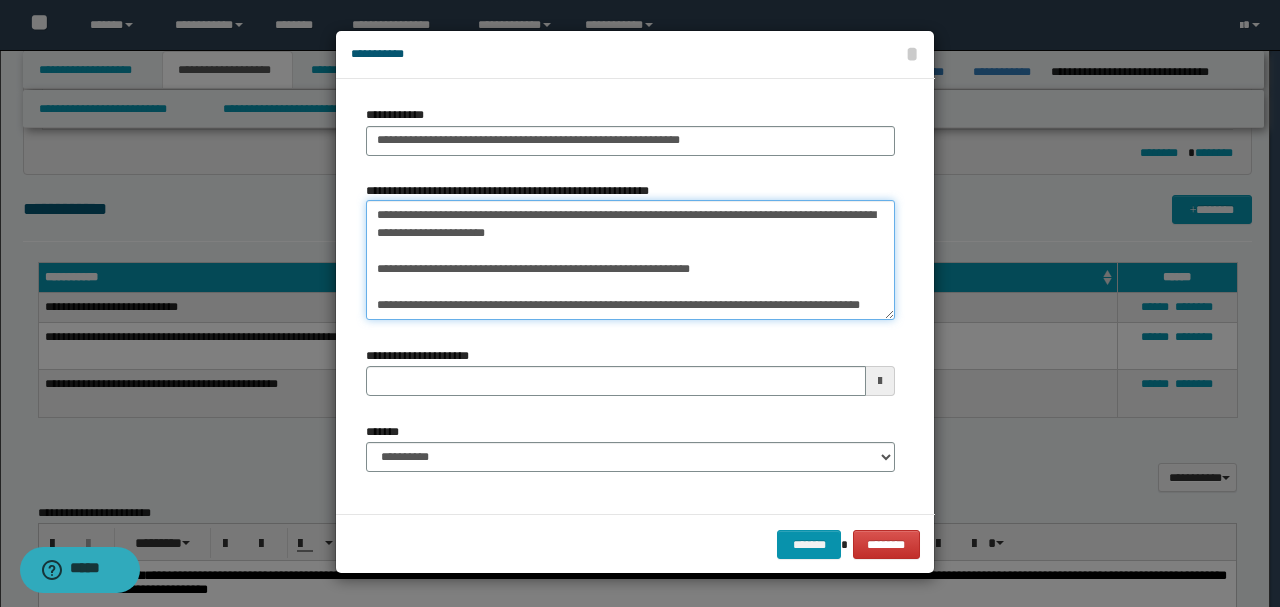 drag, startPoint x: 373, startPoint y: 290, endPoint x: 382, endPoint y: 305, distance: 17.492855 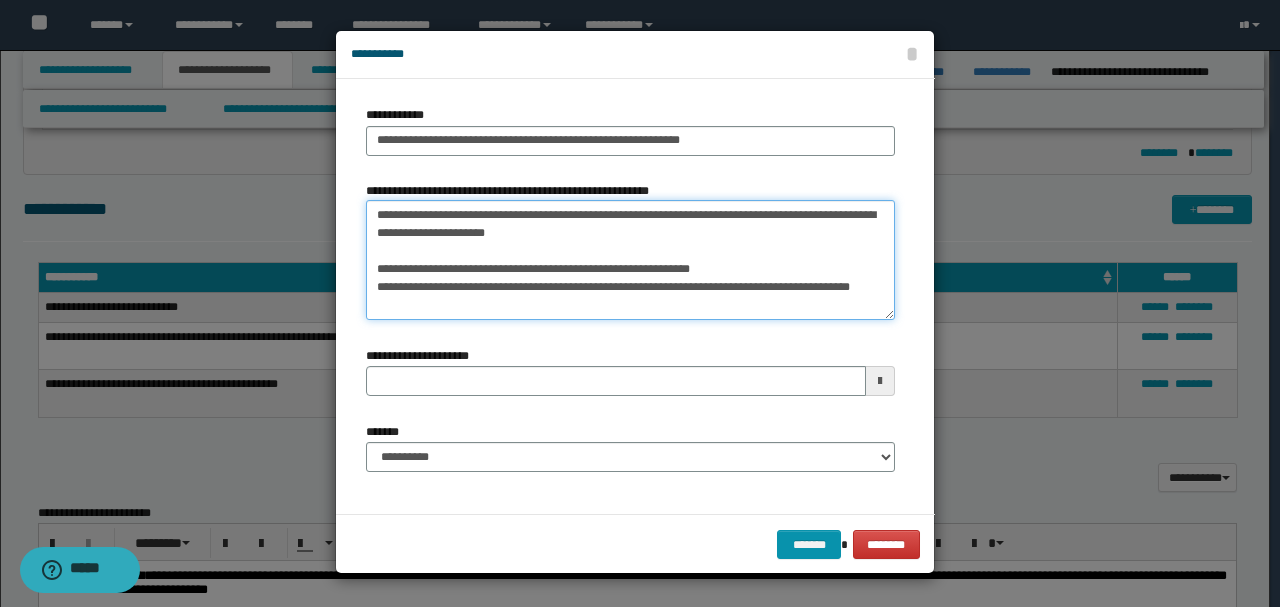 drag, startPoint x: 376, startPoint y: 268, endPoint x: 478, endPoint y: 318, distance: 113.59577 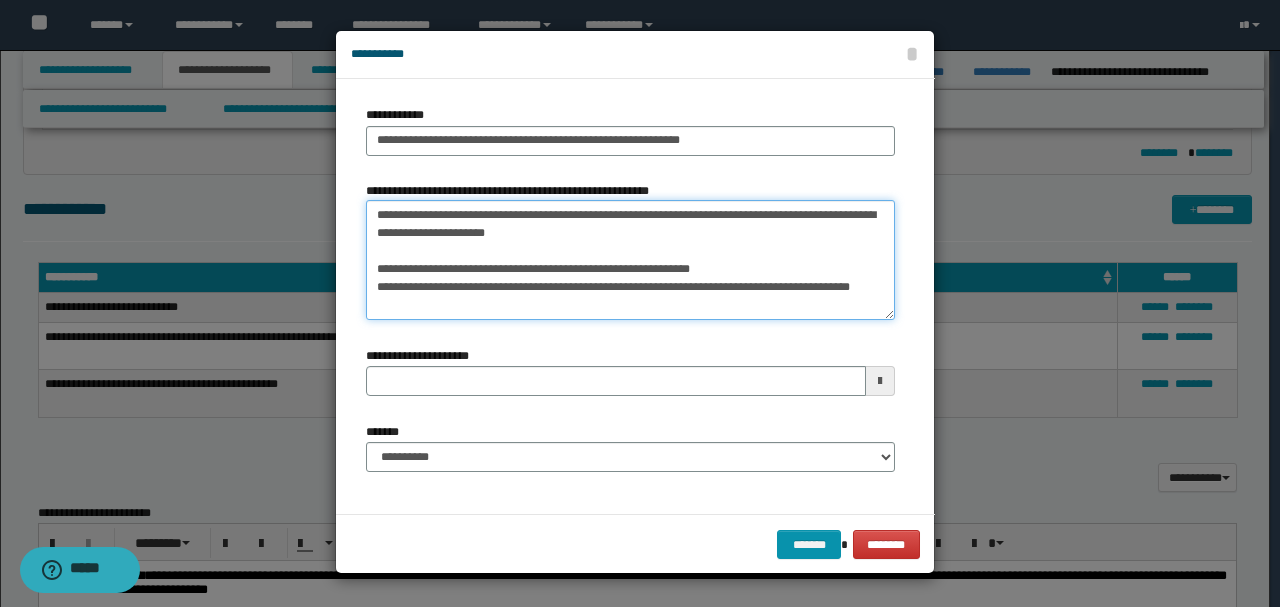 type on "**********" 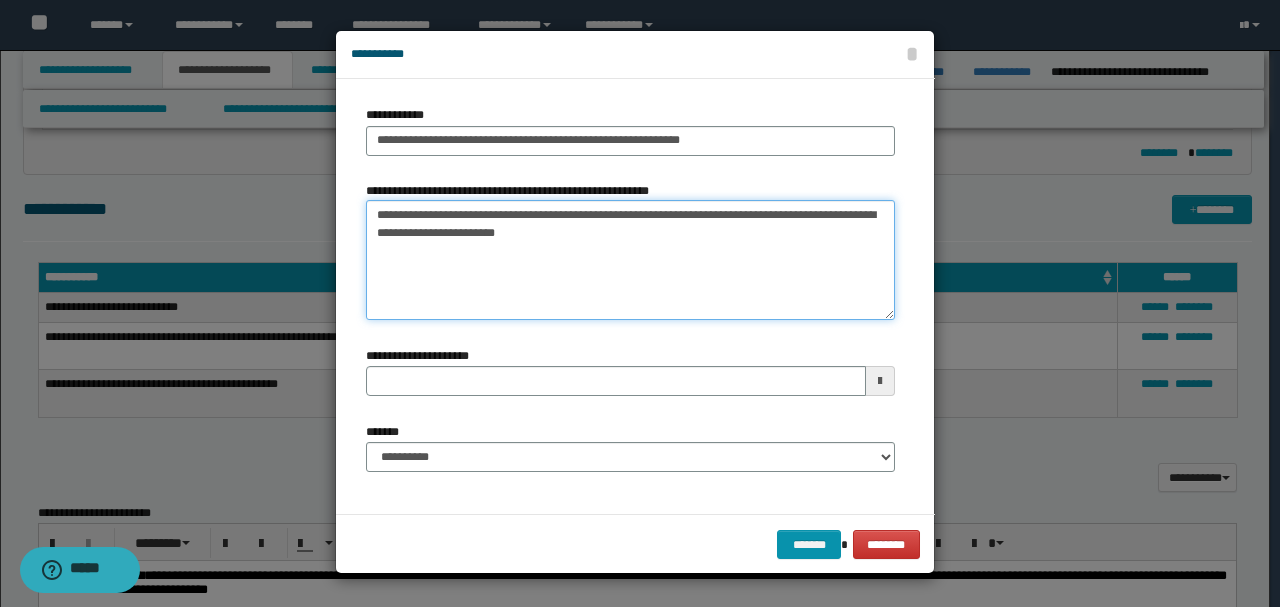 type 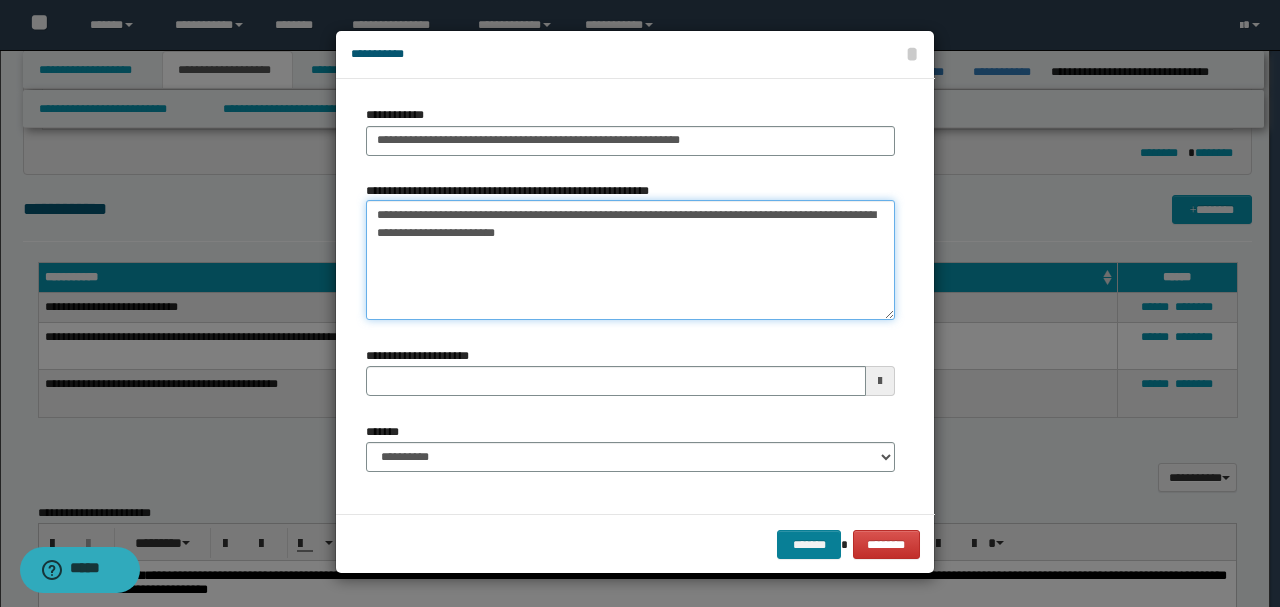 type on "**********" 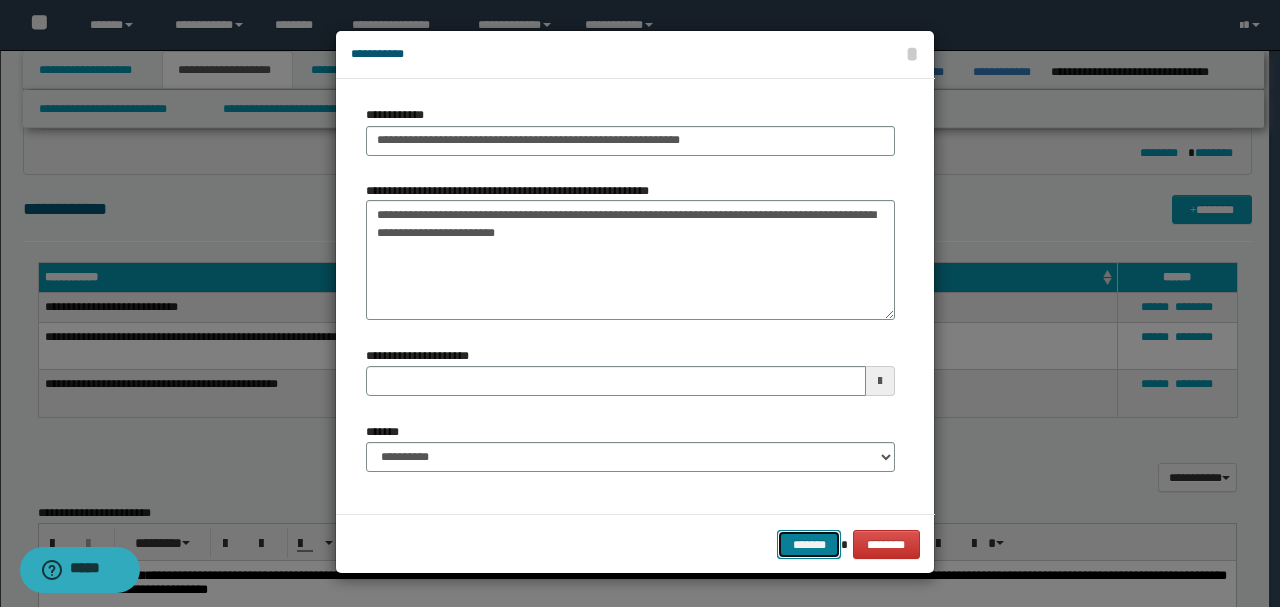 click on "*******" at bounding box center (809, 544) 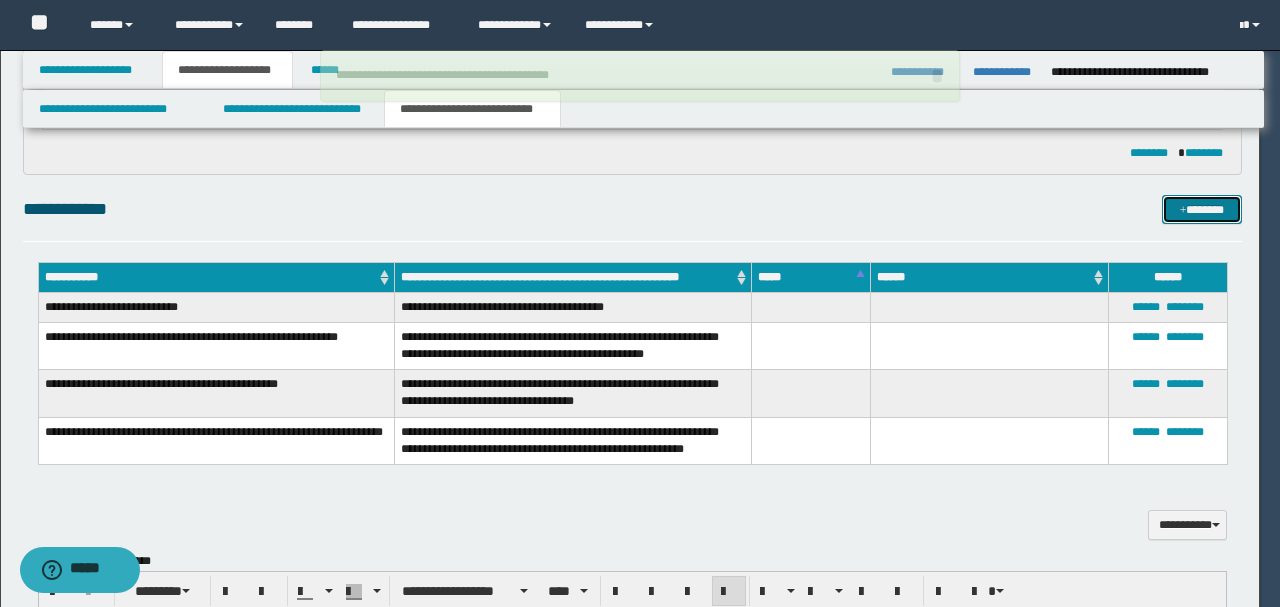 type 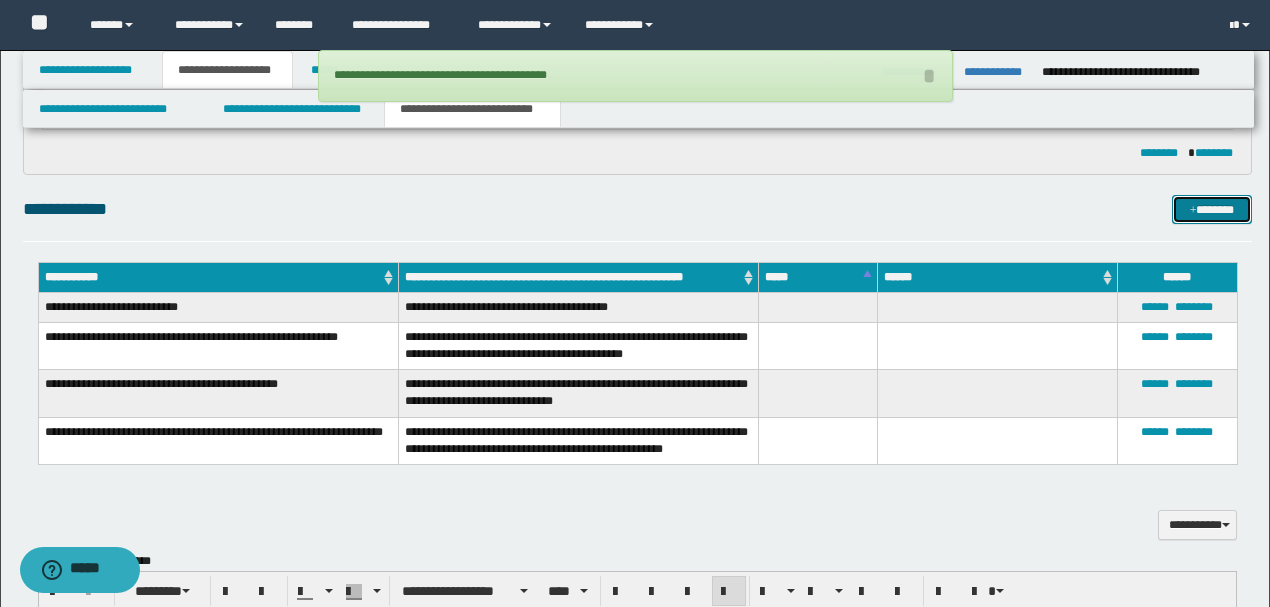 click on "*******" at bounding box center [1211, 209] 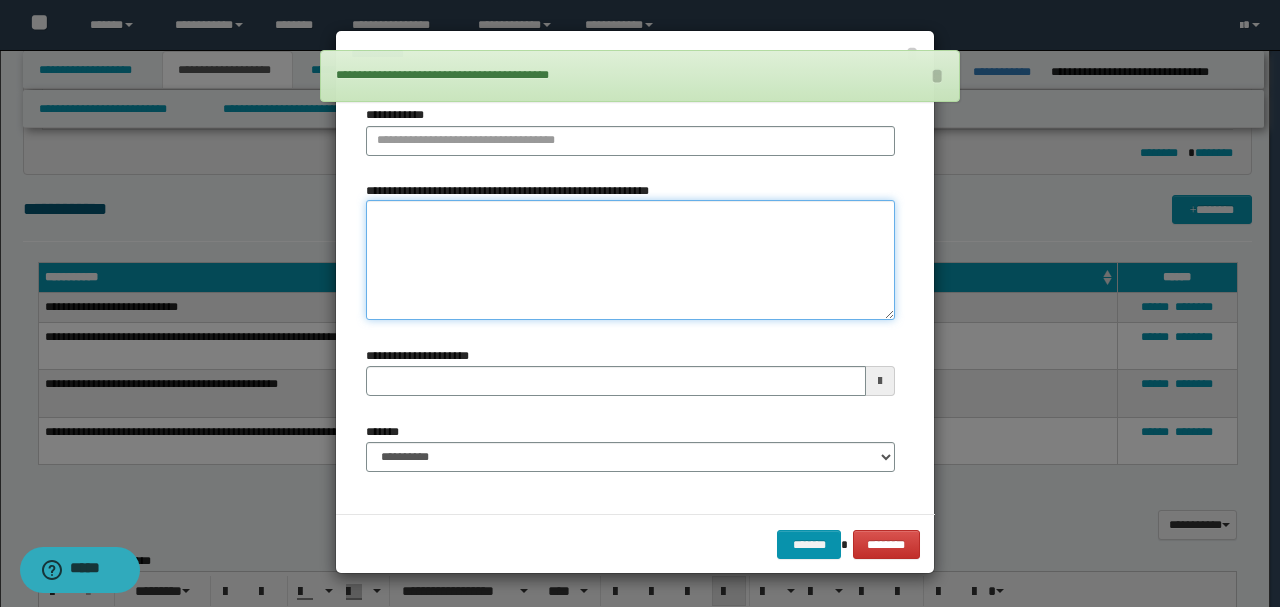 click on "**********" at bounding box center (630, 259) 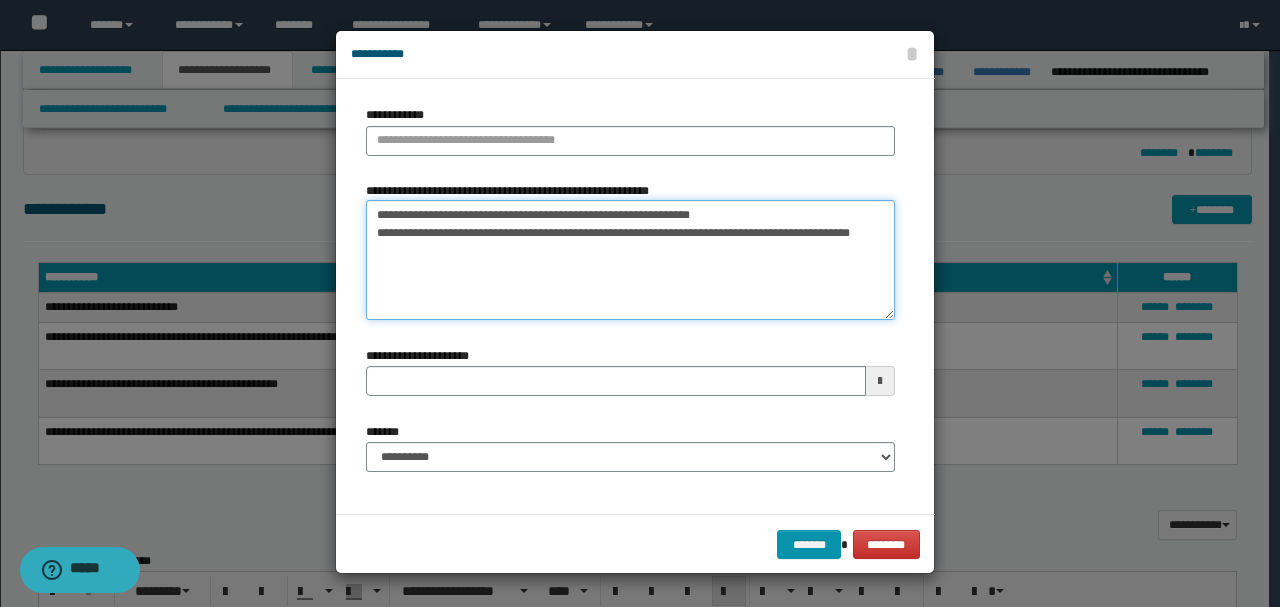 drag, startPoint x: 376, startPoint y: 215, endPoint x: 480, endPoint y: 215, distance: 104 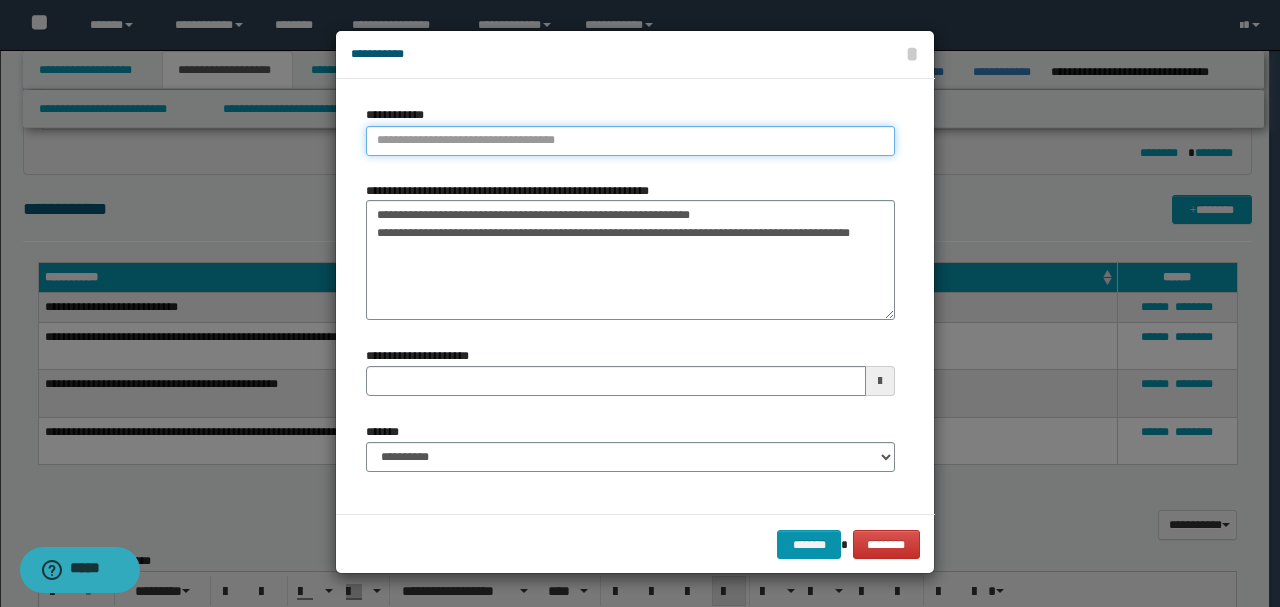 type on "**********" 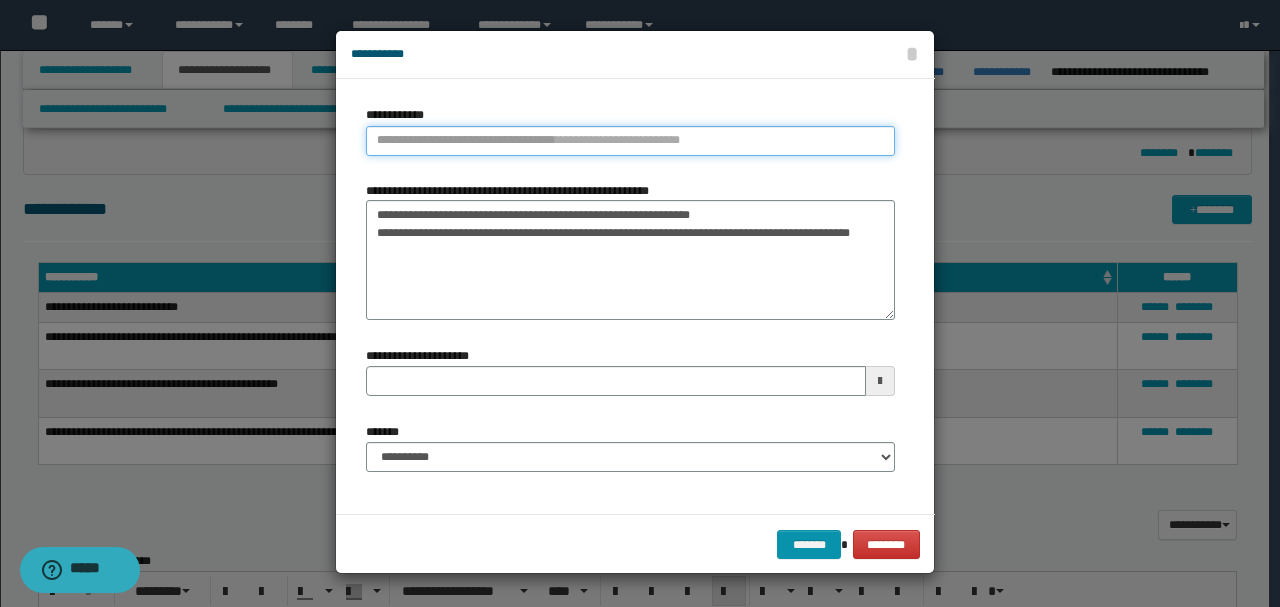 click on "**********" at bounding box center (630, 141) 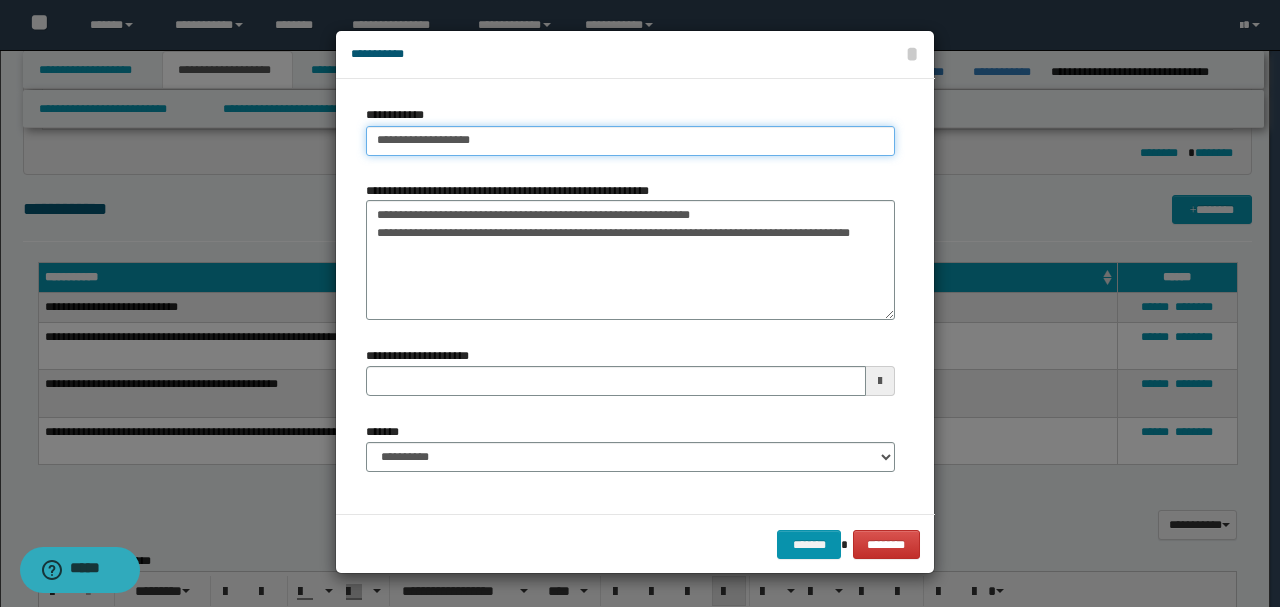 type on "**********" 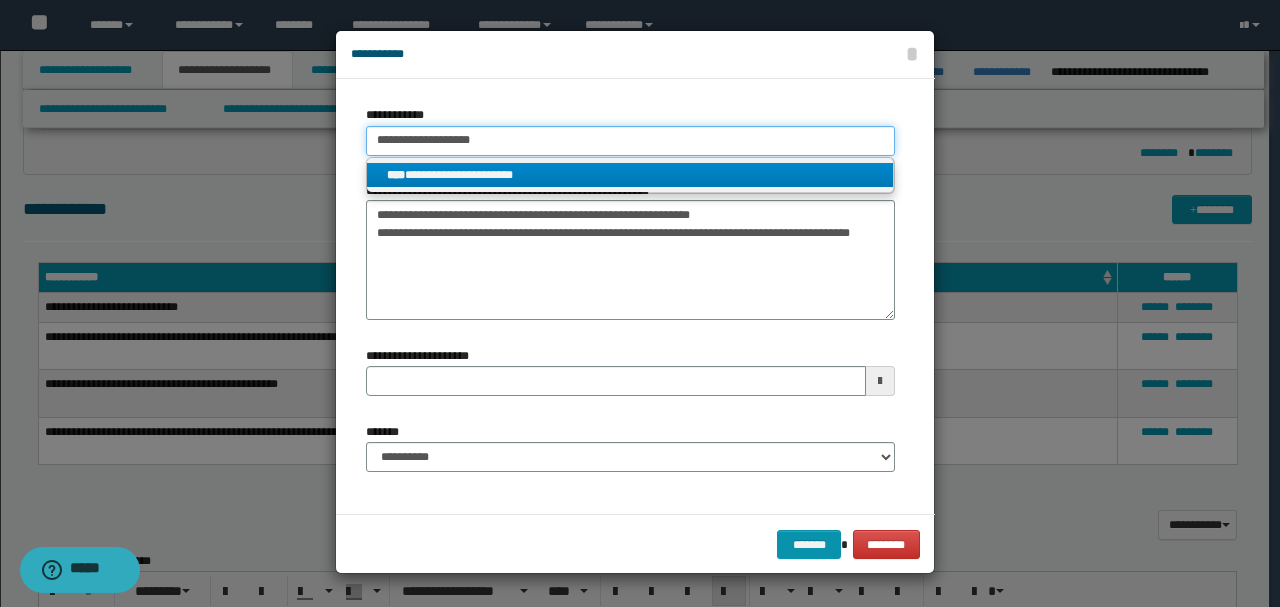 type on "**********" 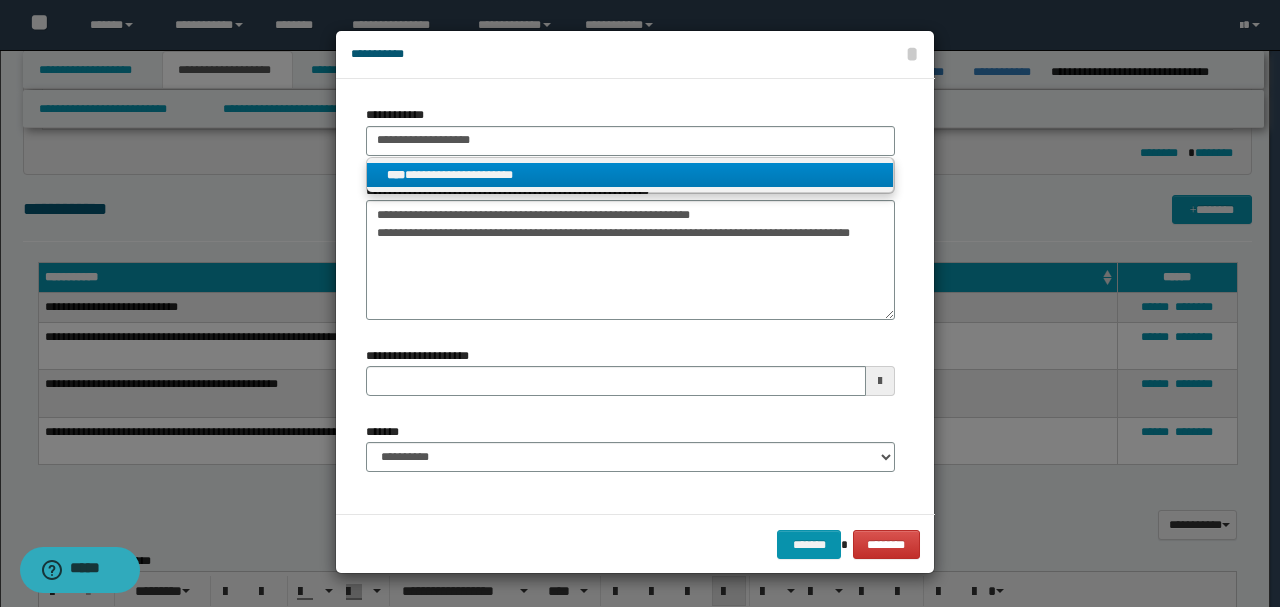 click on "**********" at bounding box center [630, 175] 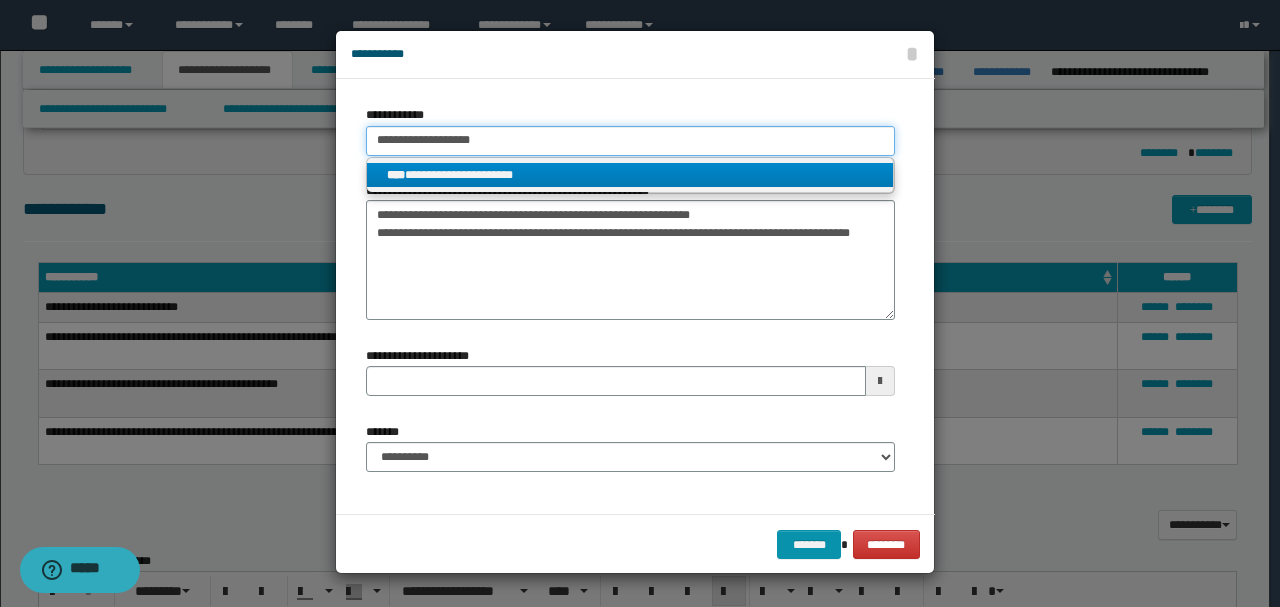 type 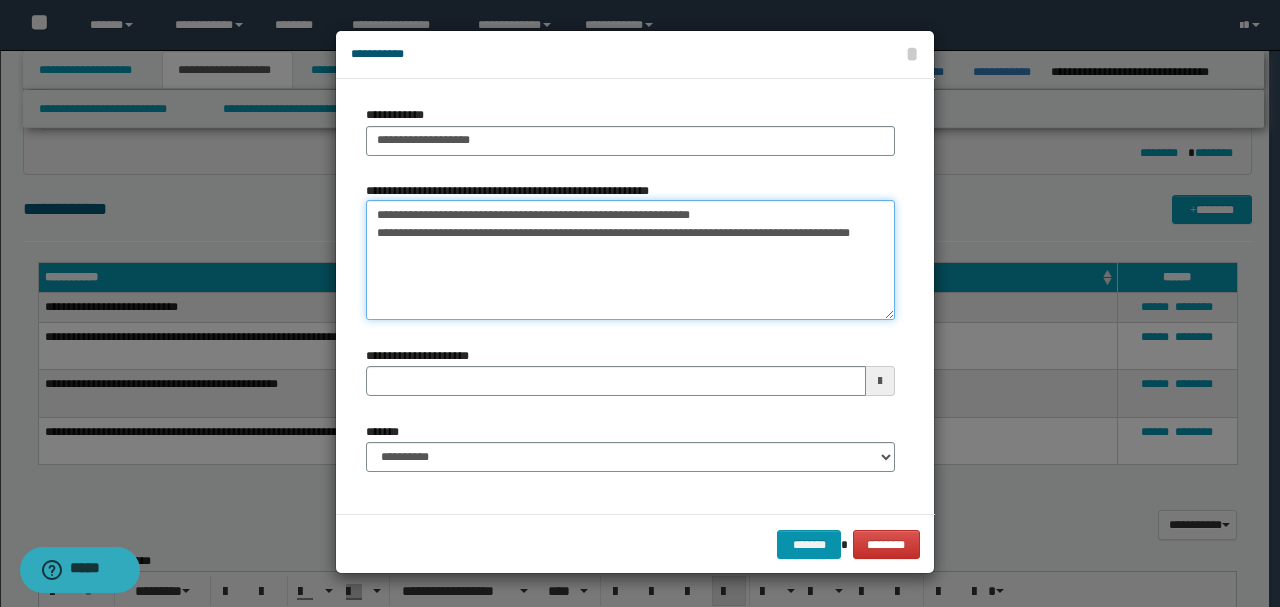 drag, startPoint x: 378, startPoint y: 236, endPoint x: 480, endPoint y: 262, distance: 105.26158 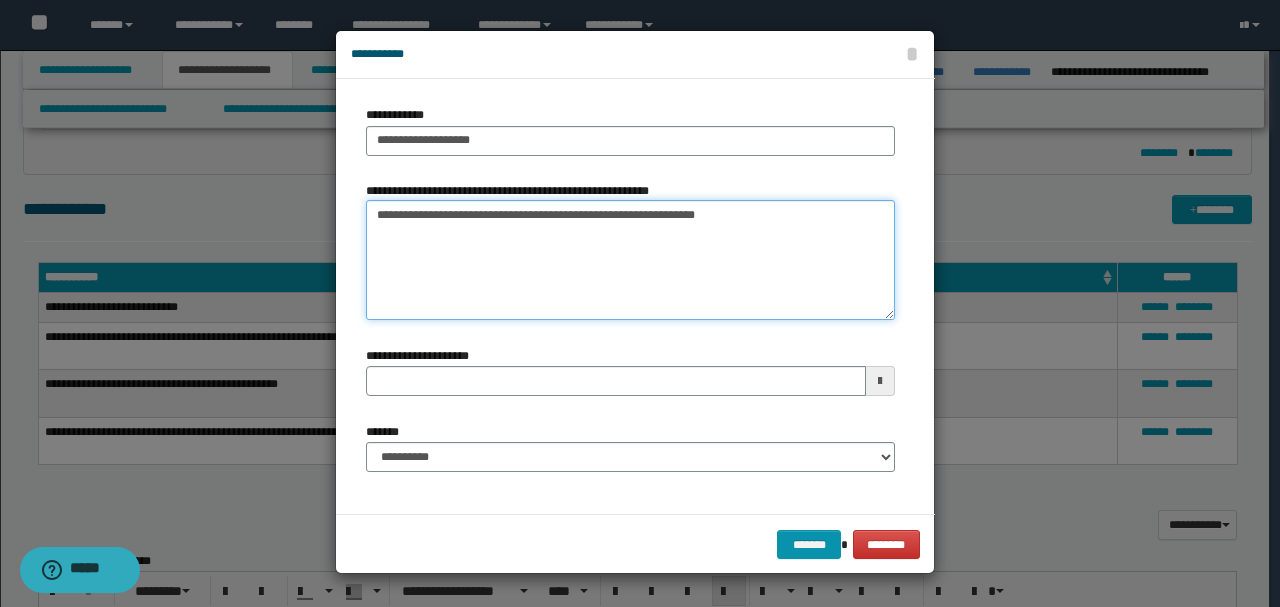 type 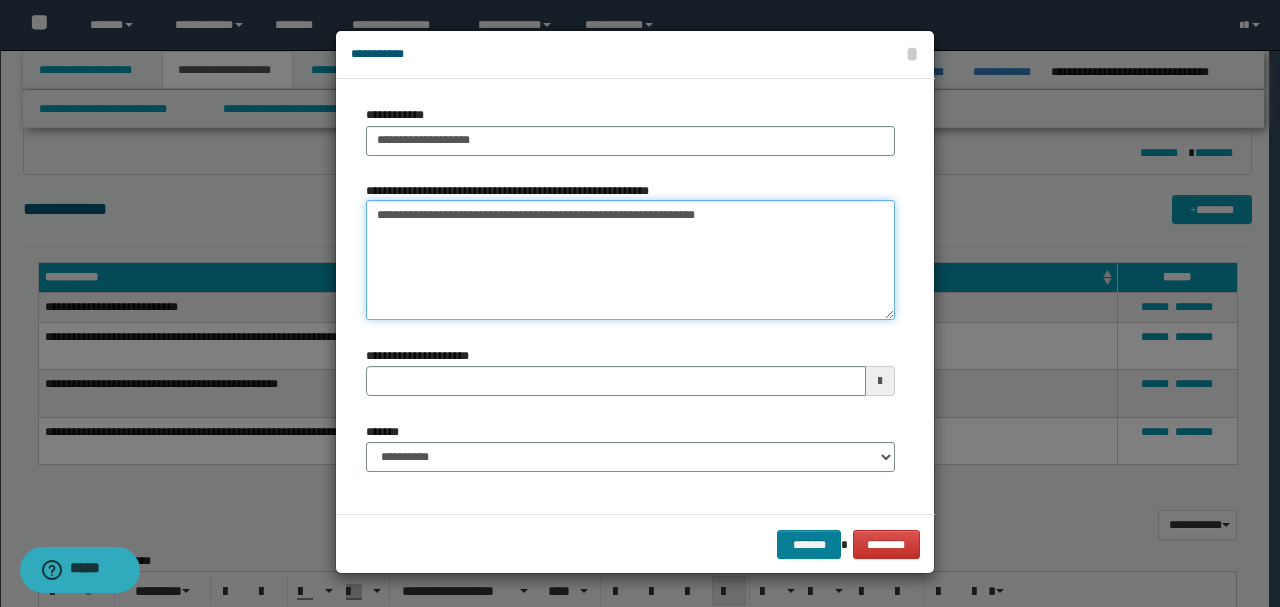 type on "**********" 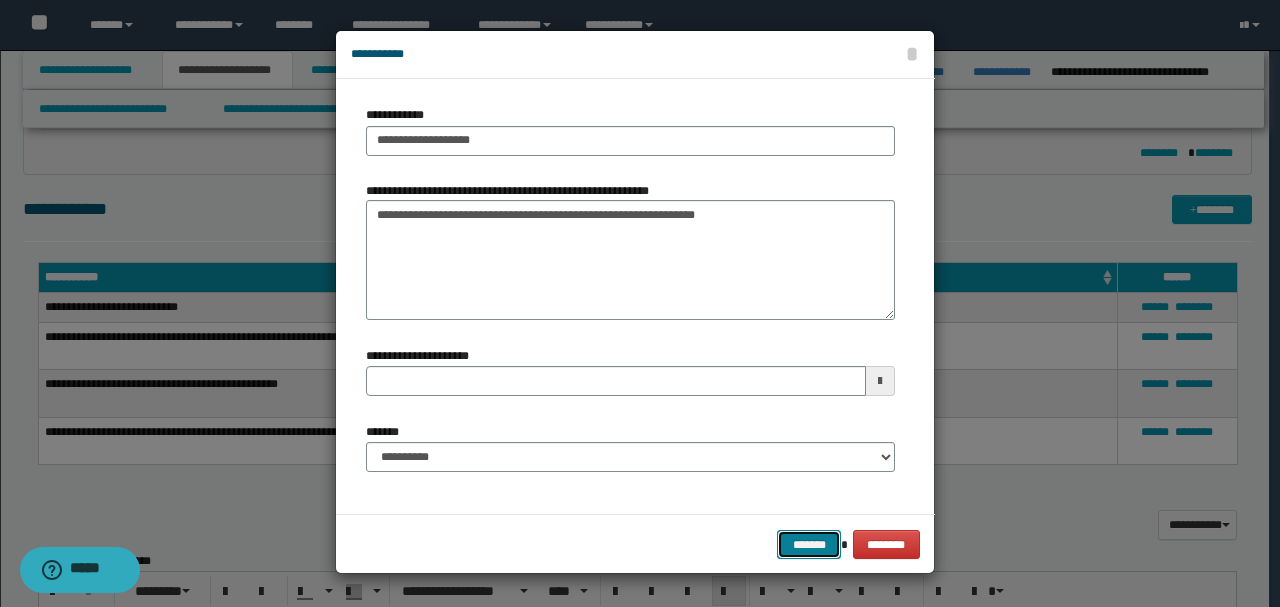 click on "*******" at bounding box center [809, 544] 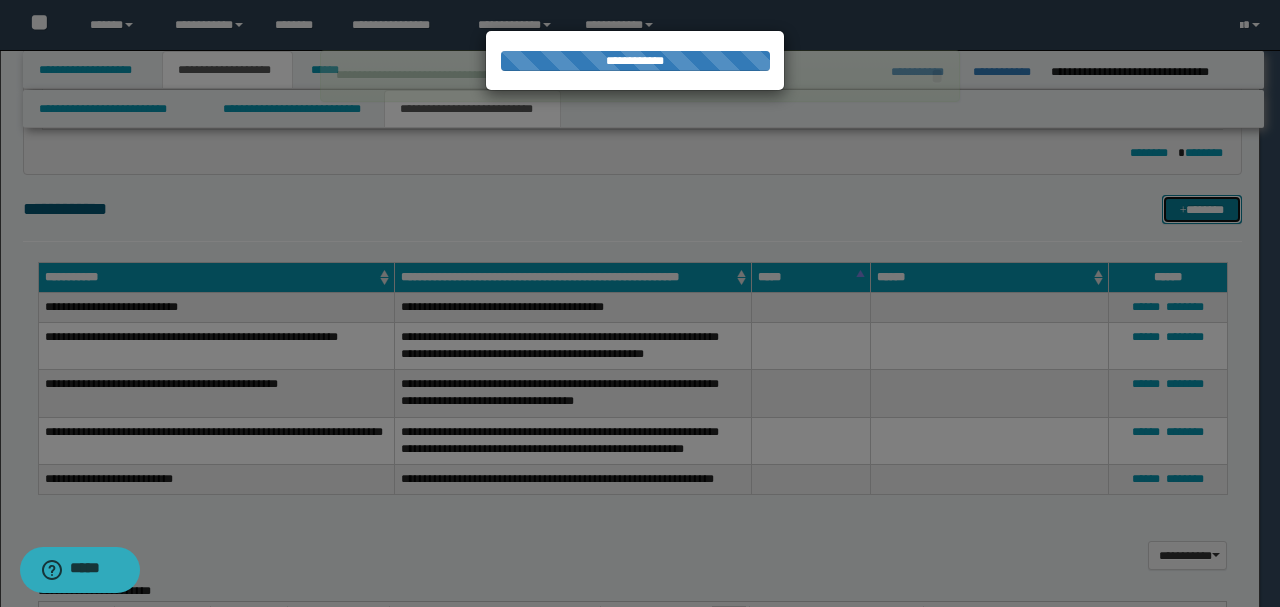 type 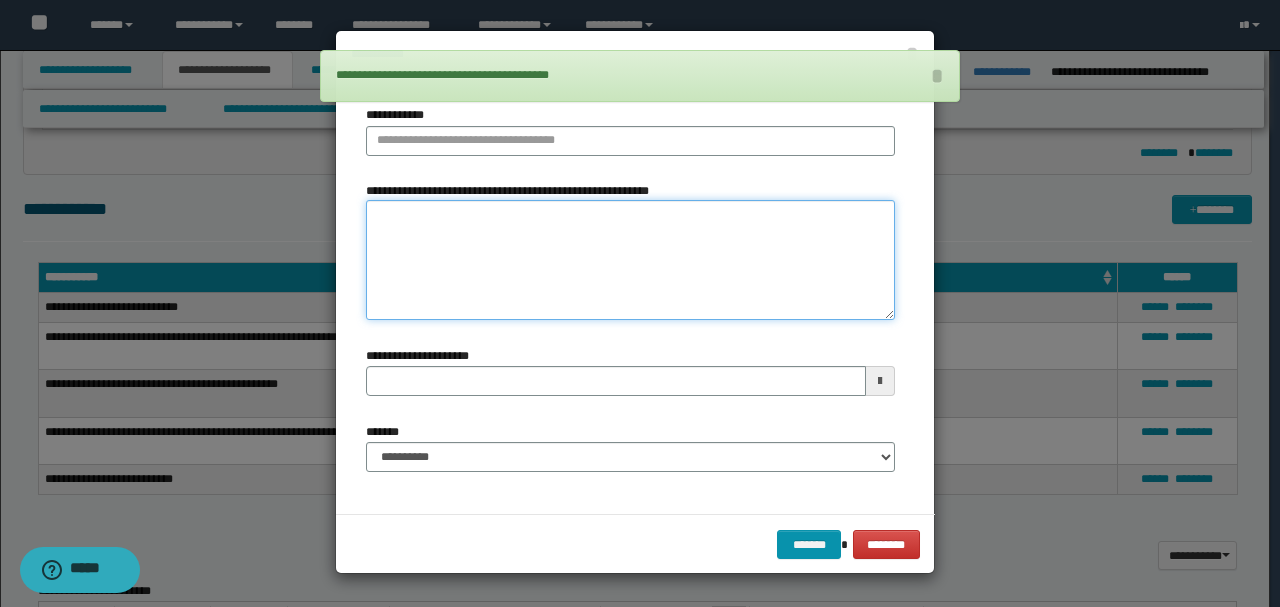 click on "**********" at bounding box center [630, 259] 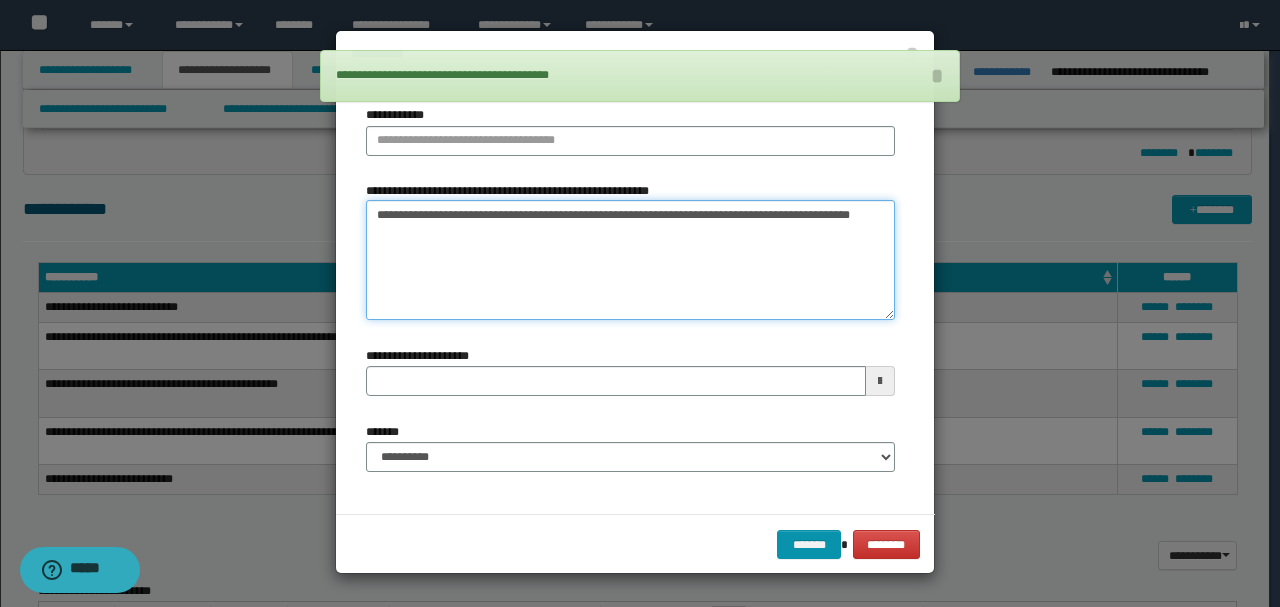 type on "**********" 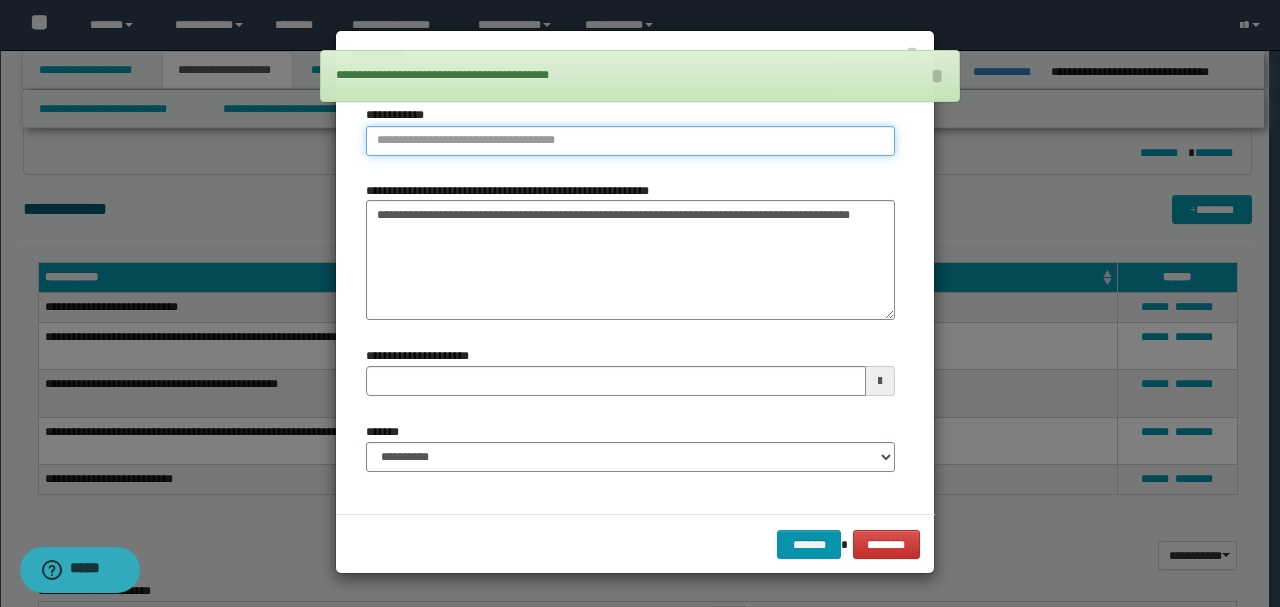 type on "**********" 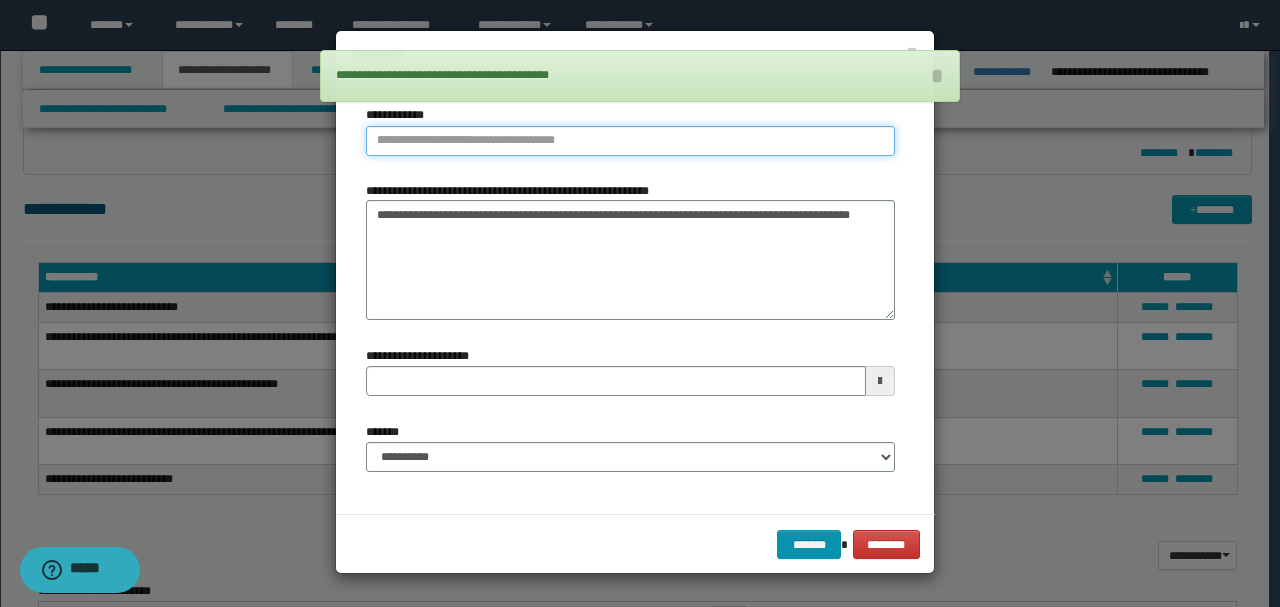click on "**********" at bounding box center [630, 141] 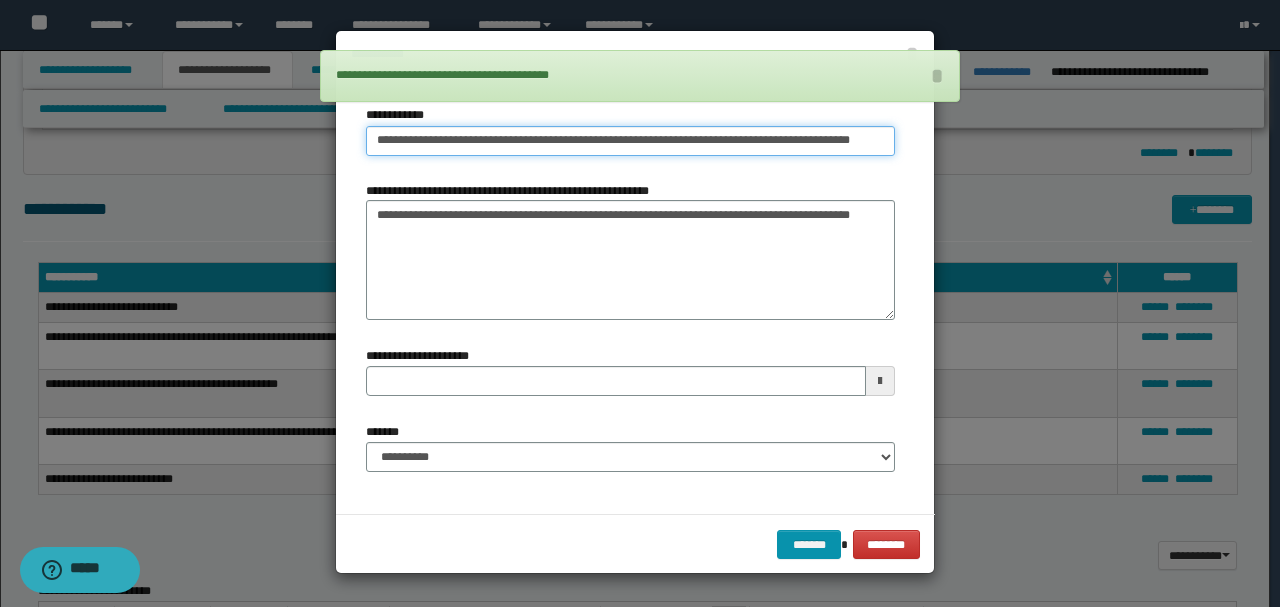 scroll, scrollTop: 0, scrollLeft: 20, axis: horizontal 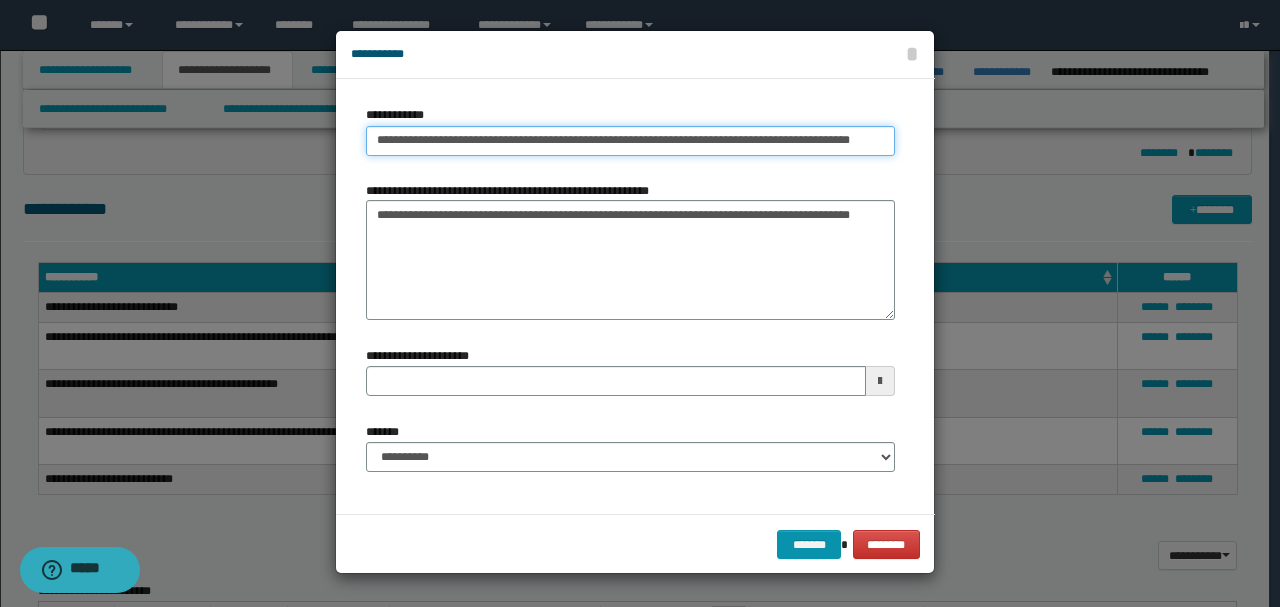 drag, startPoint x: 532, startPoint y: 140, endPoint x: 956, endPoint y: 146, distance: 424.04245 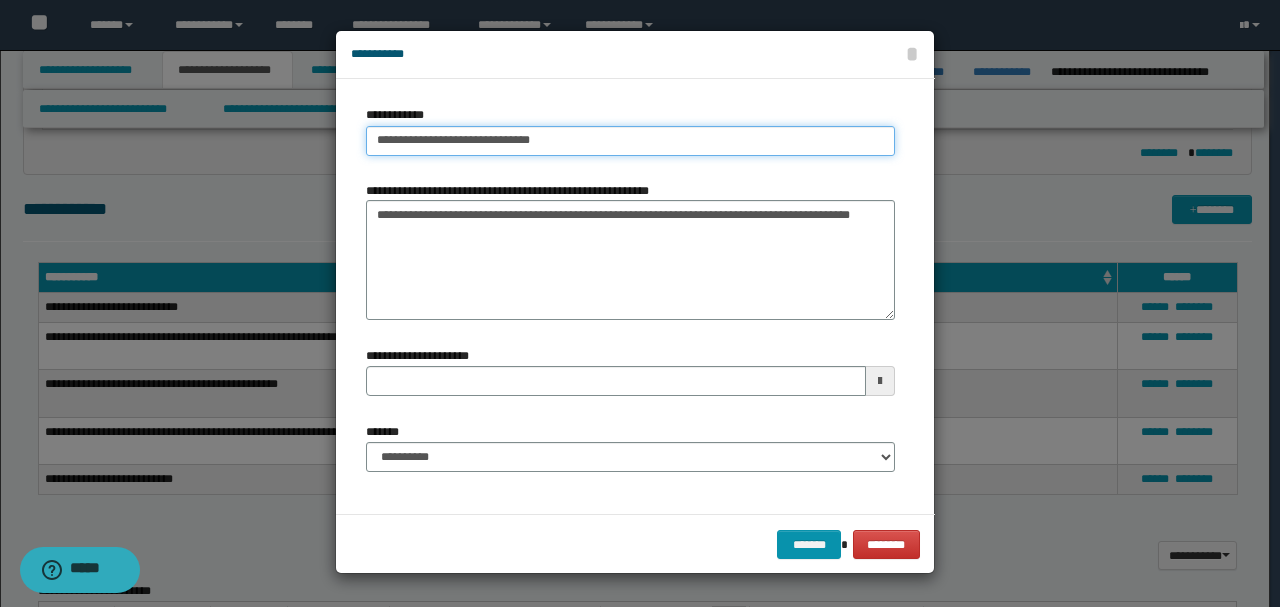 scroll, scrollTop: 0, scrollLeft: 0, axis: both 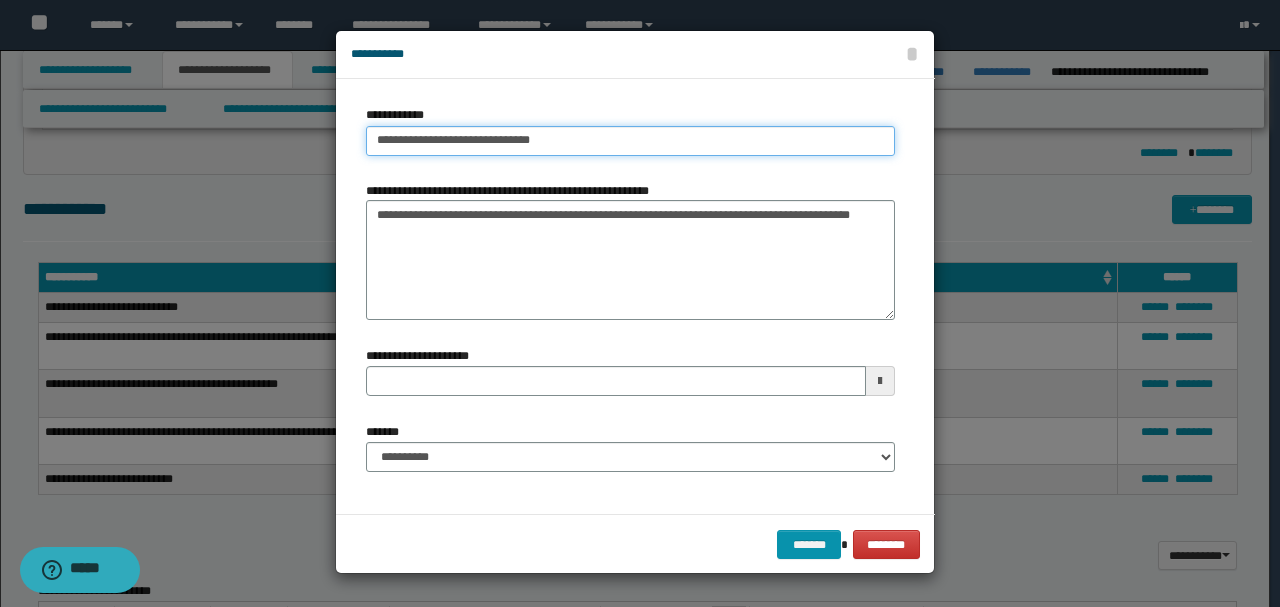 type on "**********" 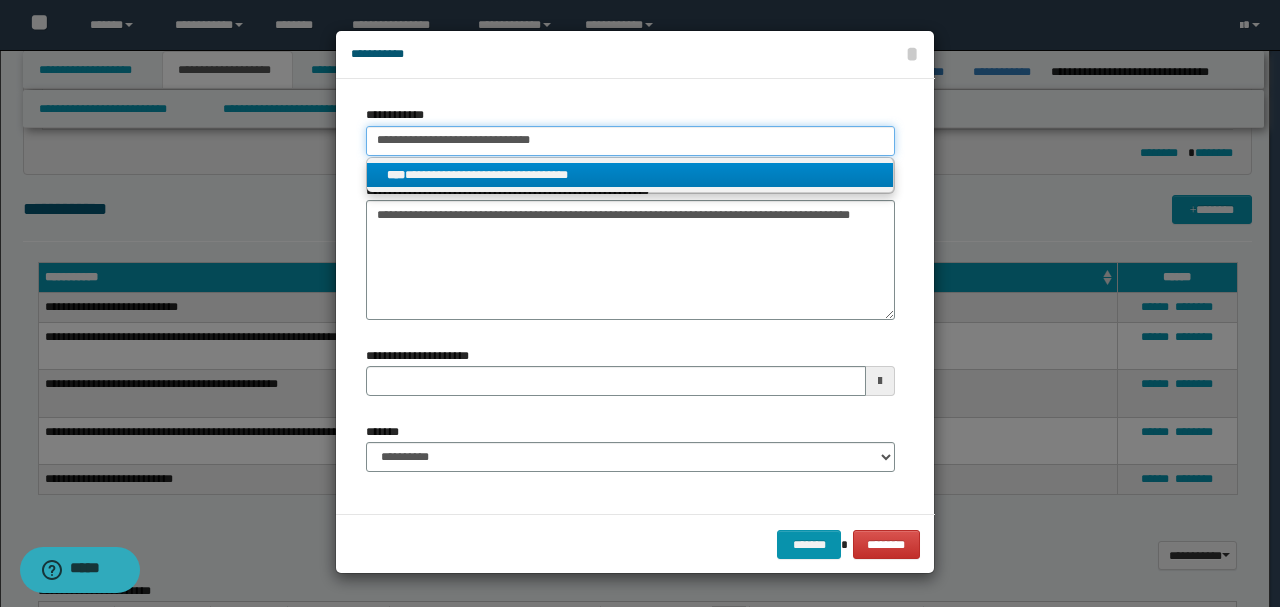 type on "**********" 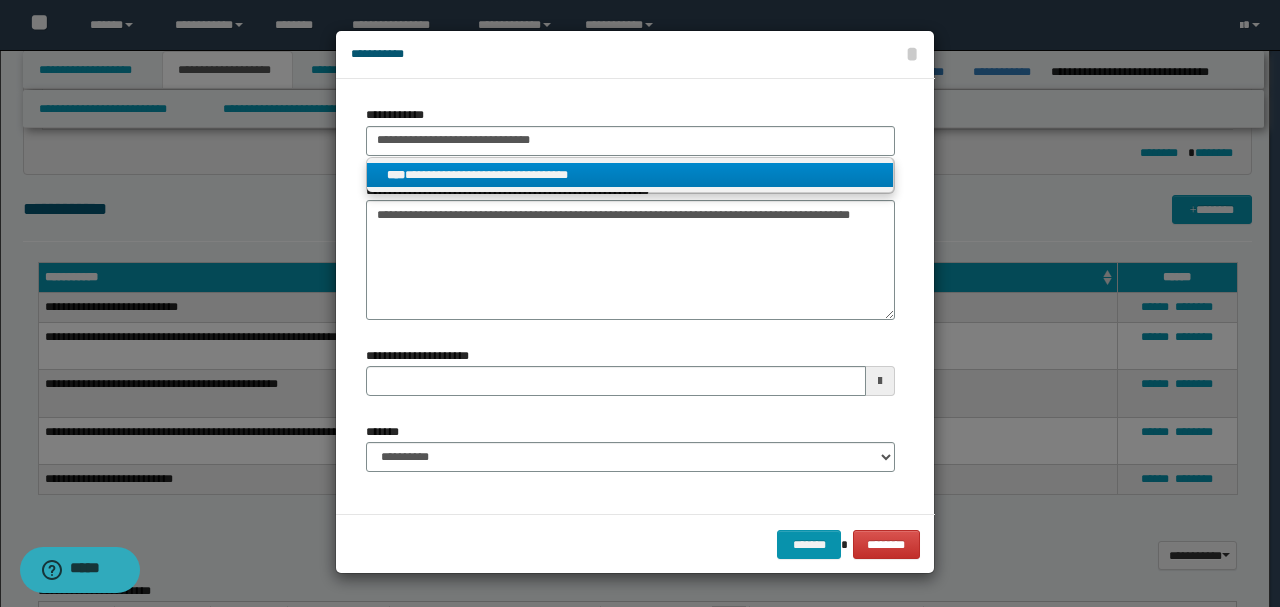 click on "**********" at bounding box center (630, 175) 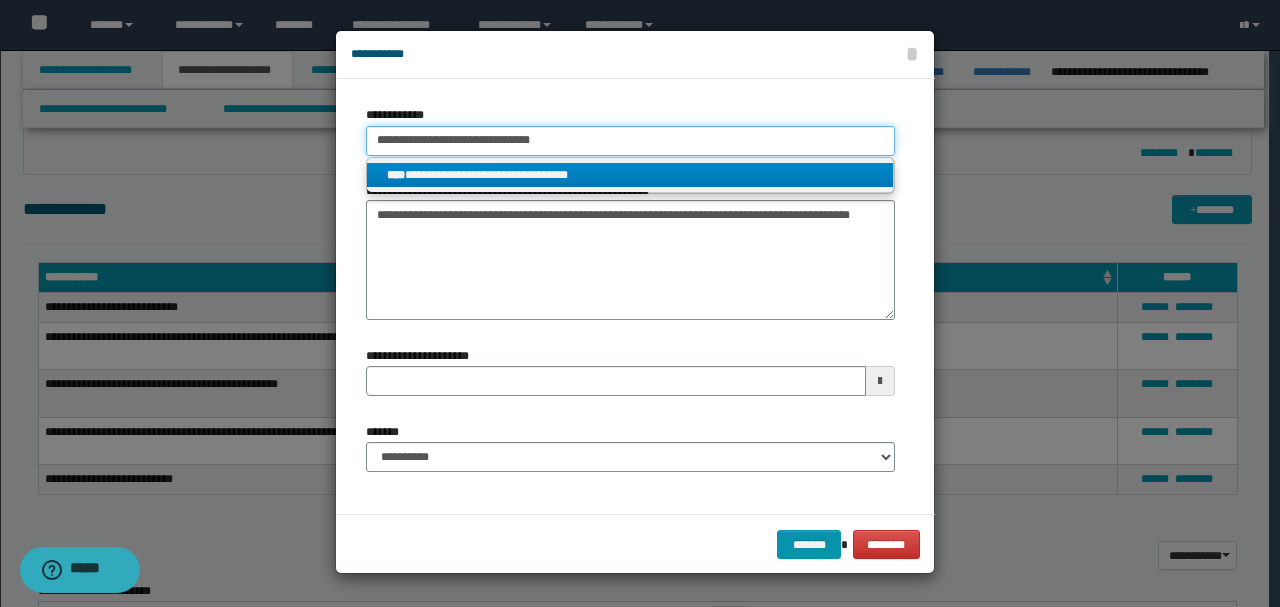 type 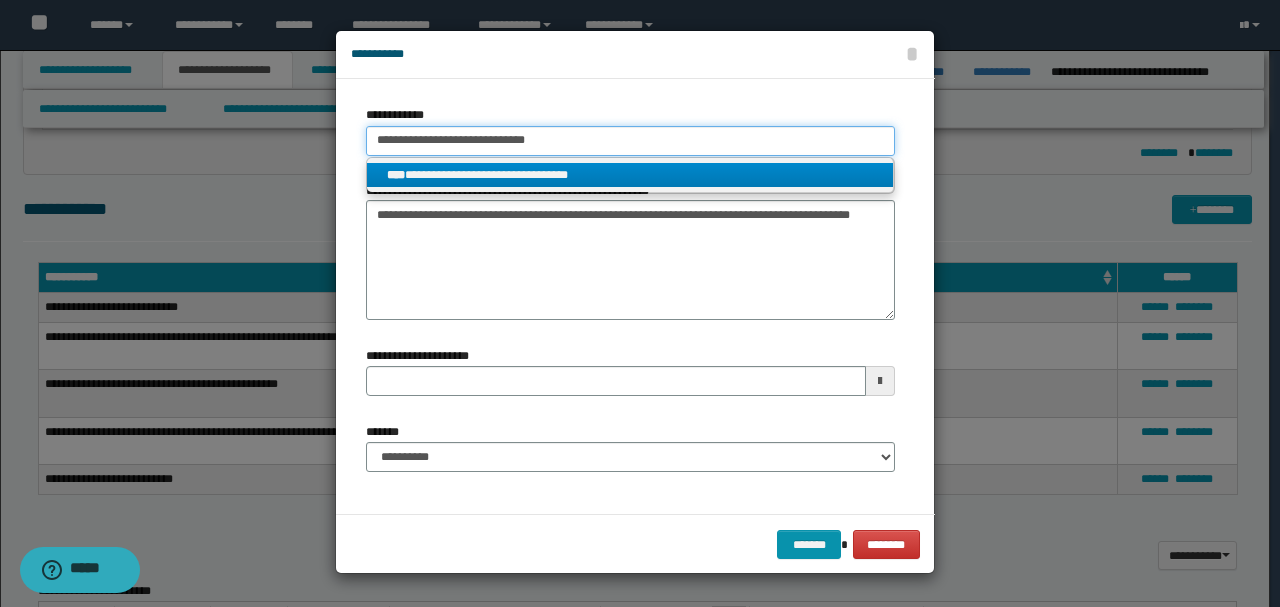 type 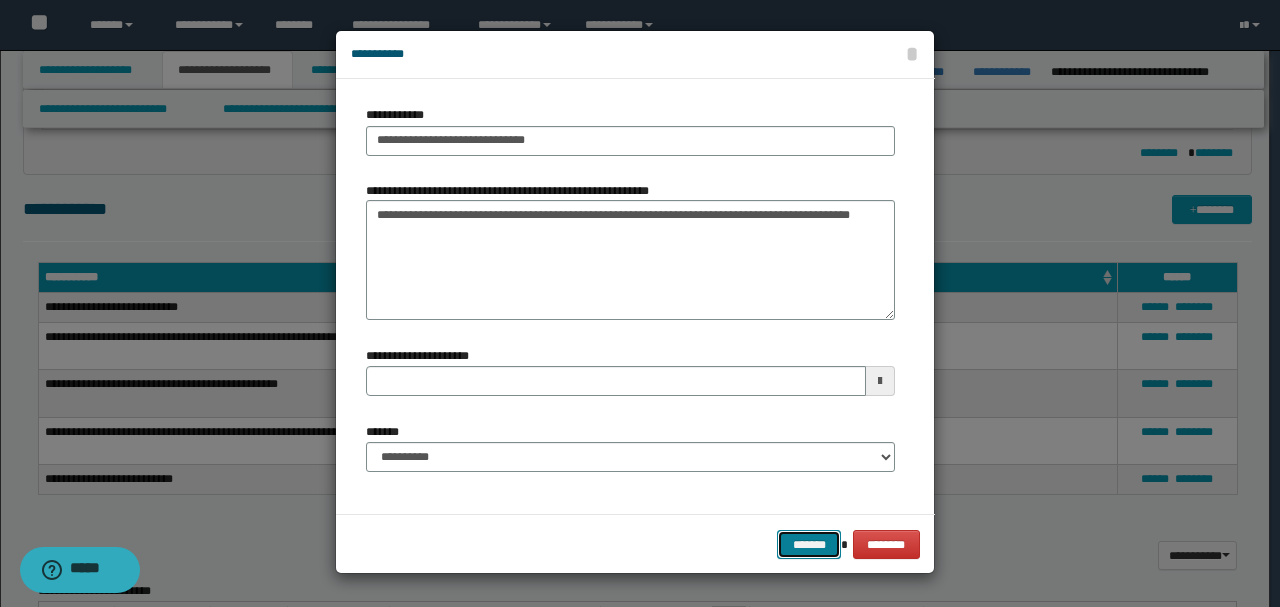 click on "*******" at bounding box center (809, 544) 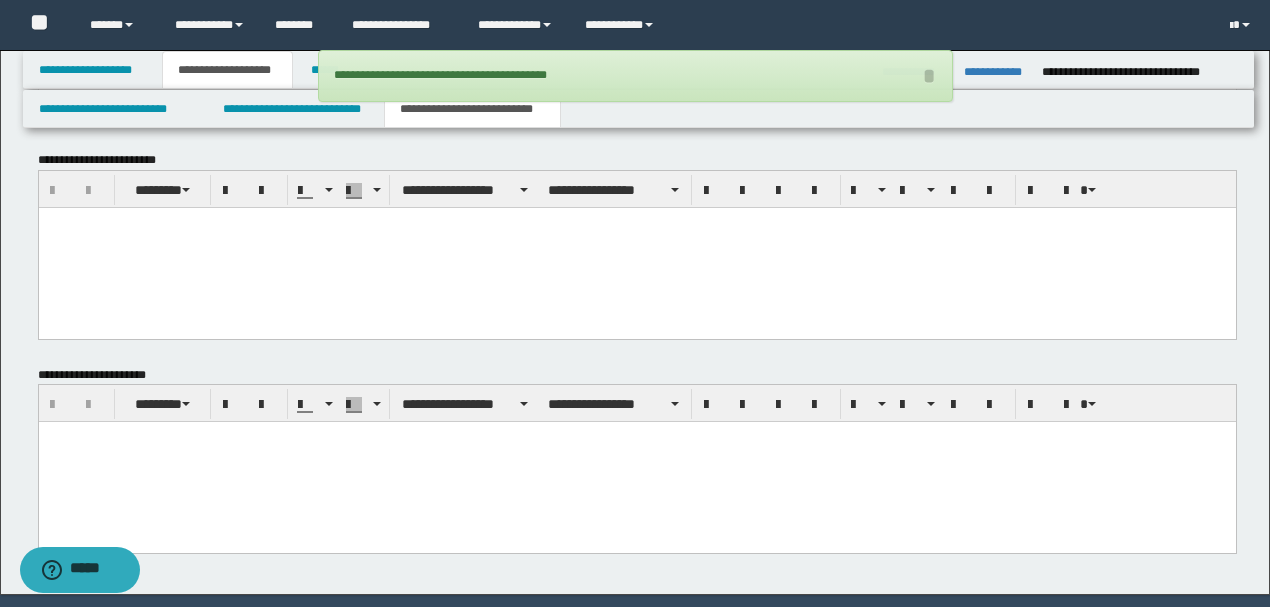 scroll, scrollTop: 4102, scrollLeft: 0, axis: vertical 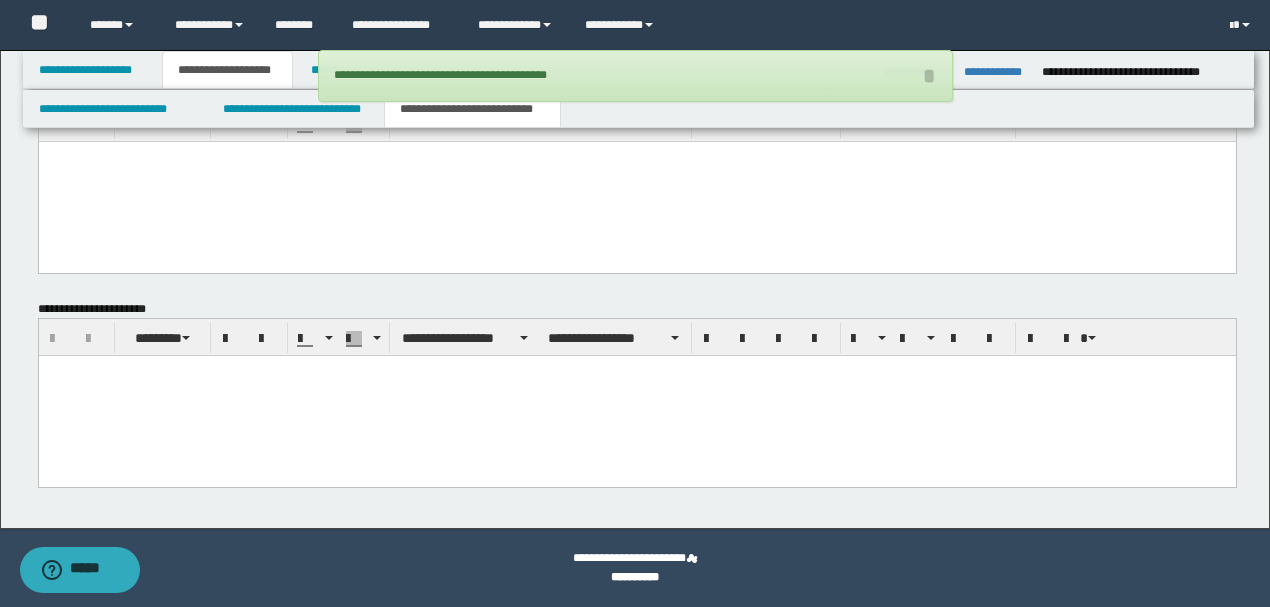 click at bounding box center [636, 396] 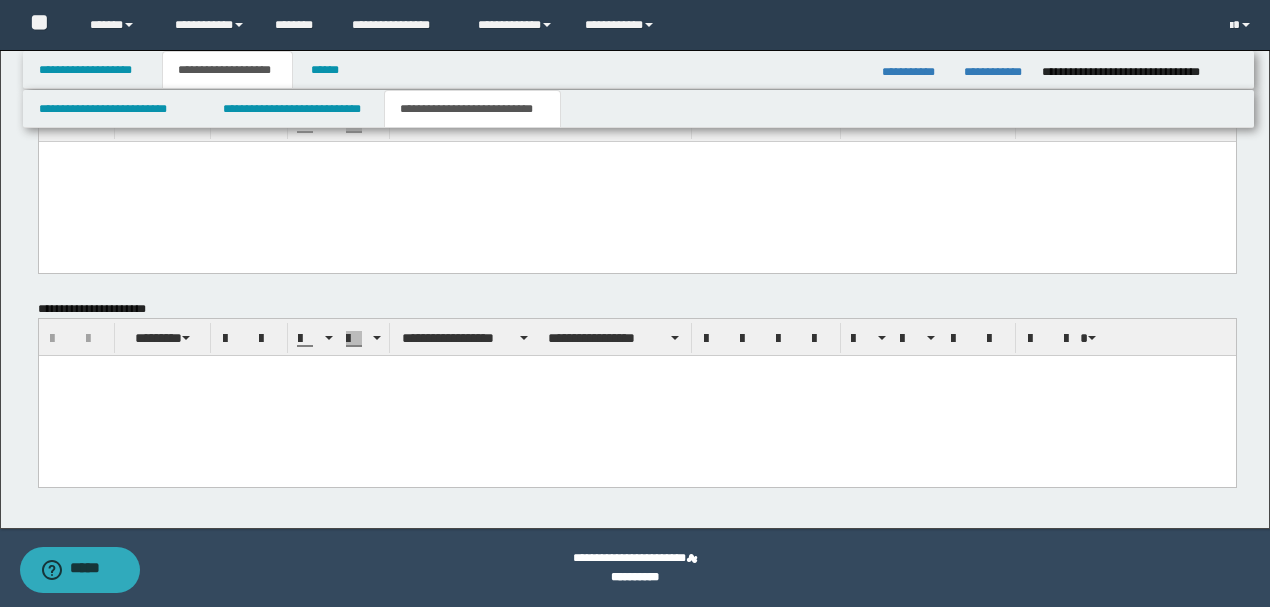 click at bounding box center (636, 396) 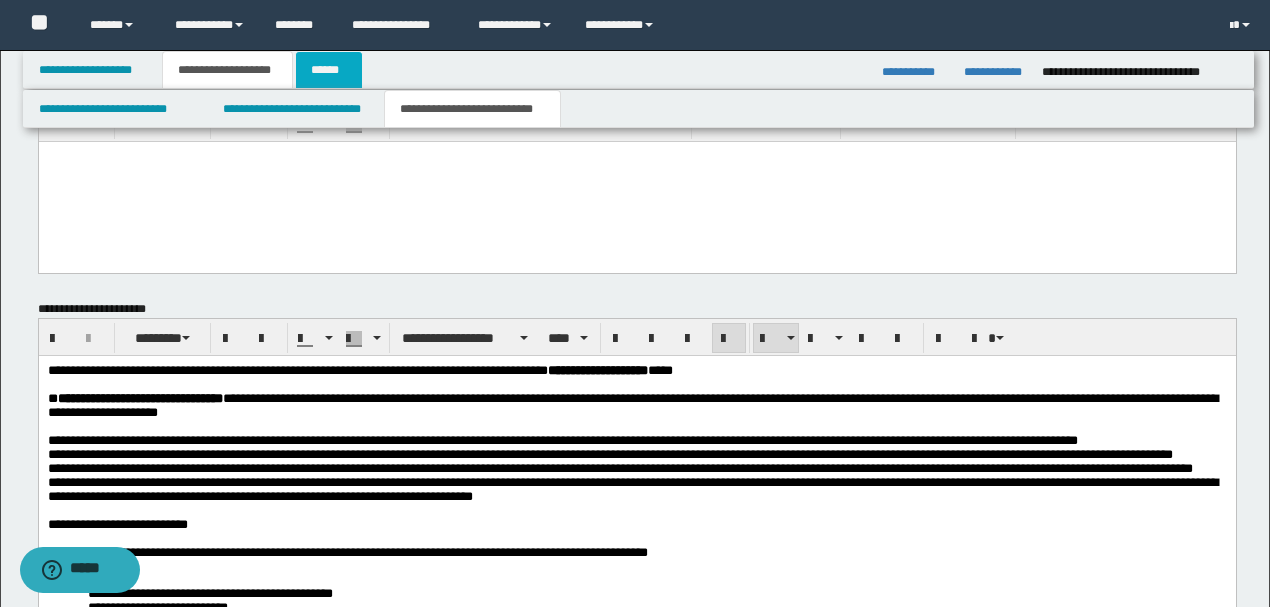 click on "******" at bounding box center (329, 70) 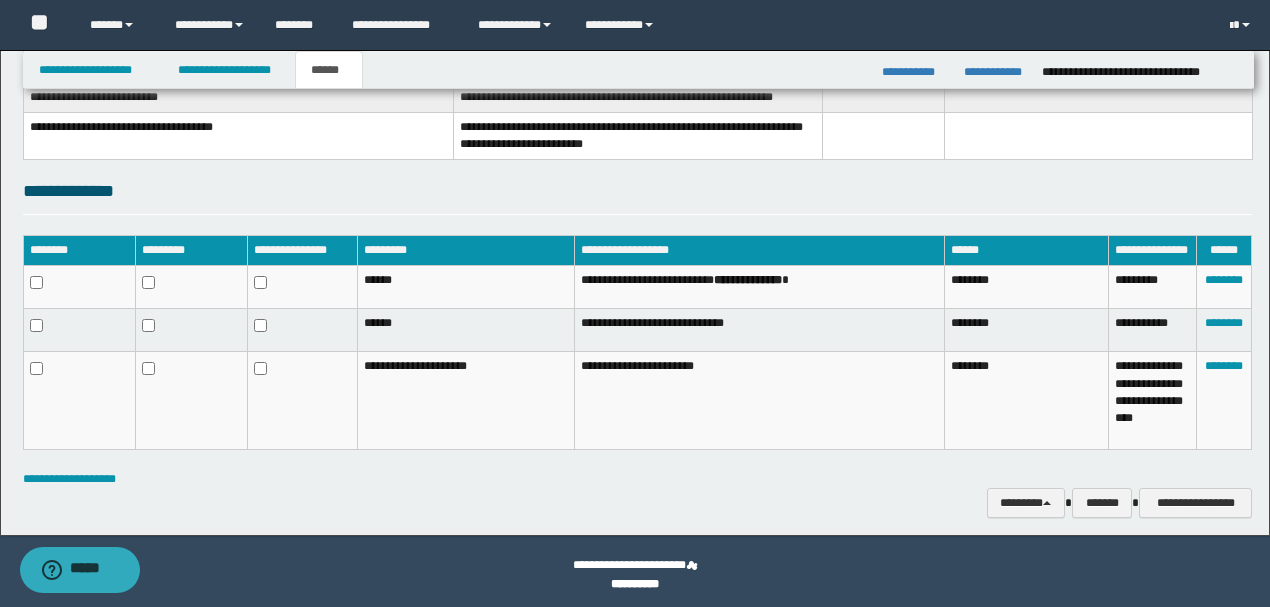 scroll, scrollTop: 536, scrollLeft: 0, axis: vertical 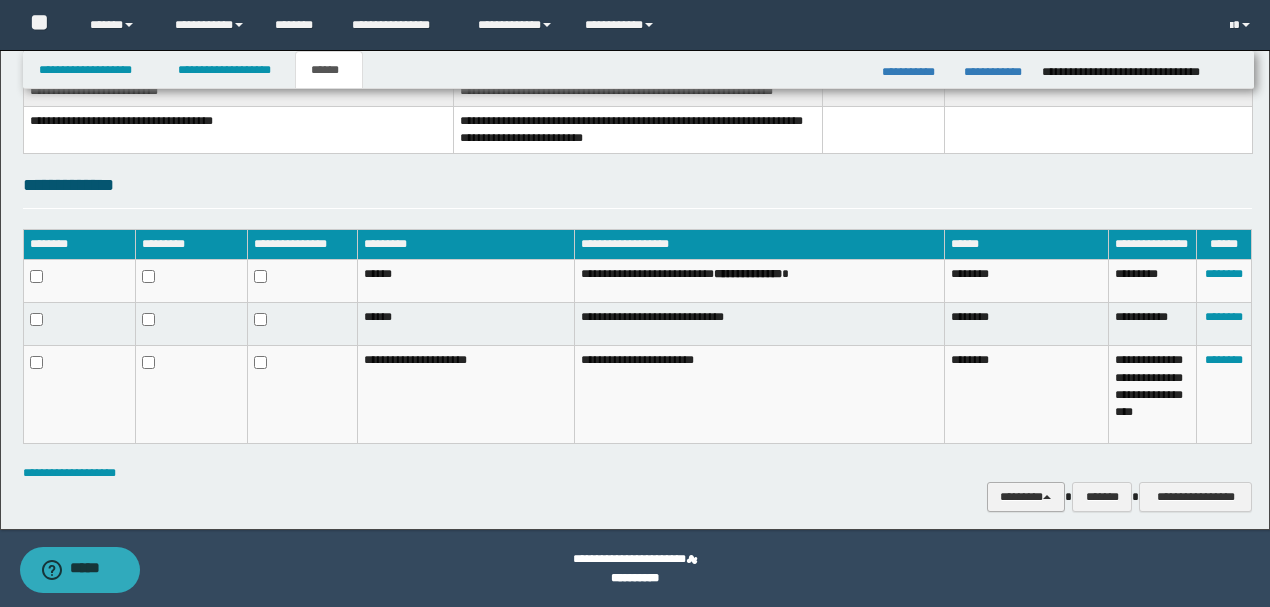 click on "********" at bounding box center [1026, 496] 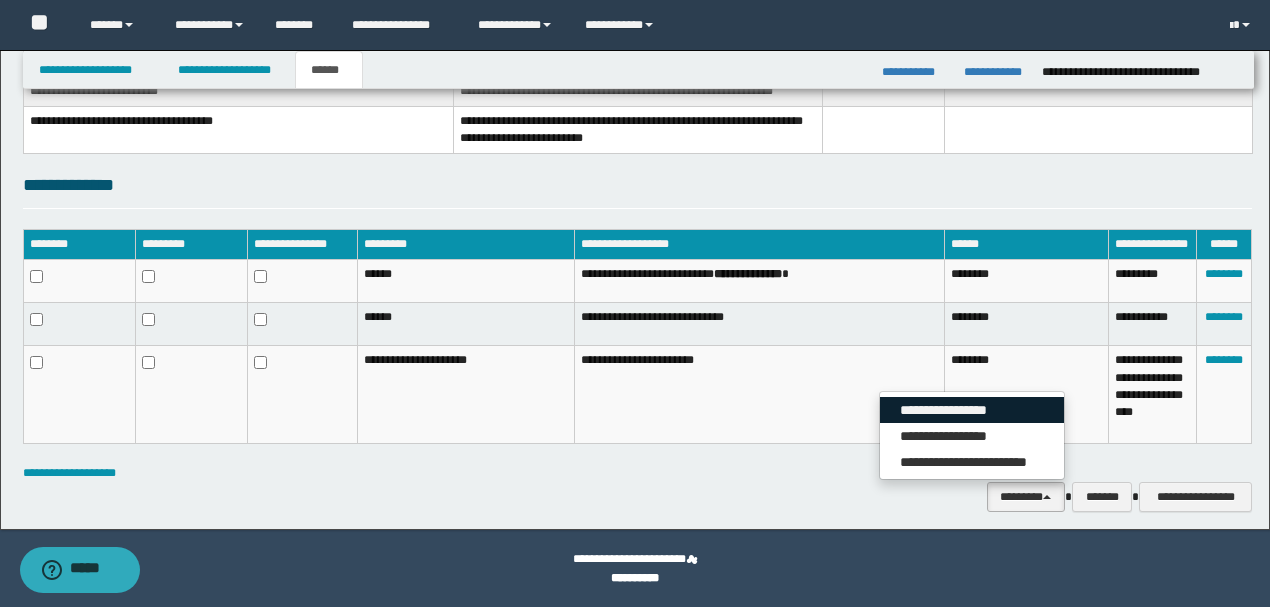 click on "**********" at bounding box center [972, 410] 